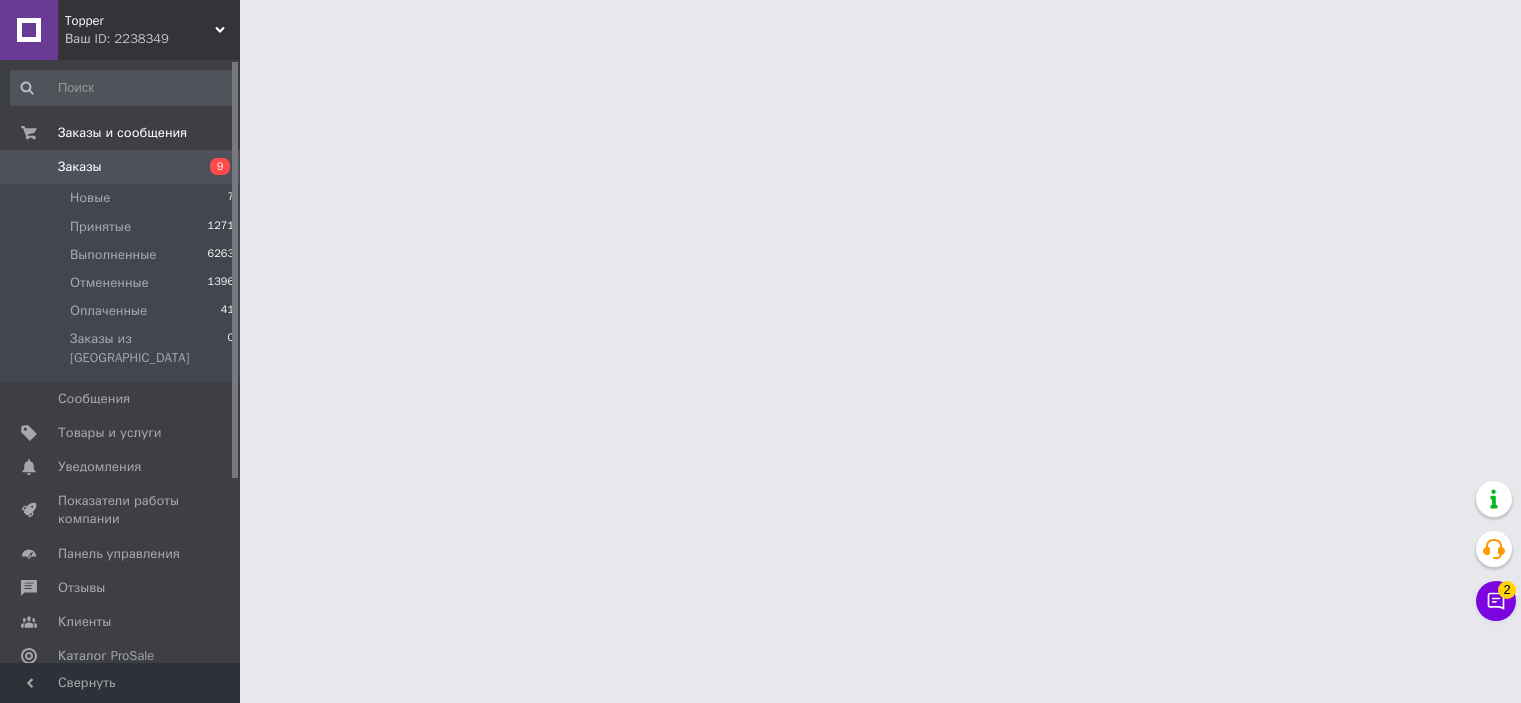 scroll, scrollTop: 0, scrollLeft: 0, axis: both 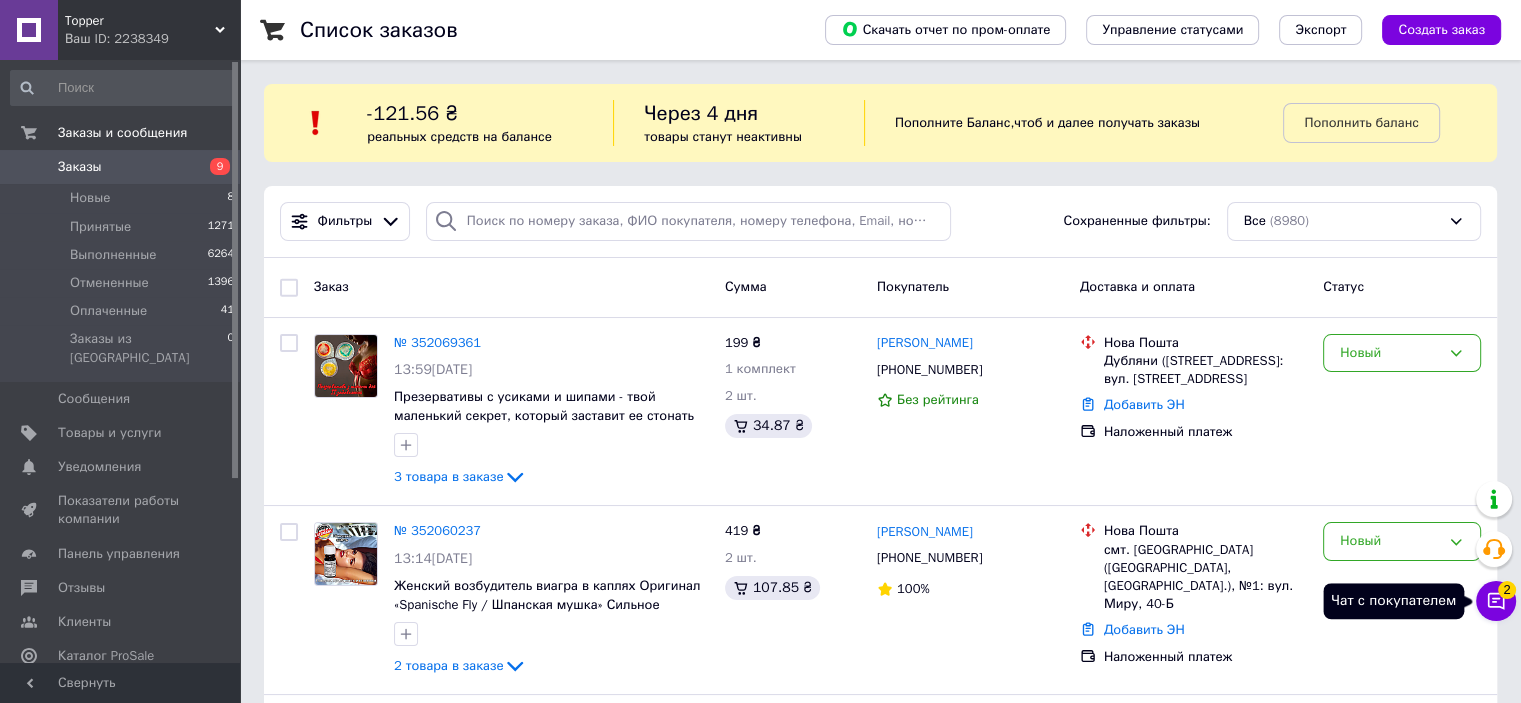 click on "Чат с покупателем 2" at bounding box center [1496, 601] 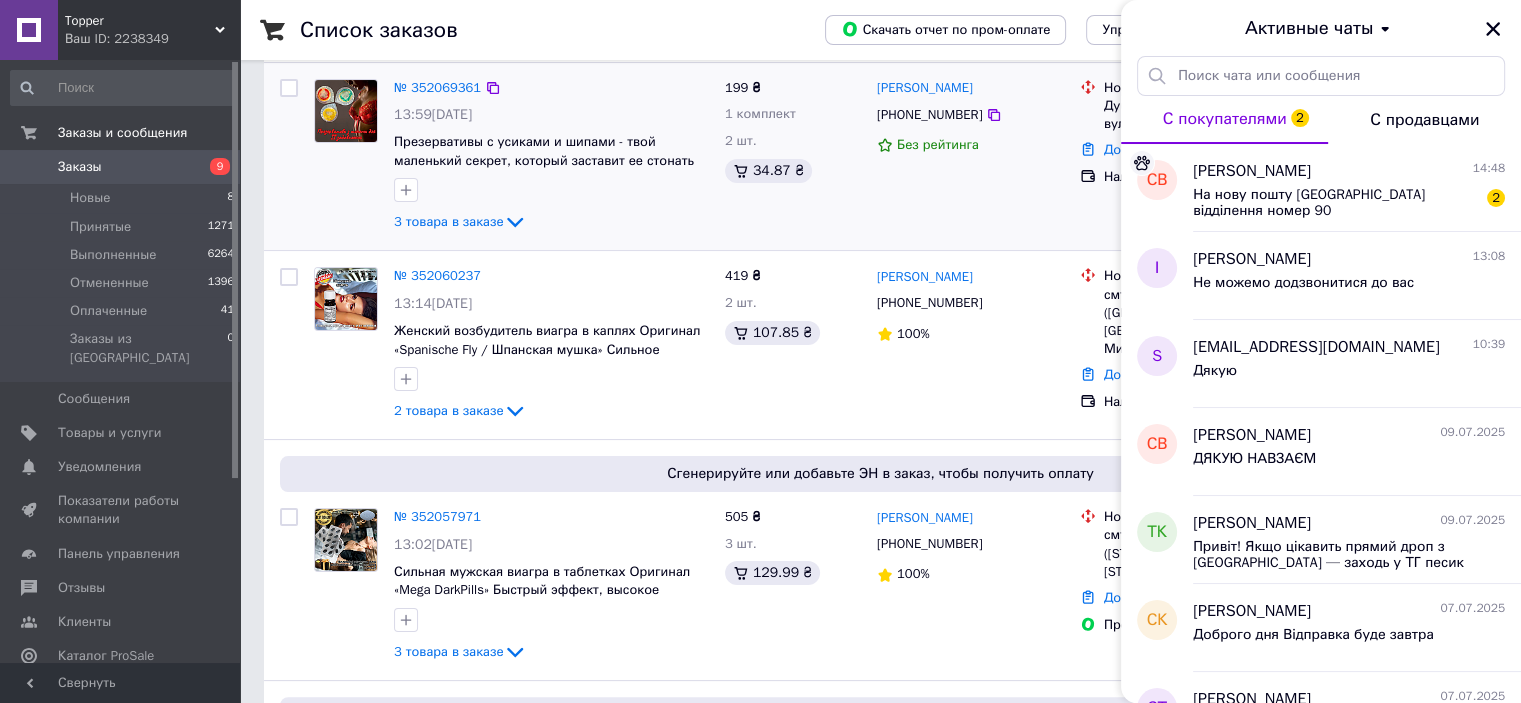 scroll, scrollTop: 300, scrollLeft: 0, axis: vertical 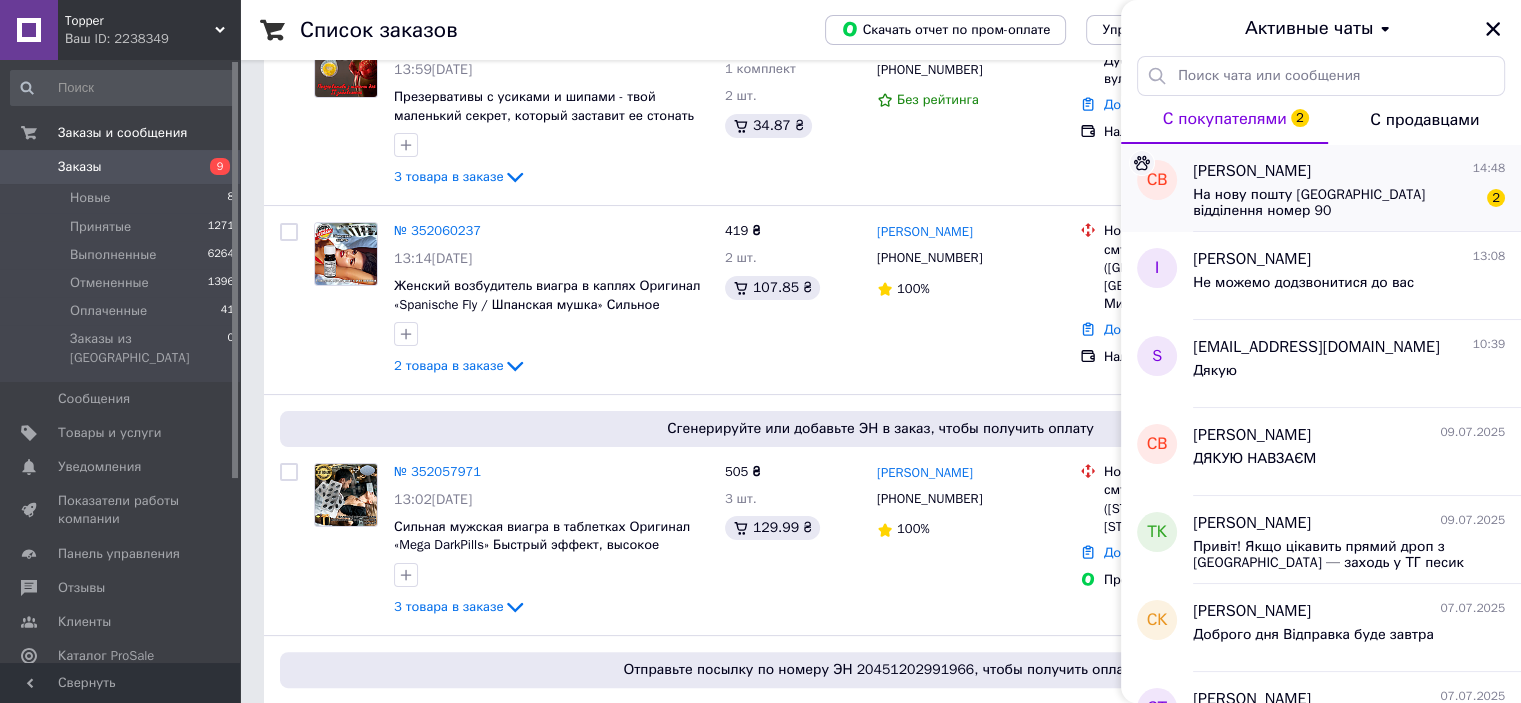 click on "На нову пошту Київ відділення номер 90" at bounding box center [1335, 203] 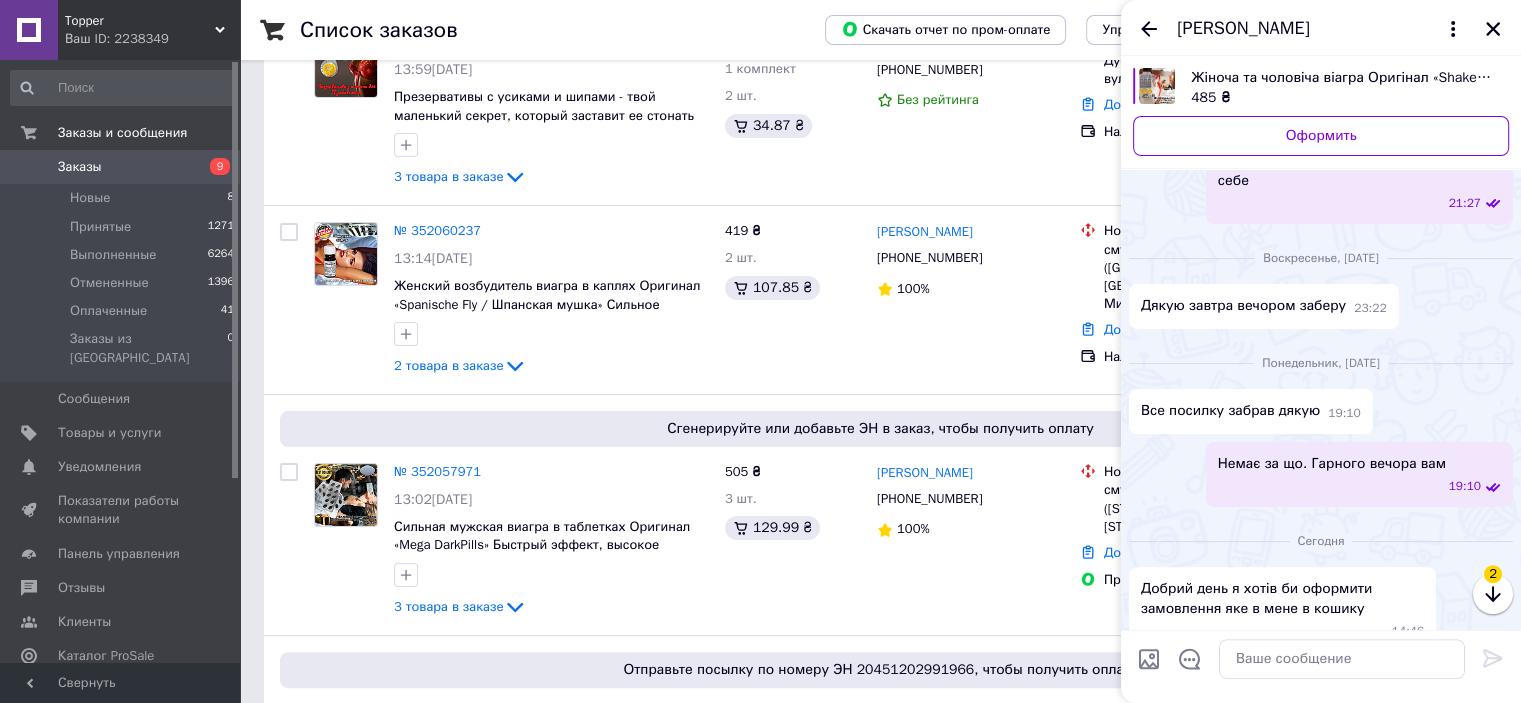 scroll, scrollTop: 470, scrollLeft: 0, axis: vertical 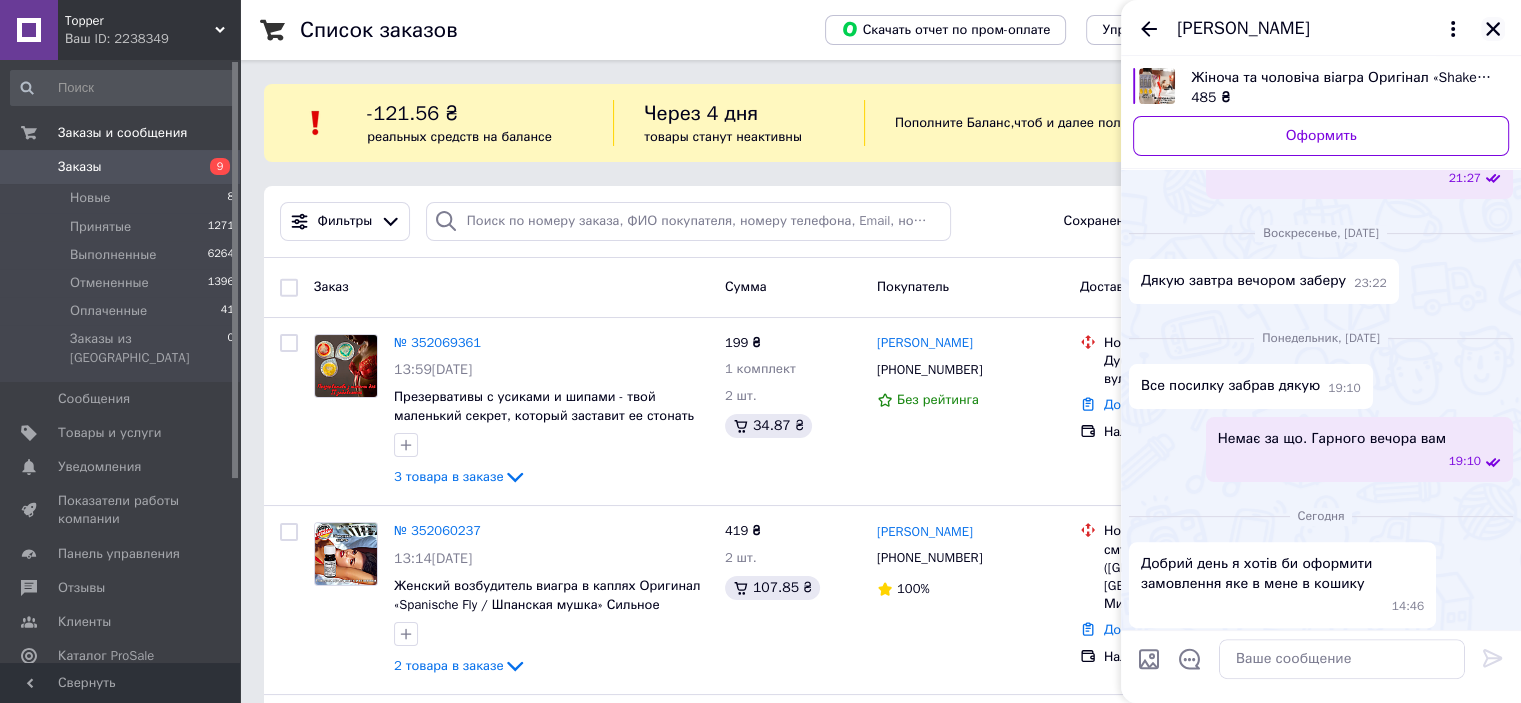 click 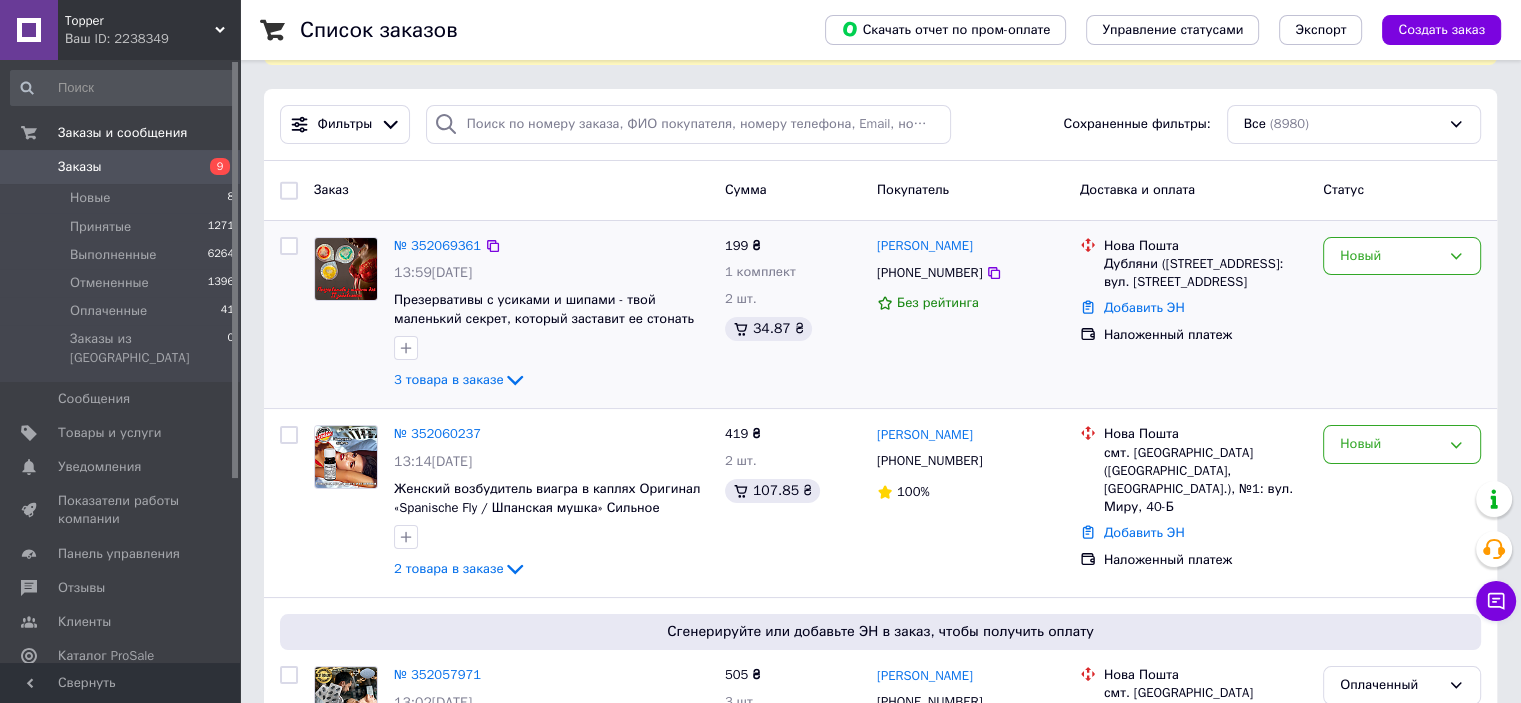 scroll, scrollTop: 100, scrollLeft: 0, axis: vertical 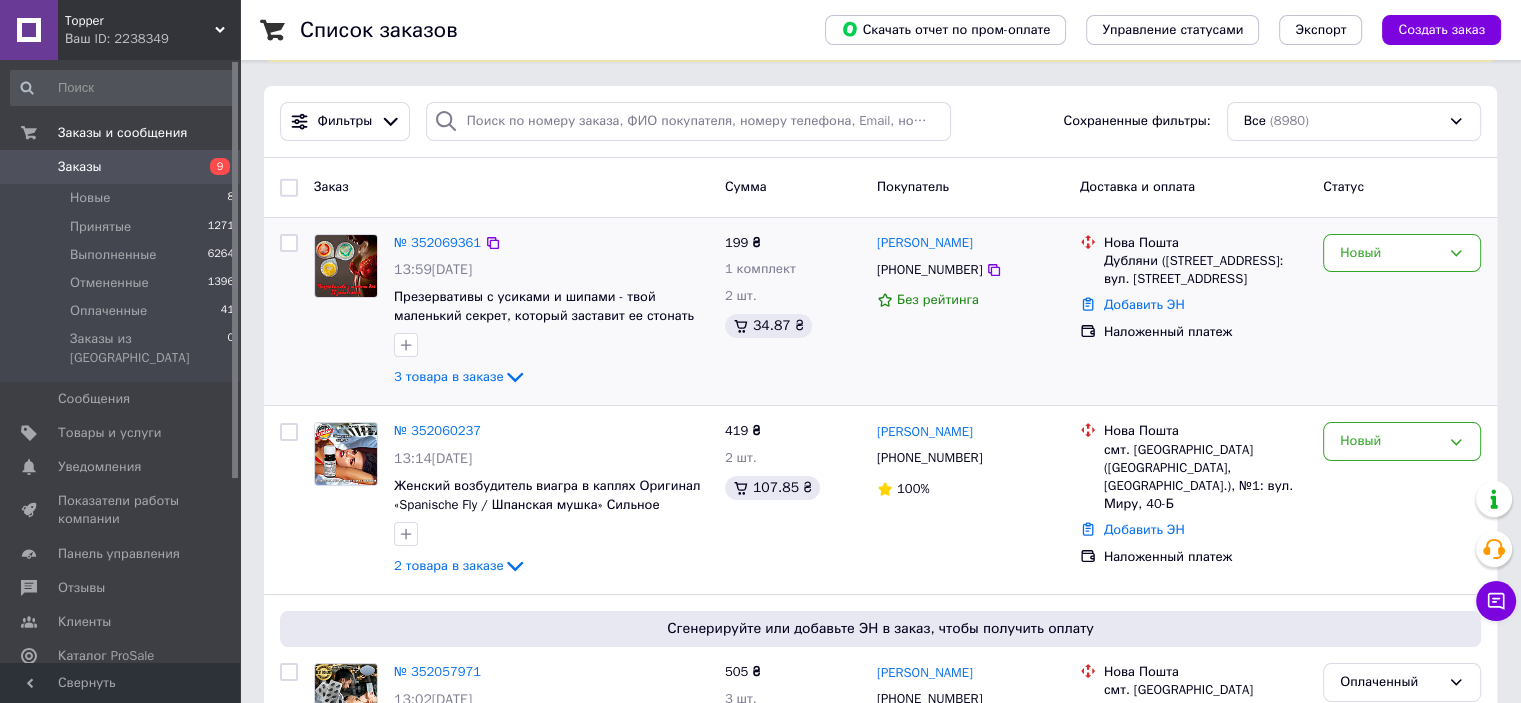 drag, startPoint x: 1108, startPoint y: 261, endPoint x: 1231, endPoint y: 294, distance: 127.349915 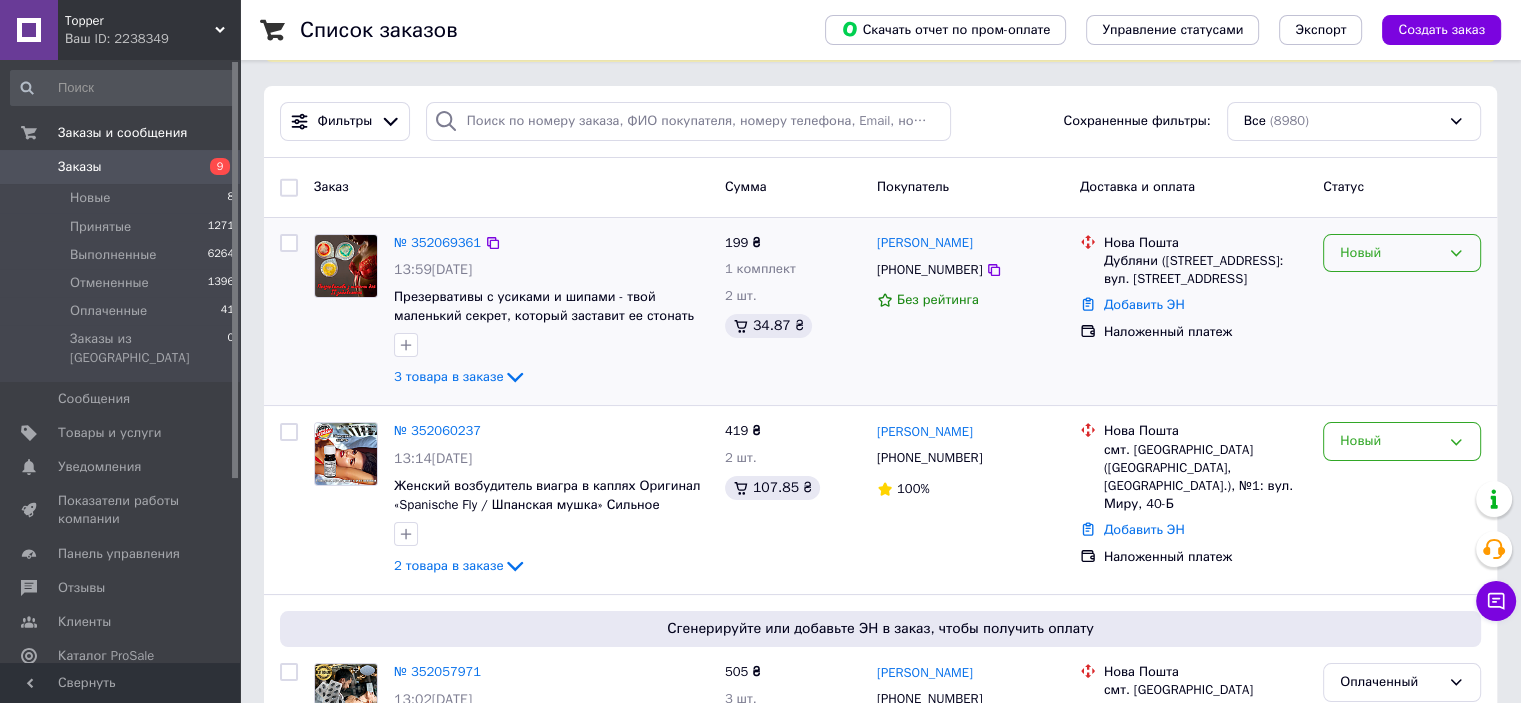 click on "Новый" at bounding box center (1390, 253) 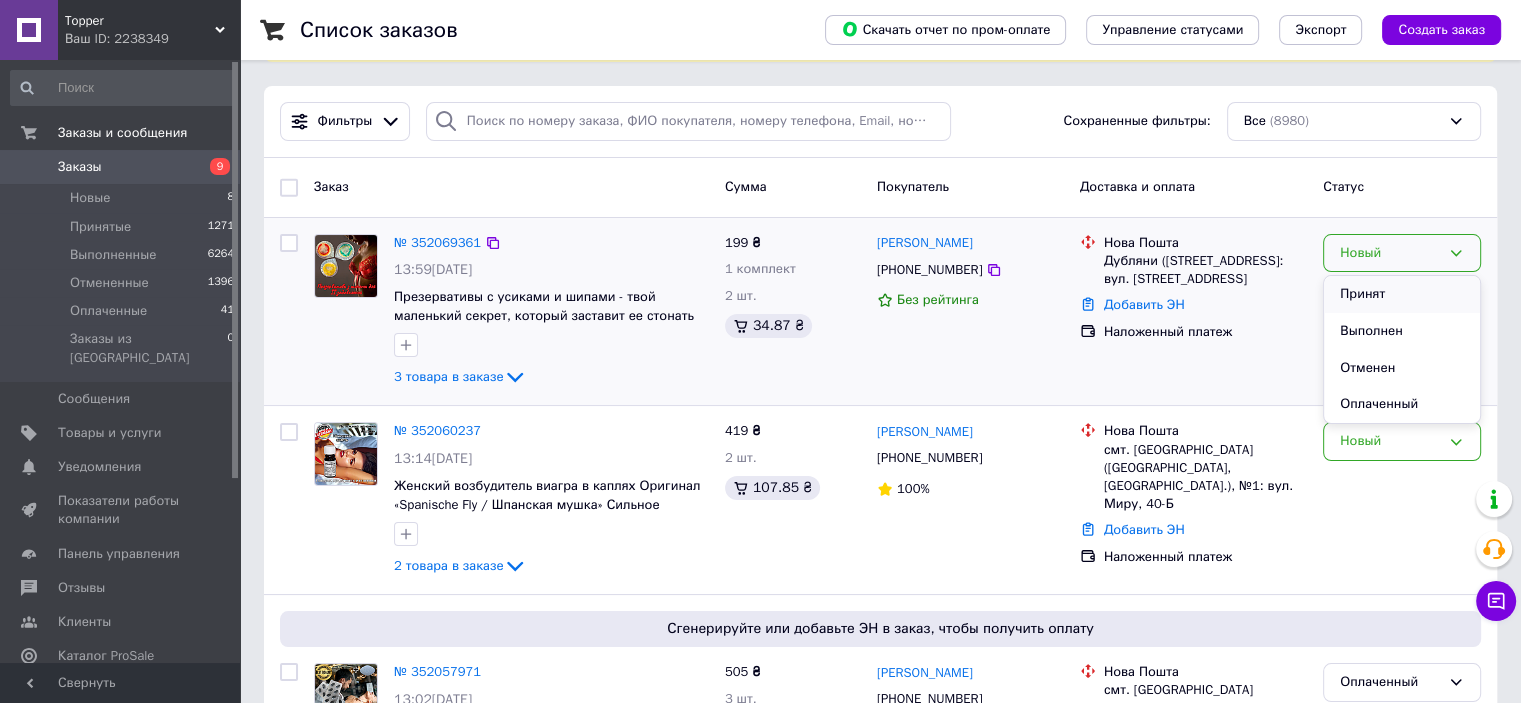 click on "Принят" at bounding box center [1402, 294] 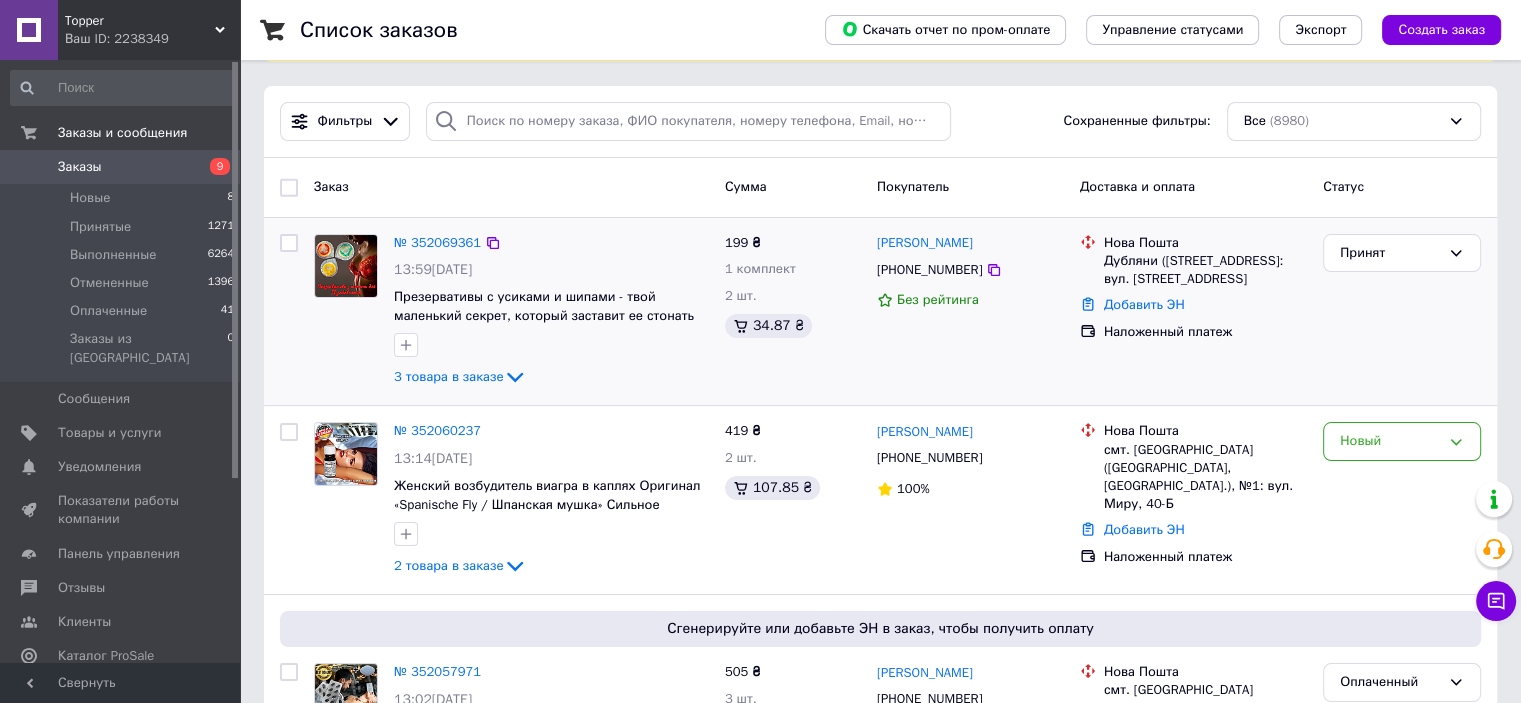 drag, startPoint x: 1195, startPoint y: 300, endPoint x: 1099, endPoint y: 267, distance: 101.51354 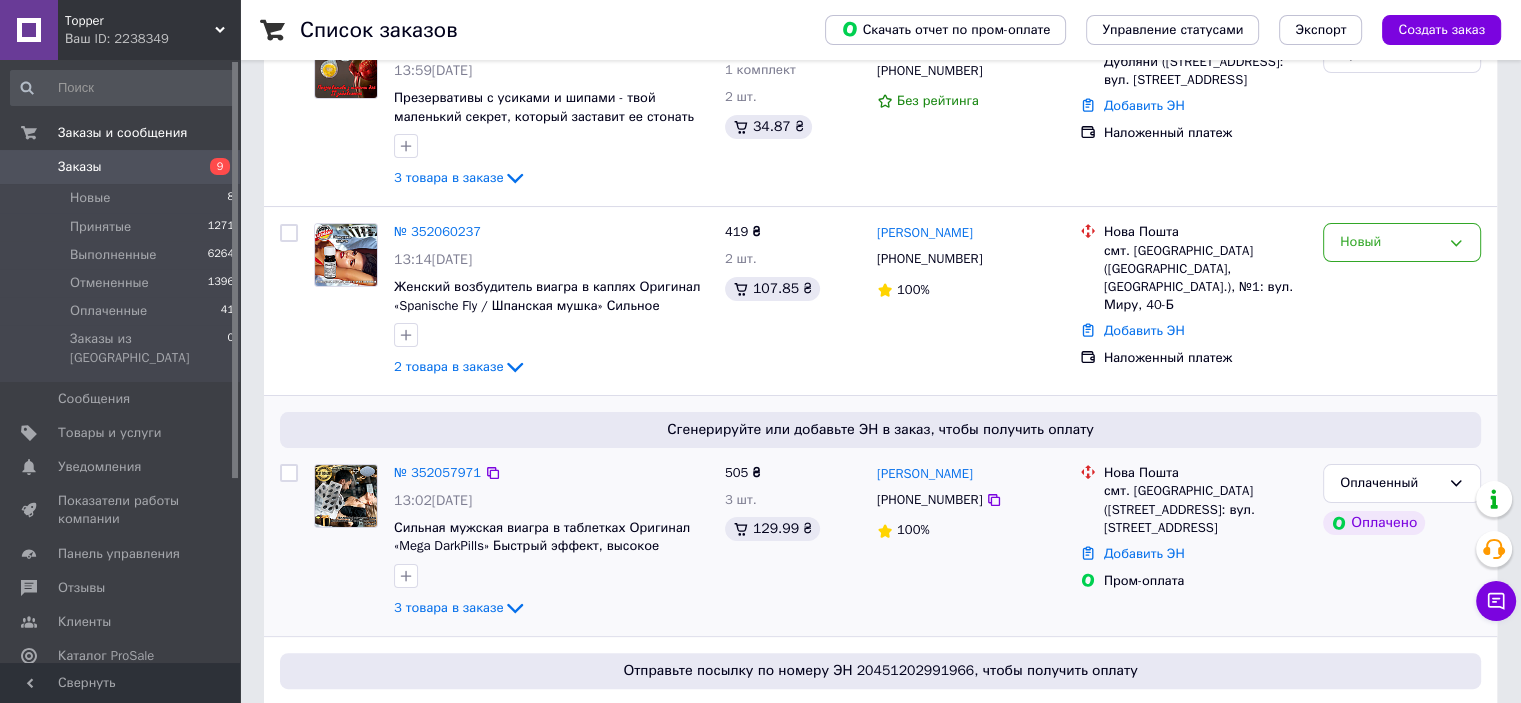 scroll, scrollTop: 300, scrollLeft: 0, axis: vertical 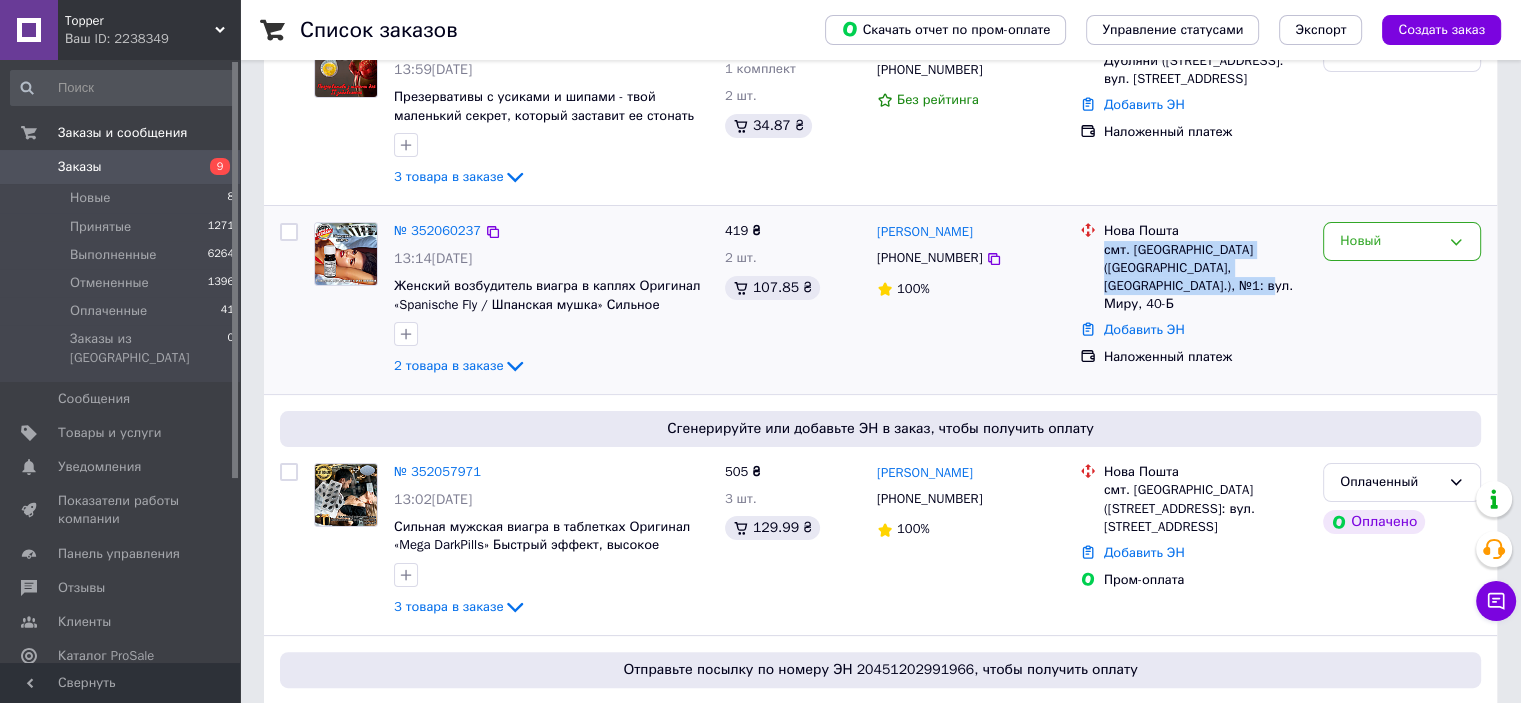 drag, startPoint x: 1105, startPoint y: 254, endPoint x: 1271, endPoint y: 284, distance: 168.68906 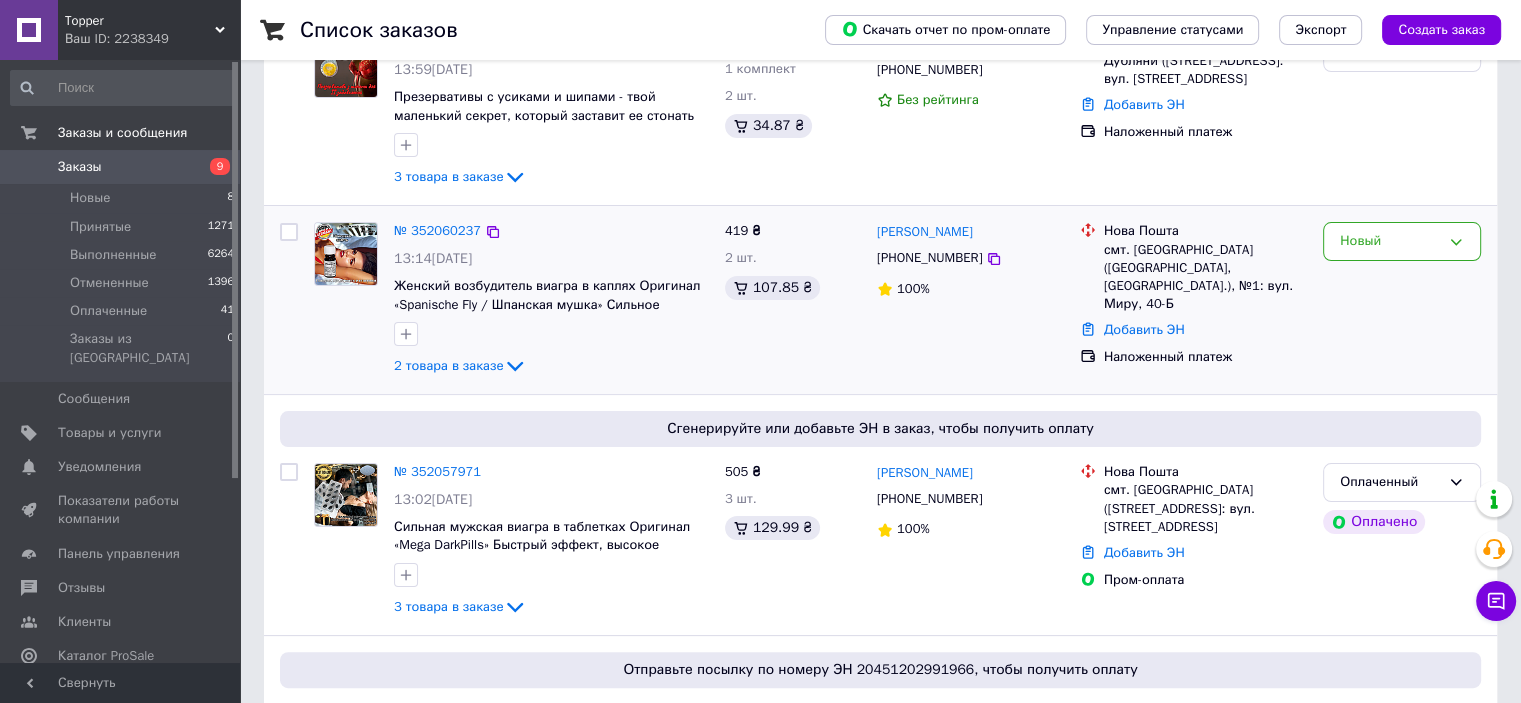 click on "Добавить ЭН" at bounding box center (1205, 330) 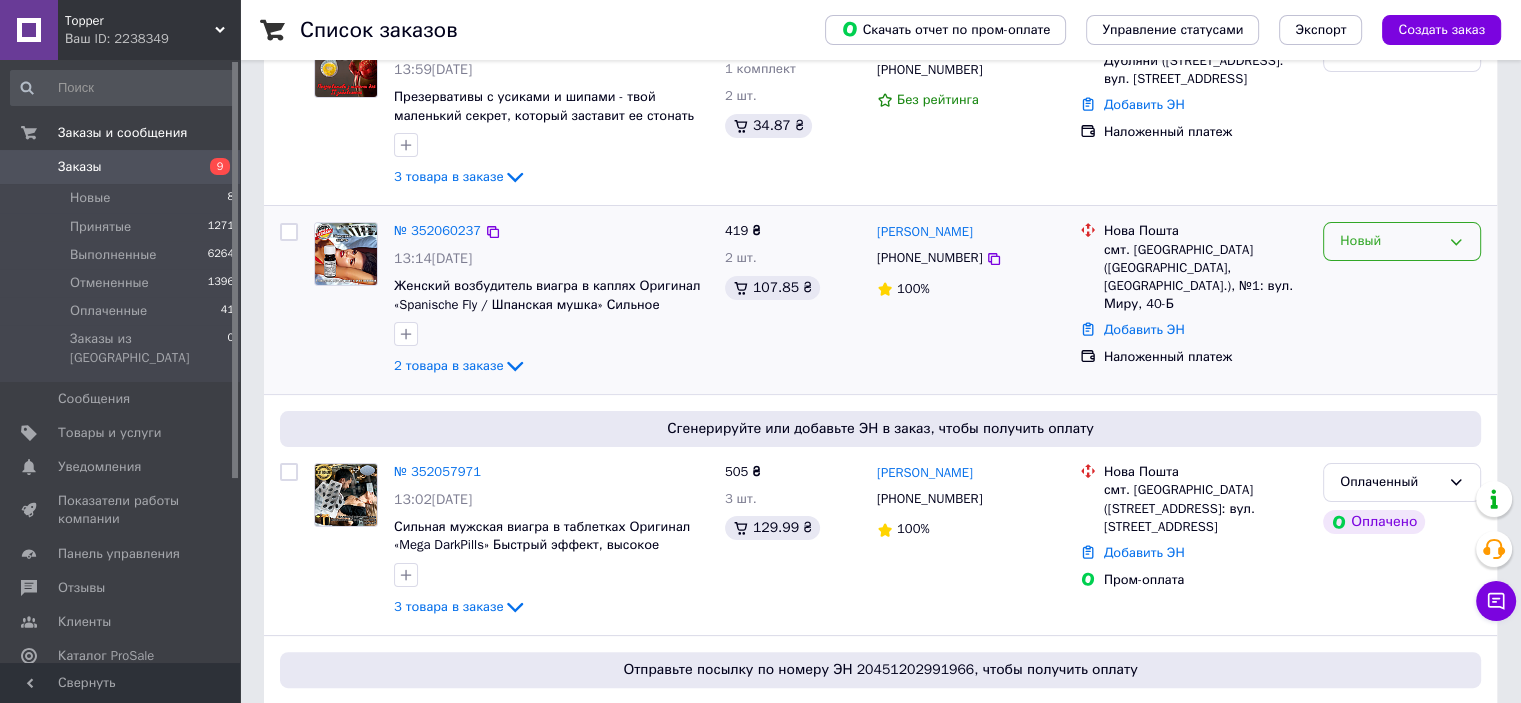 click on "Новый" at bounding box center (1402, 241) 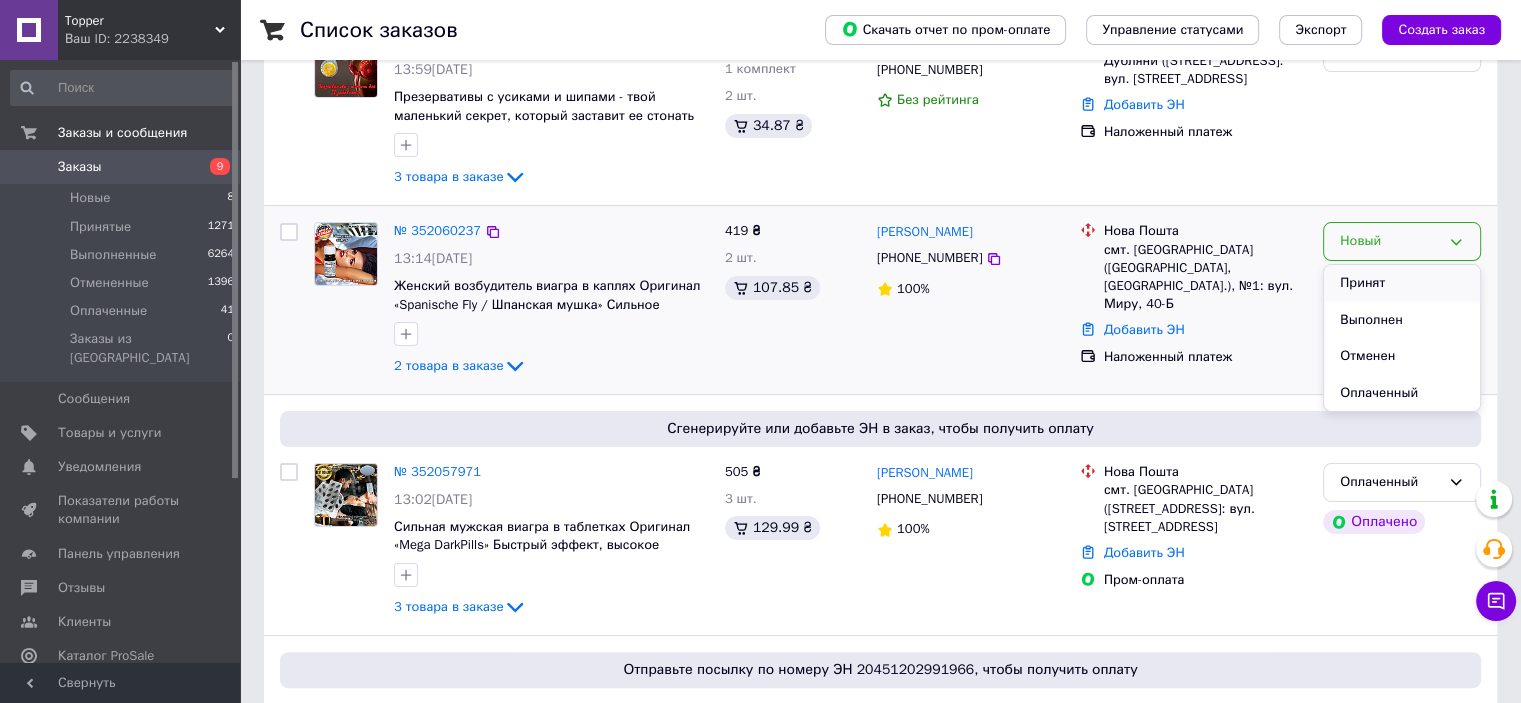click on "Принят" at bounding box center (1402, 283) 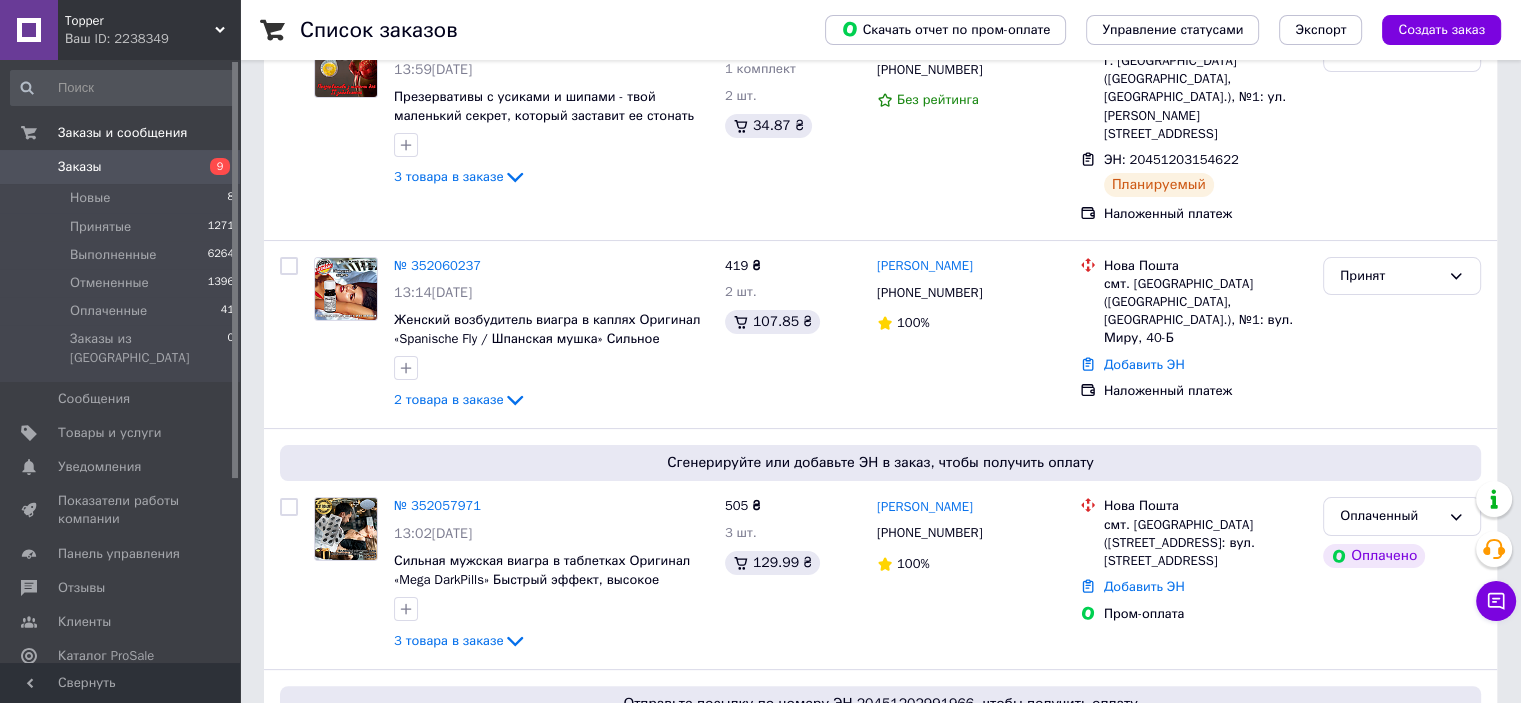 click on "Заказы" at bounding box center (121, 167) 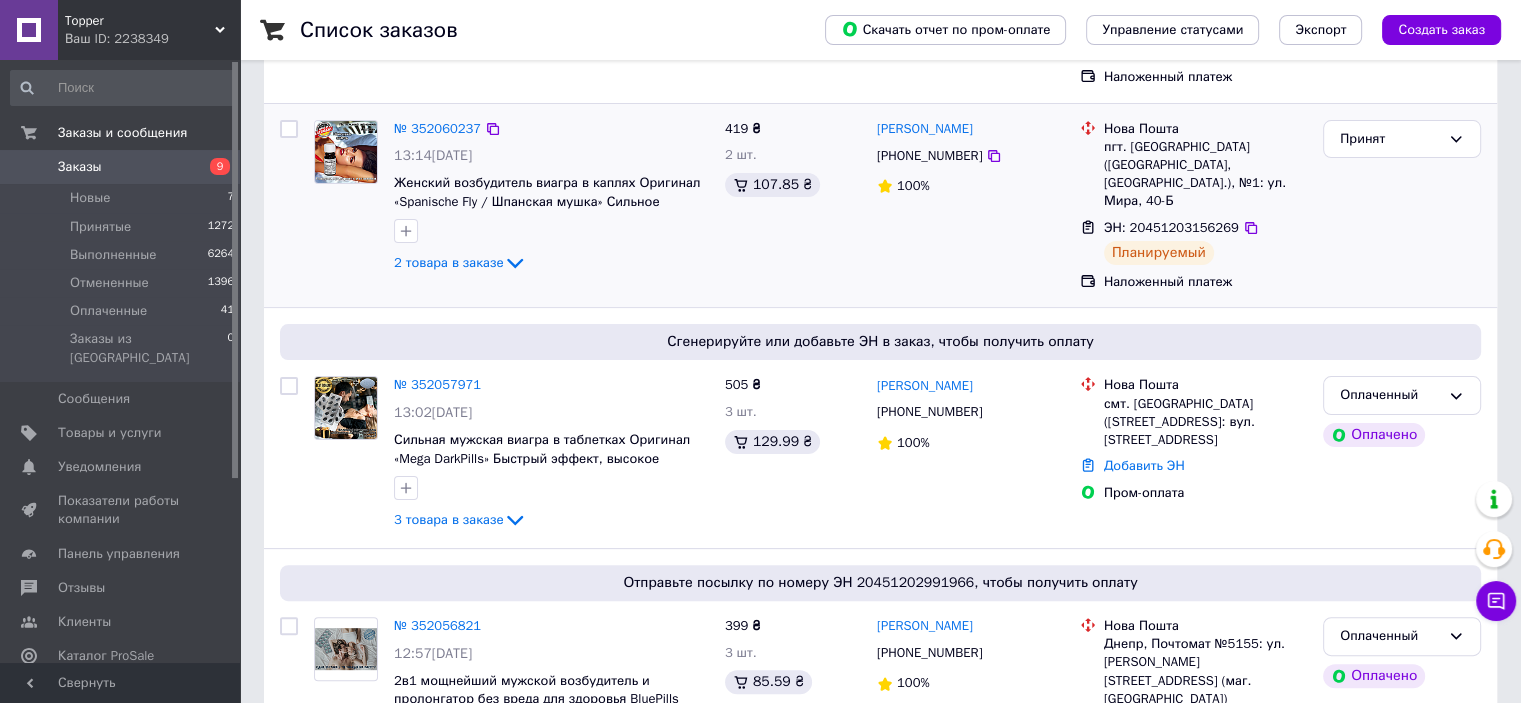 scroll, scrollTop: 500, scrollLeft: 0, axis: vertical 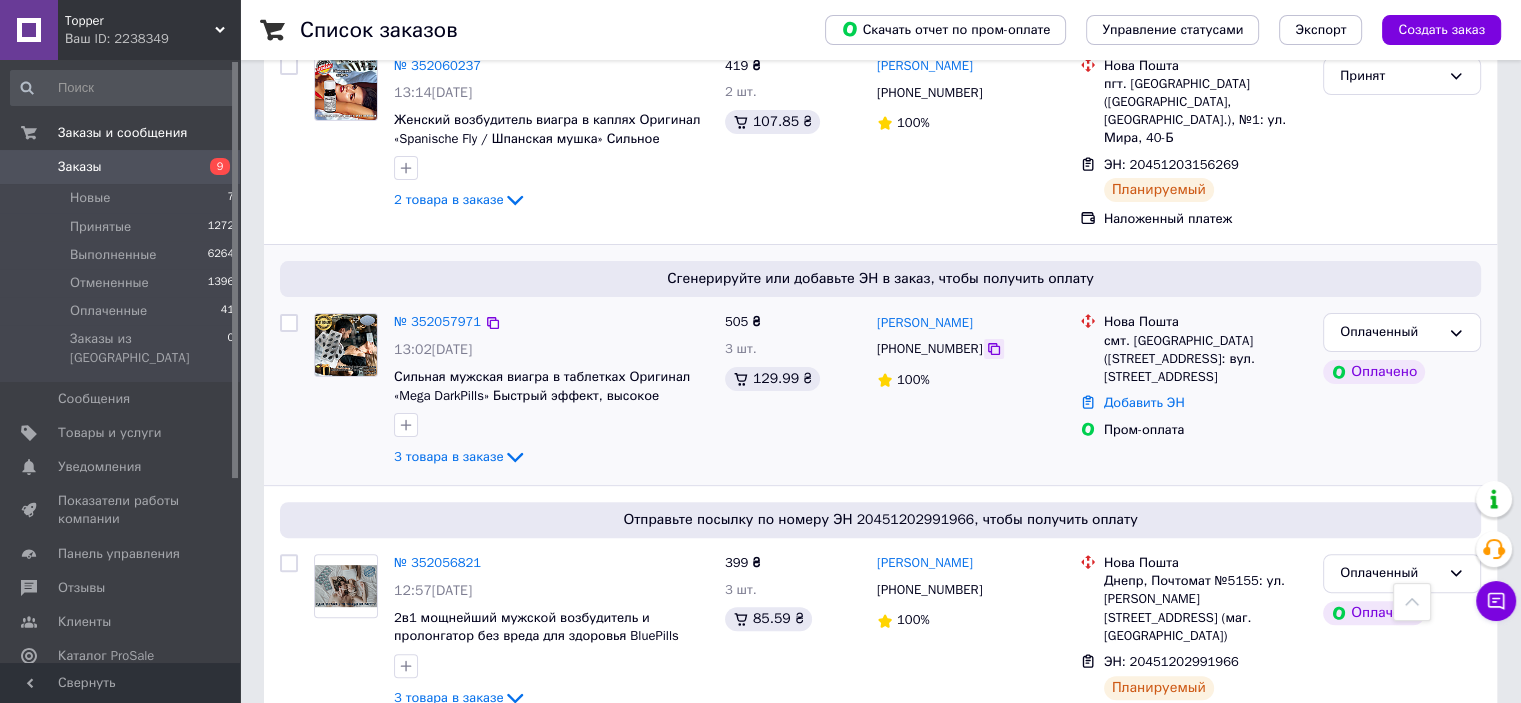 click 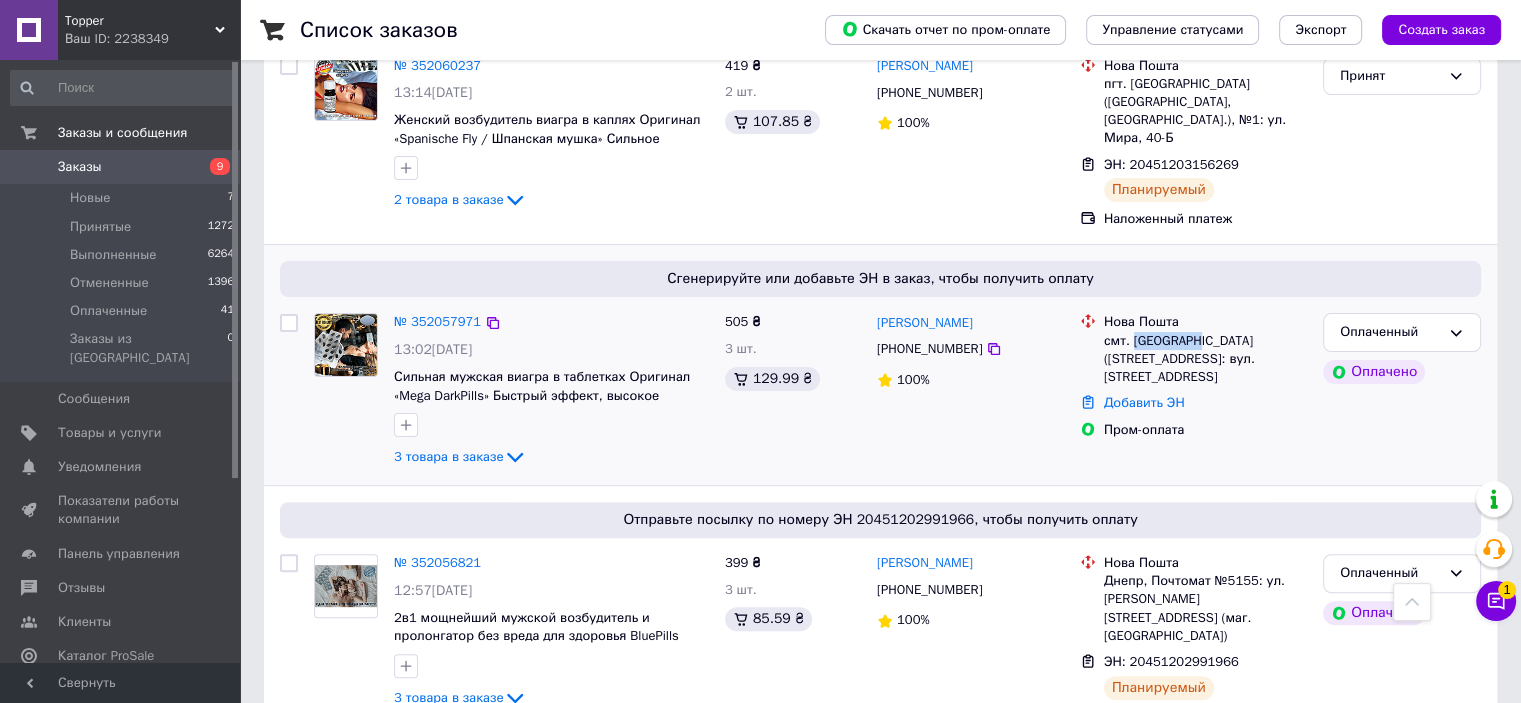 drag, startPoint x: 1132, startPoint y: 307, endPoint x: 1192, endPoint y: 311, distance: 60.133186 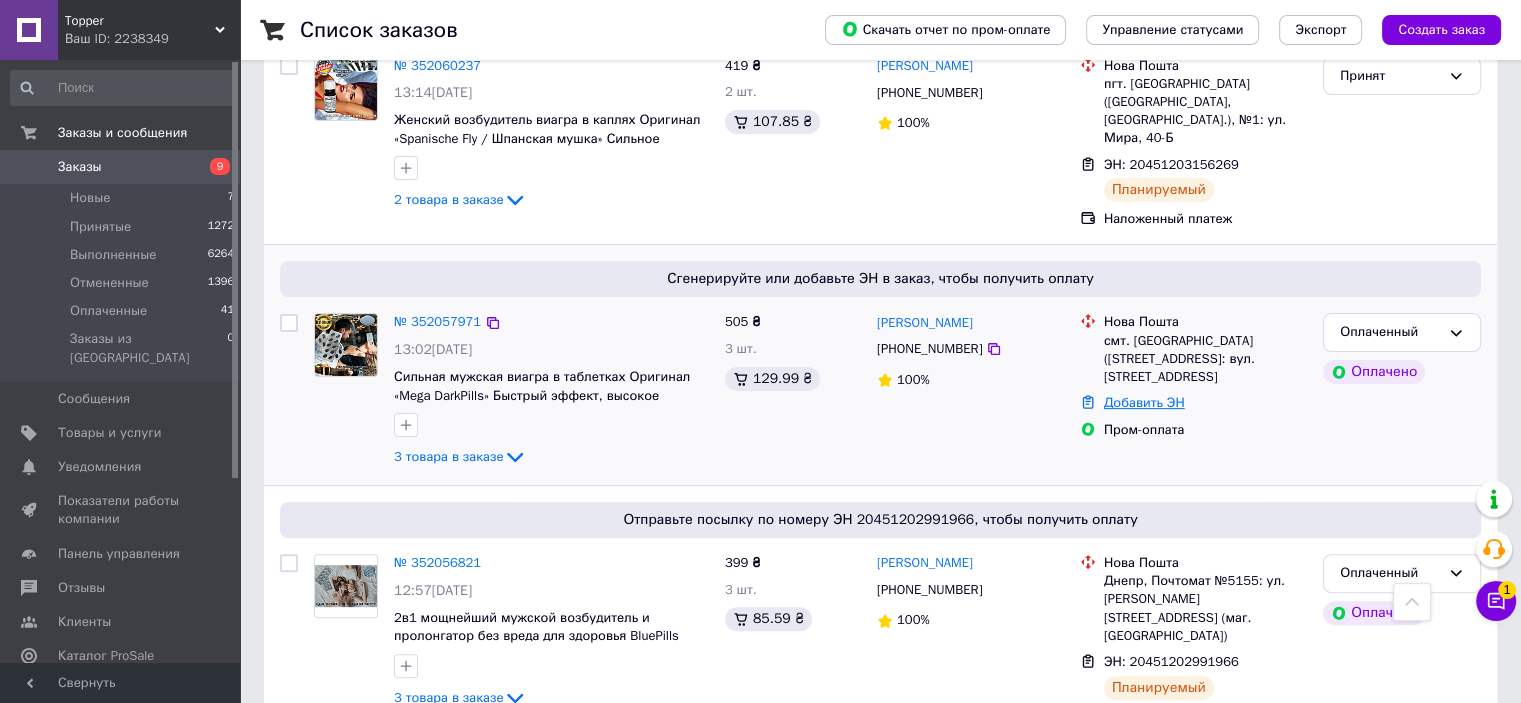 click on "Добавить ЭН" at bounding box center [1144, 402] 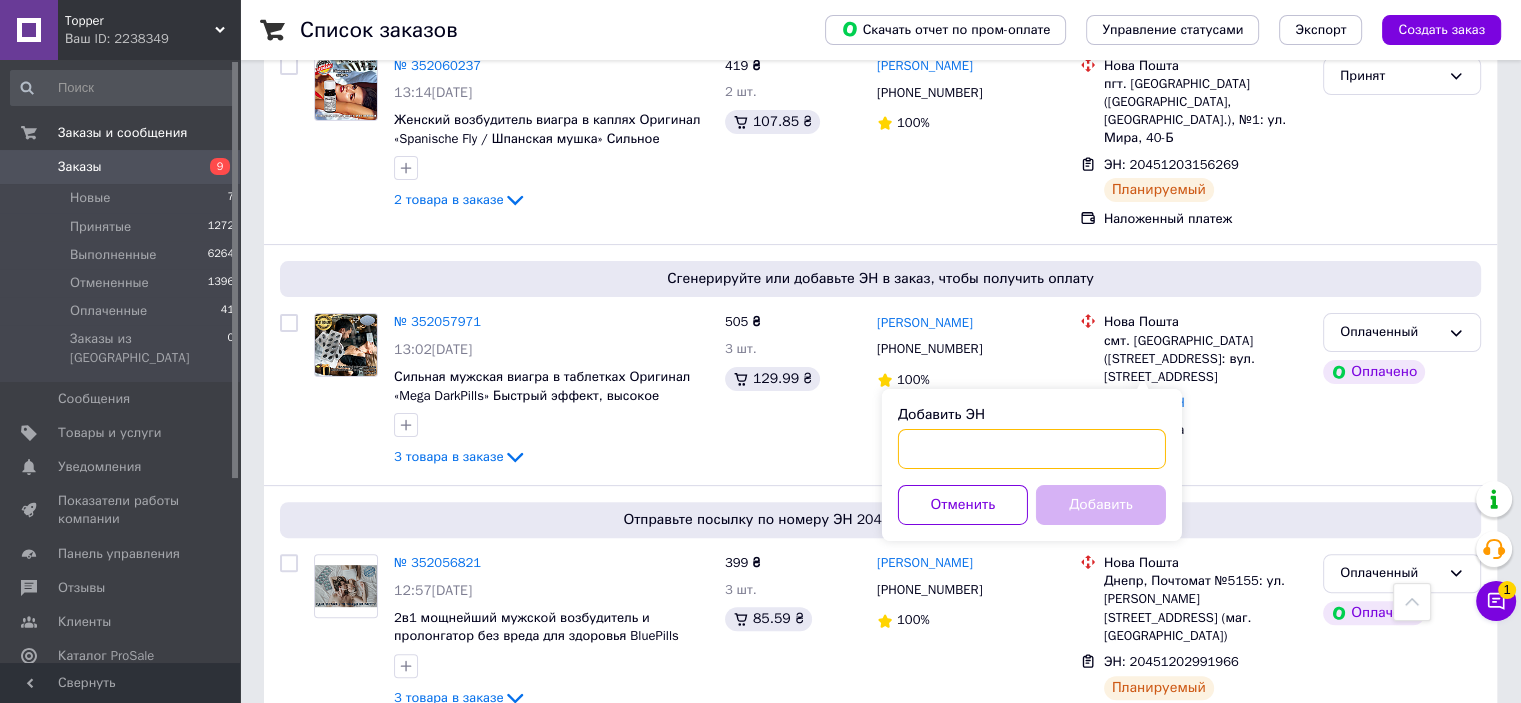 click on "Добавить ЭН" at bounding box center [1032, 449] 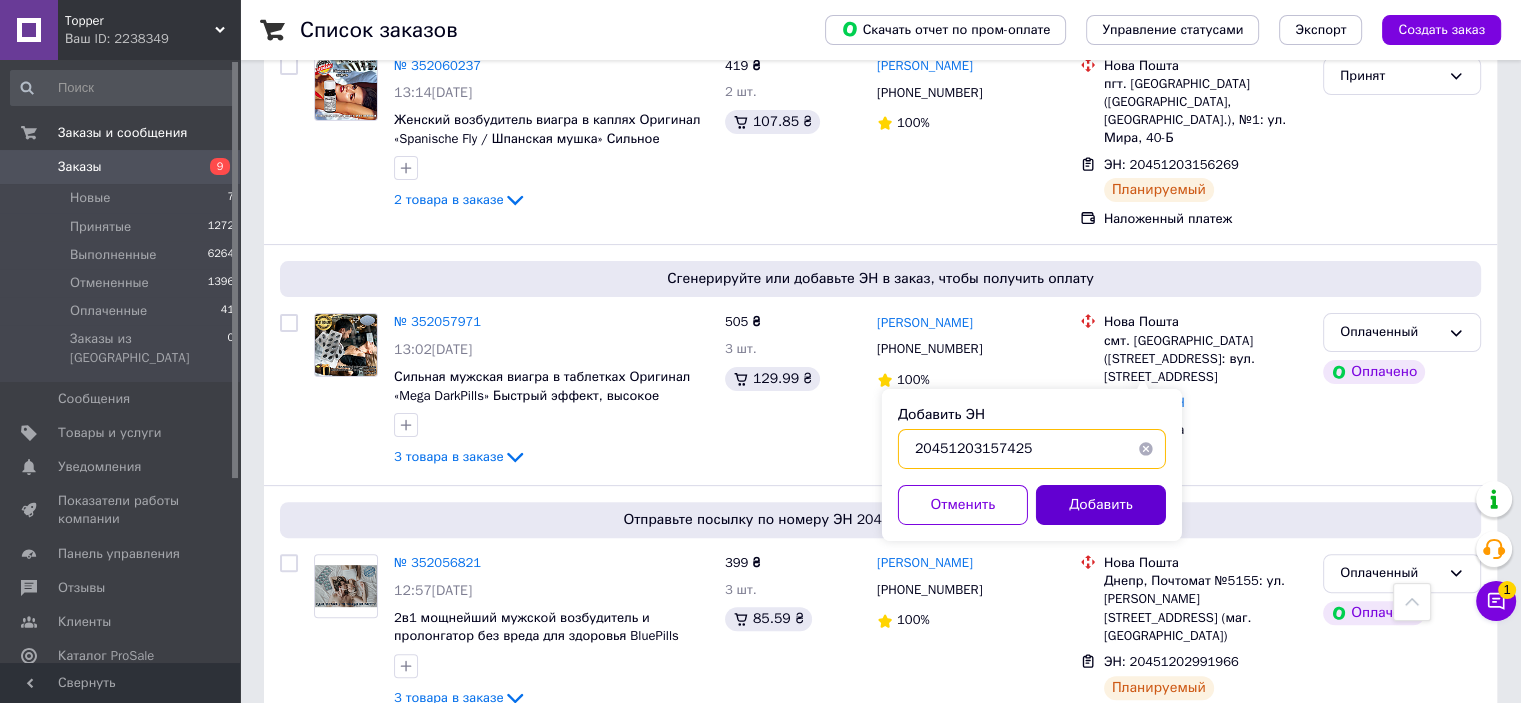 type on "20451203157425" 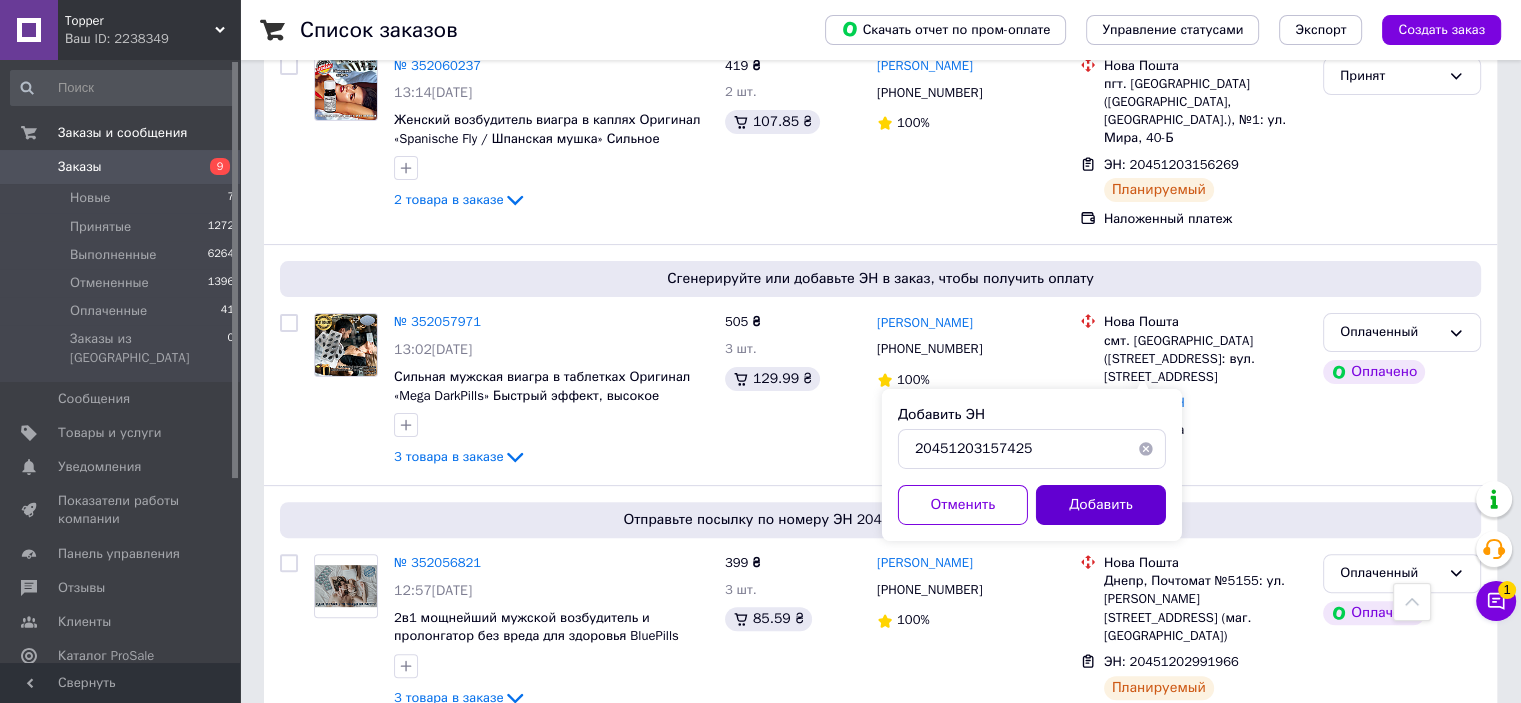 click on "Добавить" at bounding box center (1101, 505) 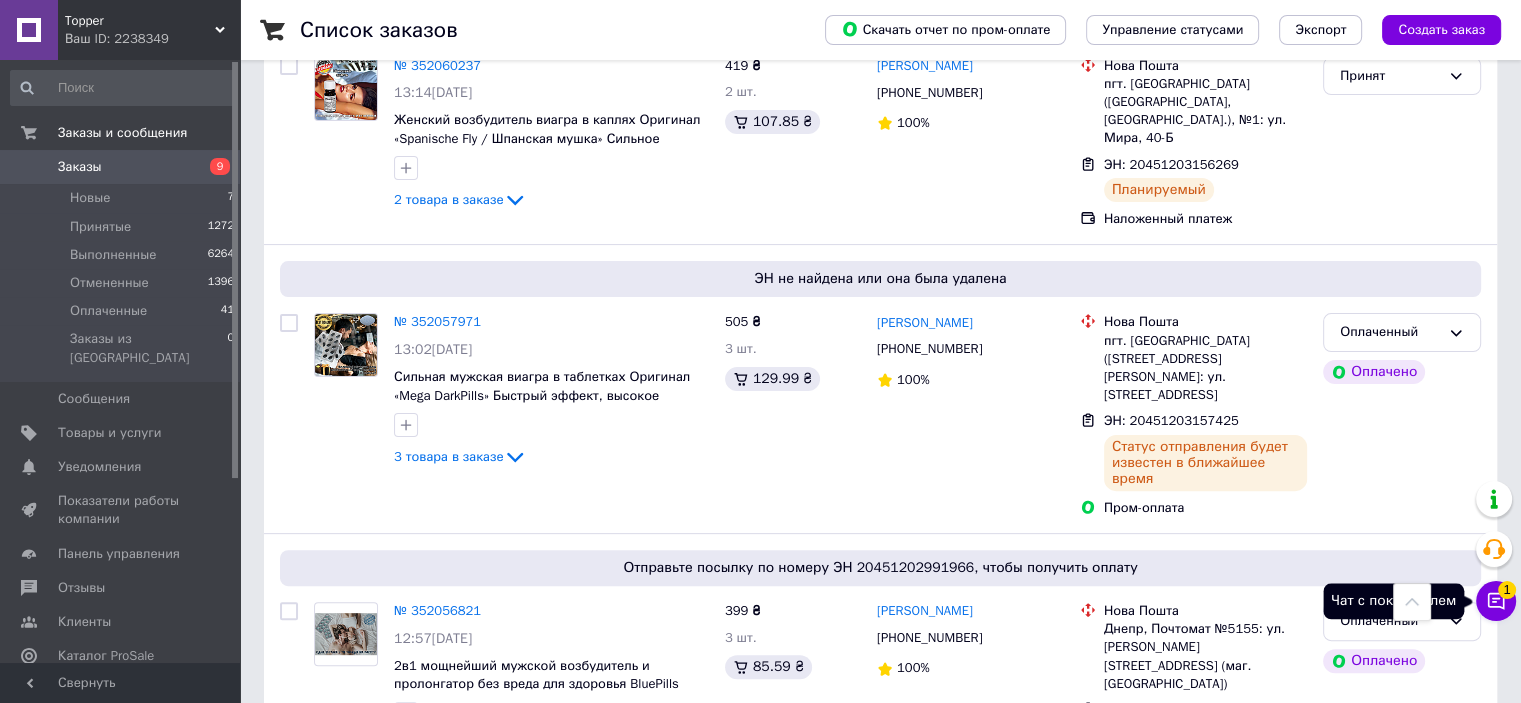 click 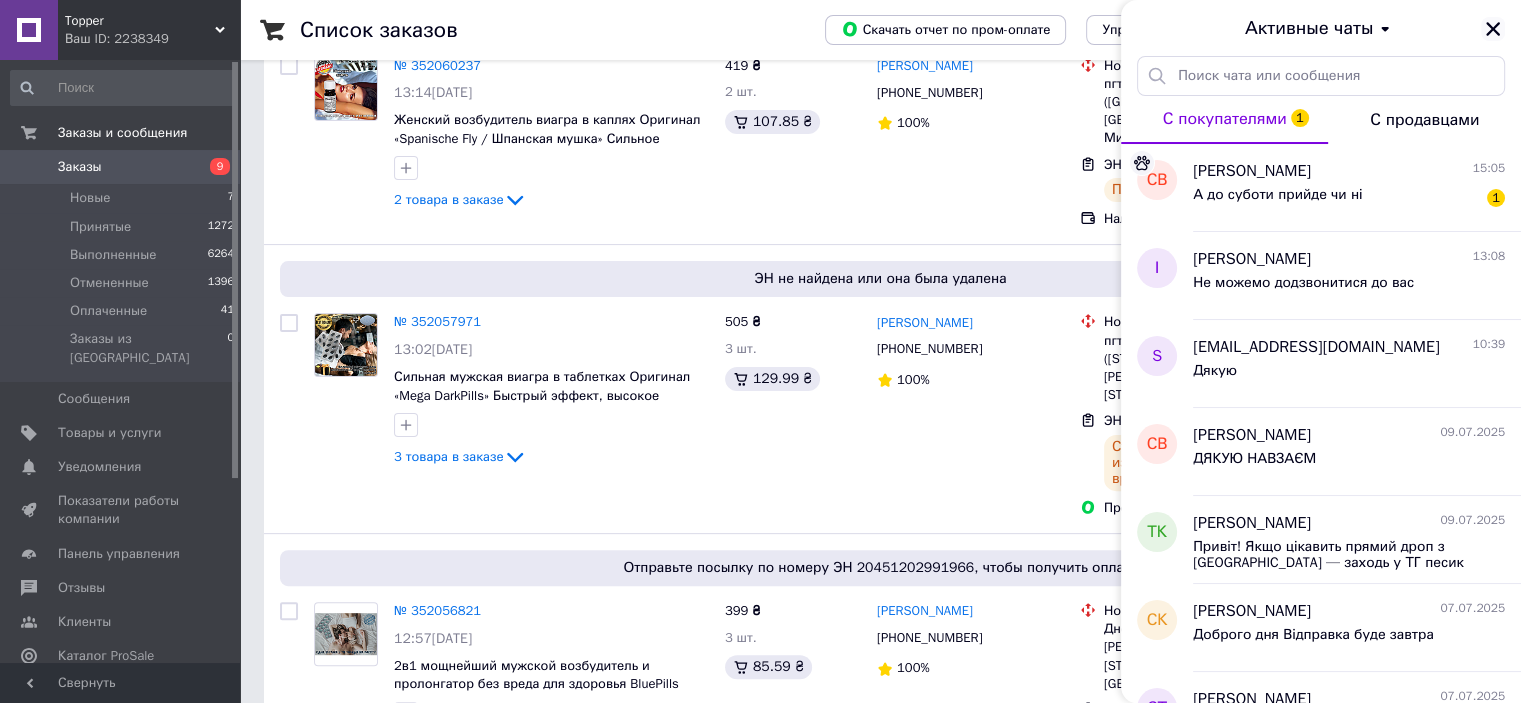 click 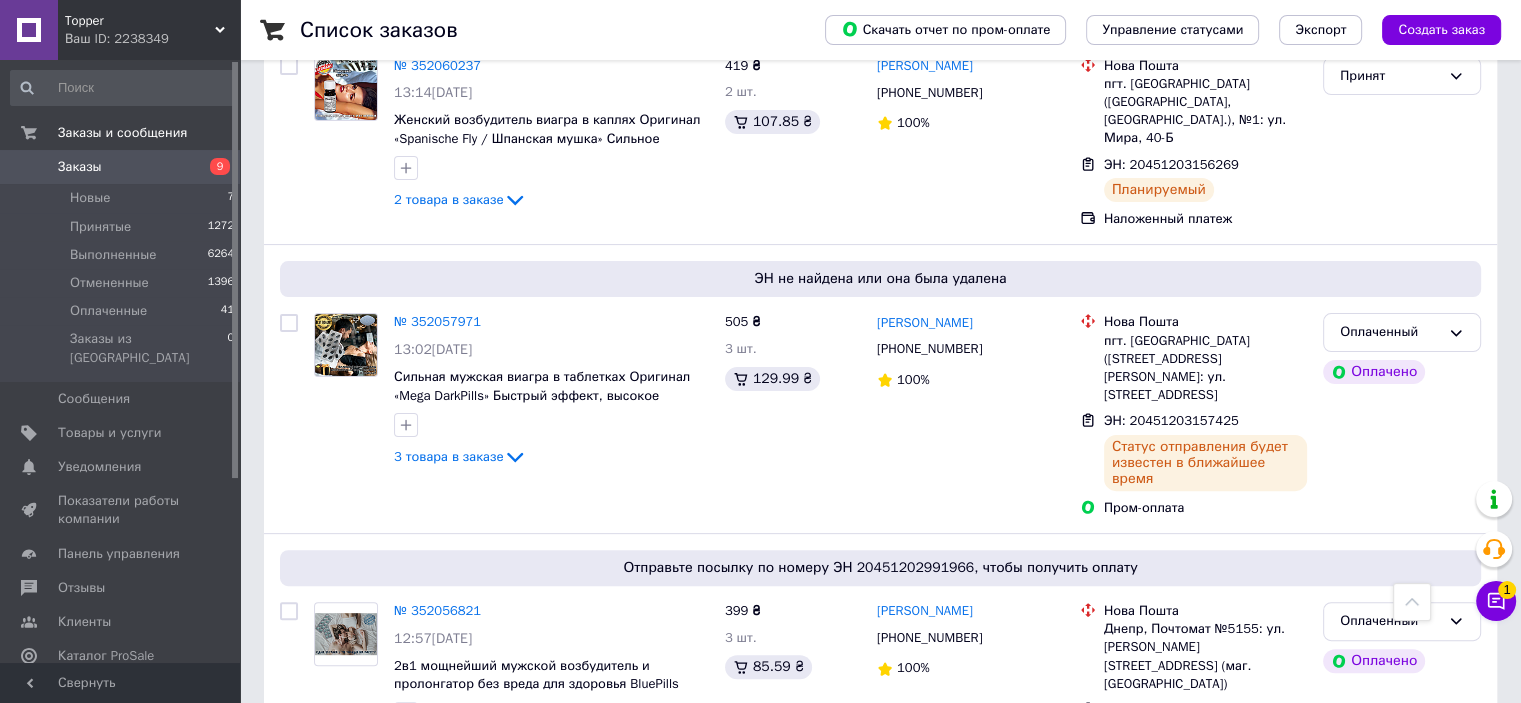 click on "Заказы" at bounding box center (121, 167) 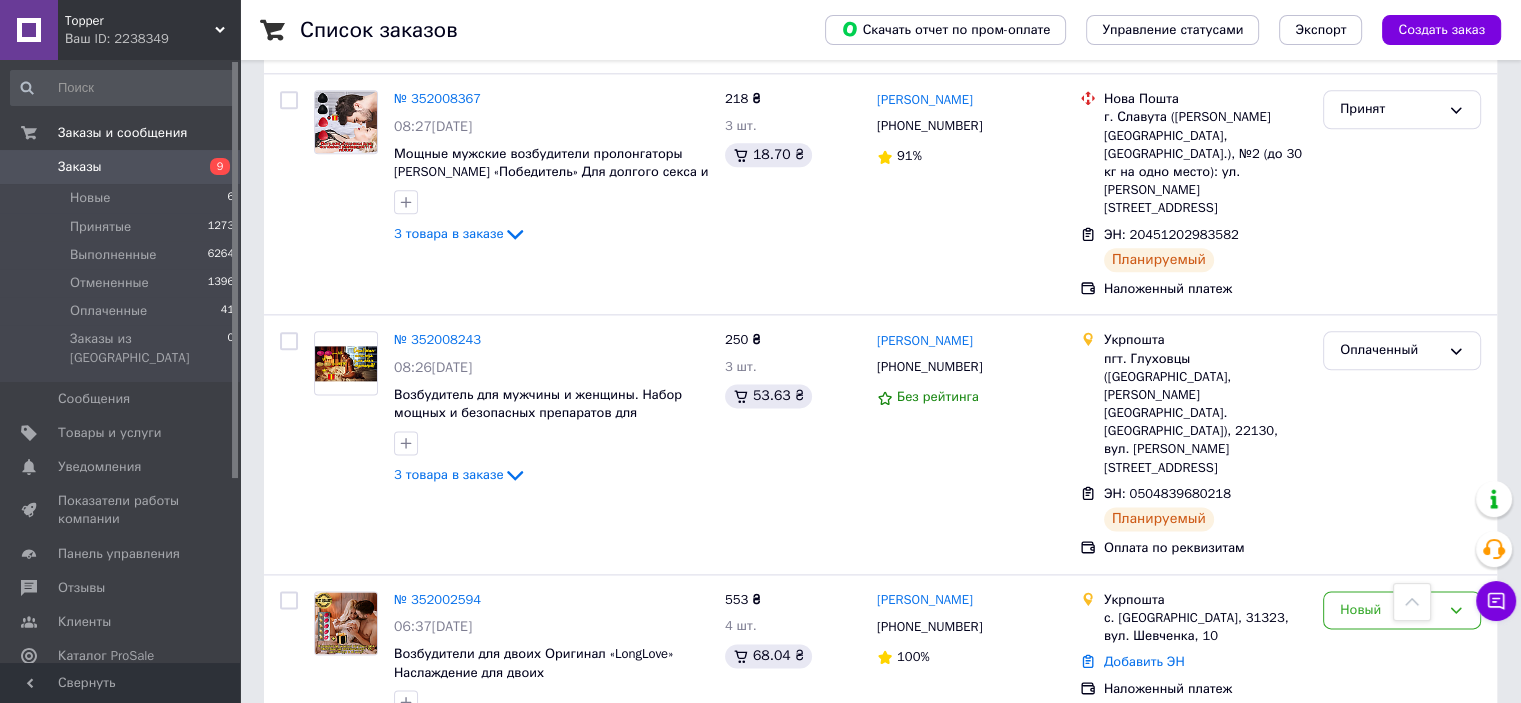 scroll, scrollTop: 2500, scrollLeft: 0, axis: vertical 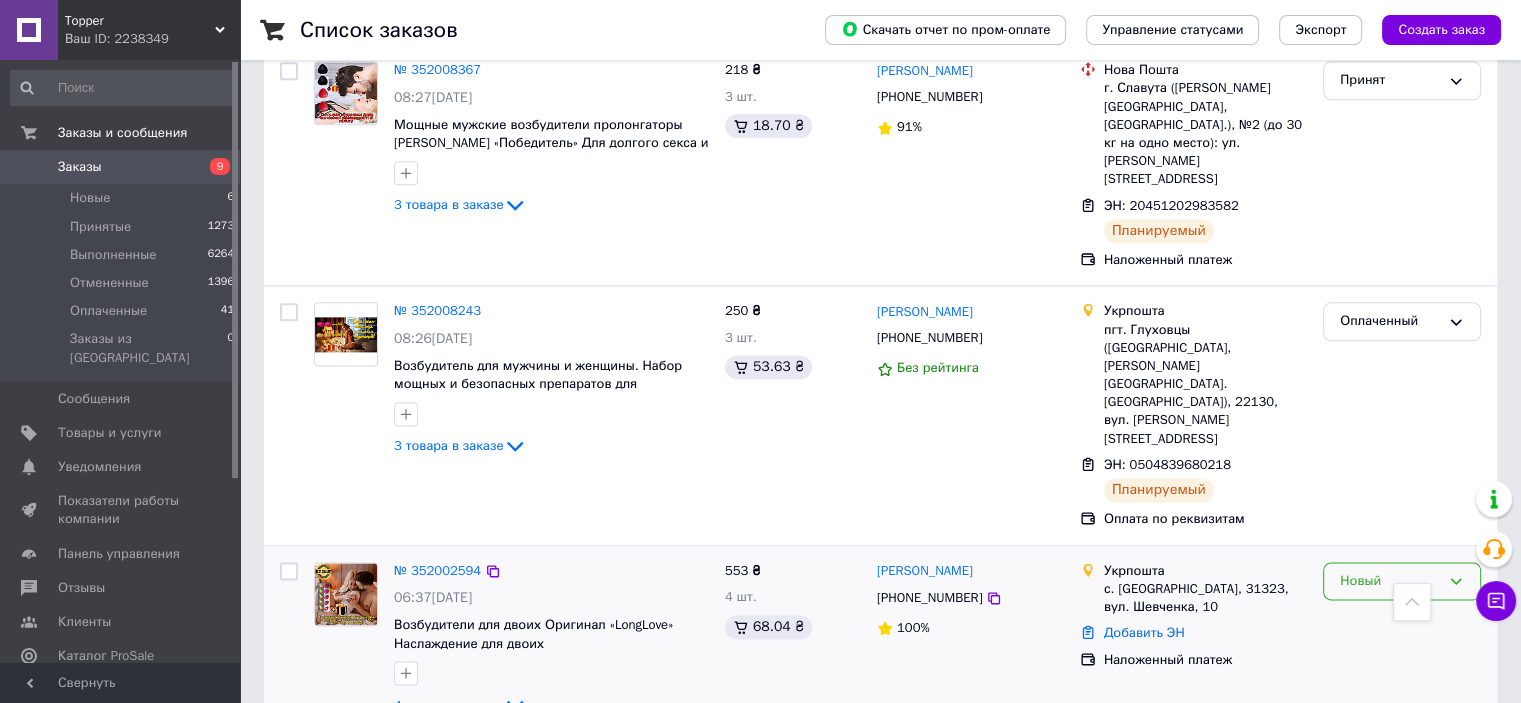 click on "Новый" at bounding box center [1402, 581] 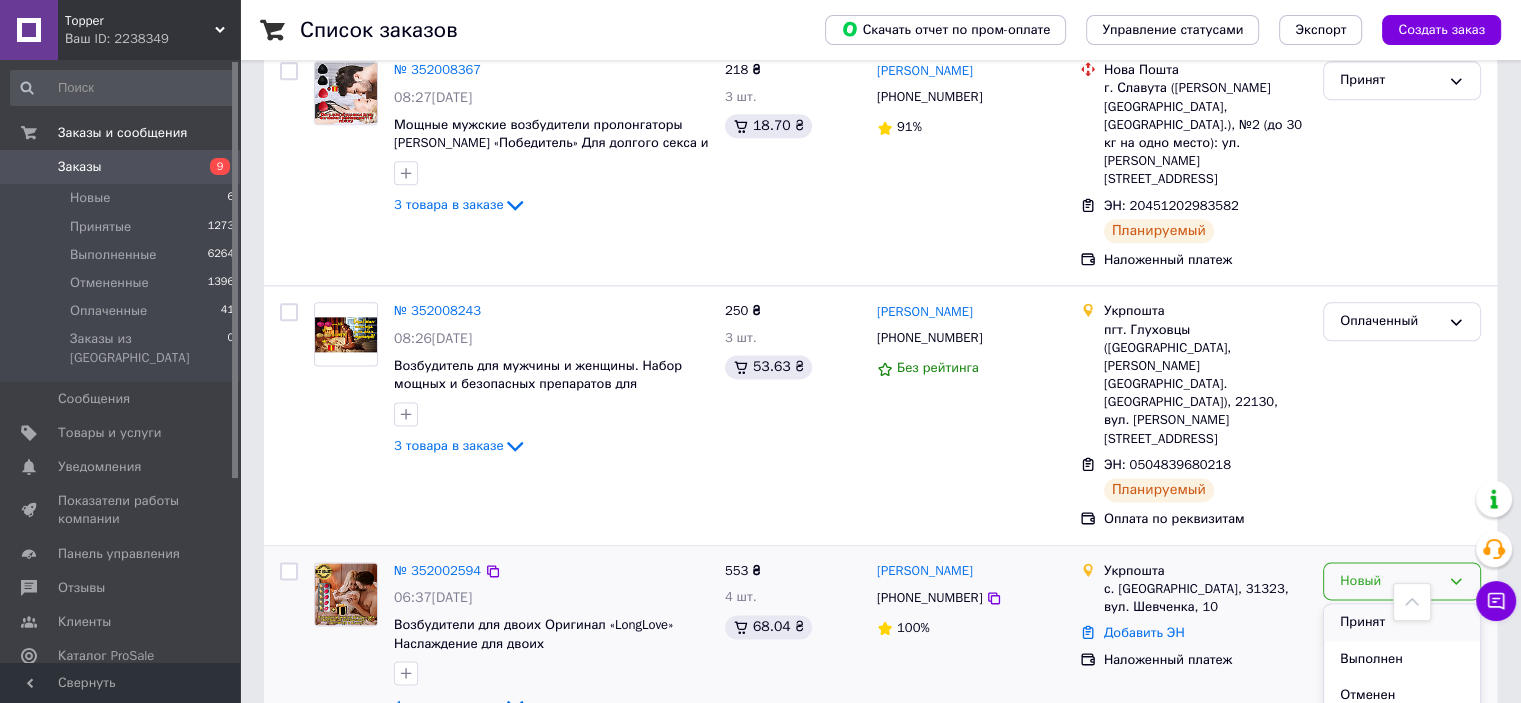 click on "Принят" at bounding box center [1402, 622] 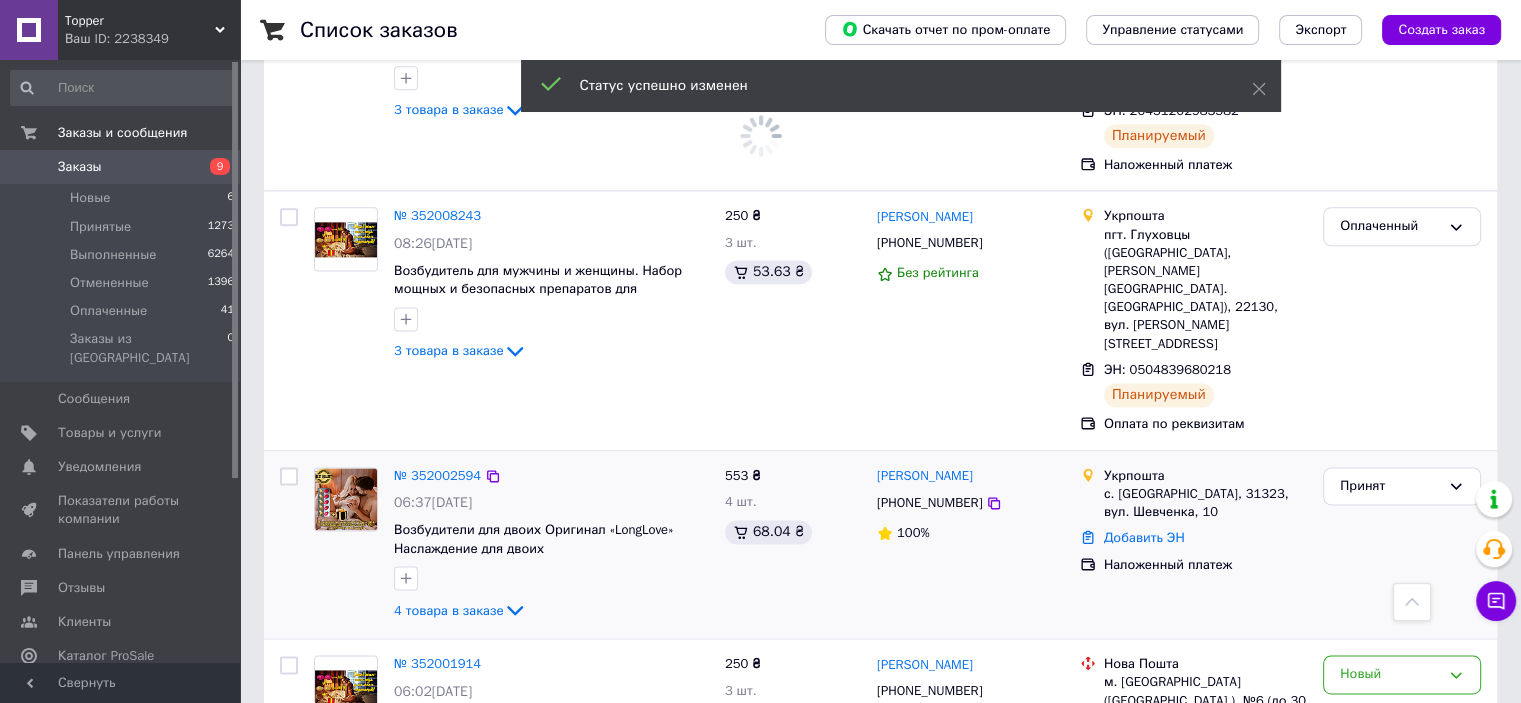 scroll, scrollTop: 2600, scrollLeft: 0, axis: vertical 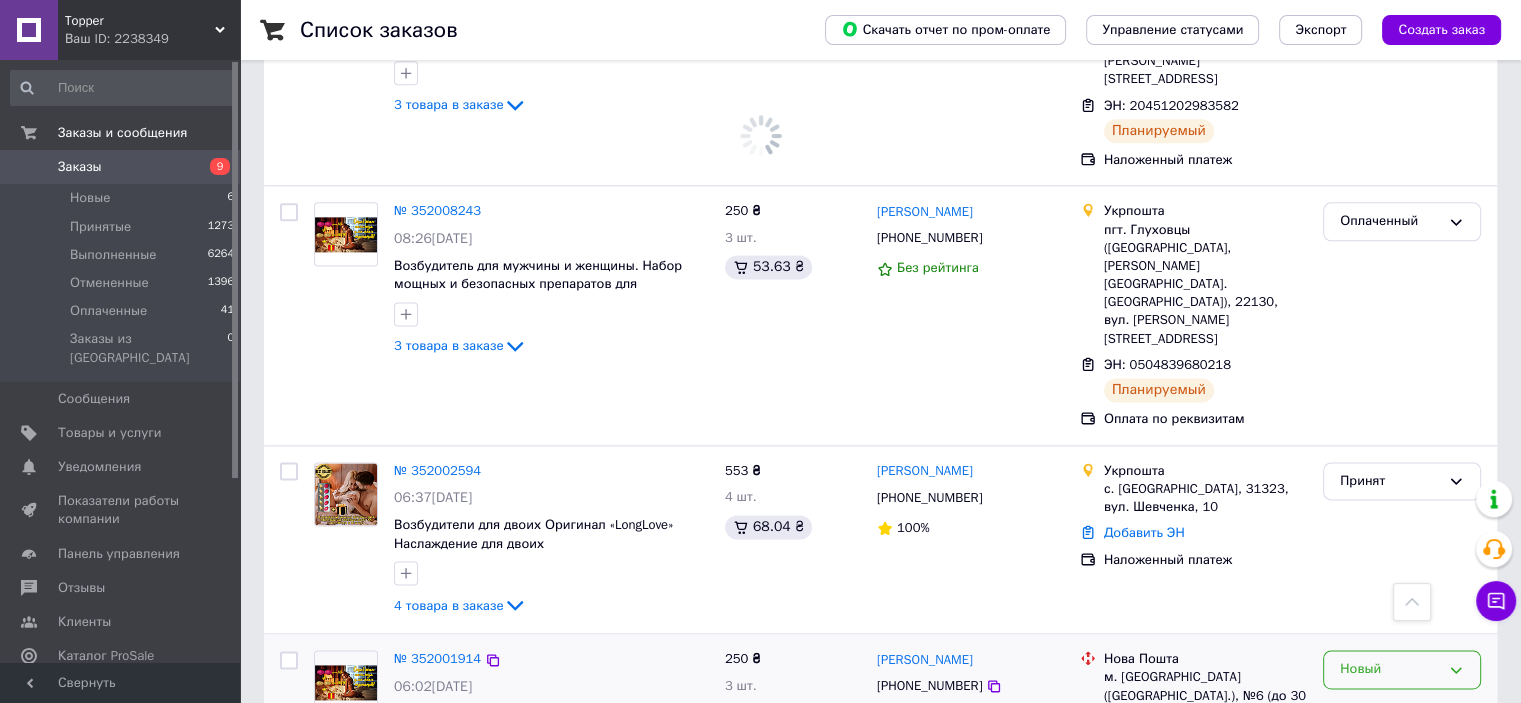 click on "Новый" at bounding box center [1402, 669] 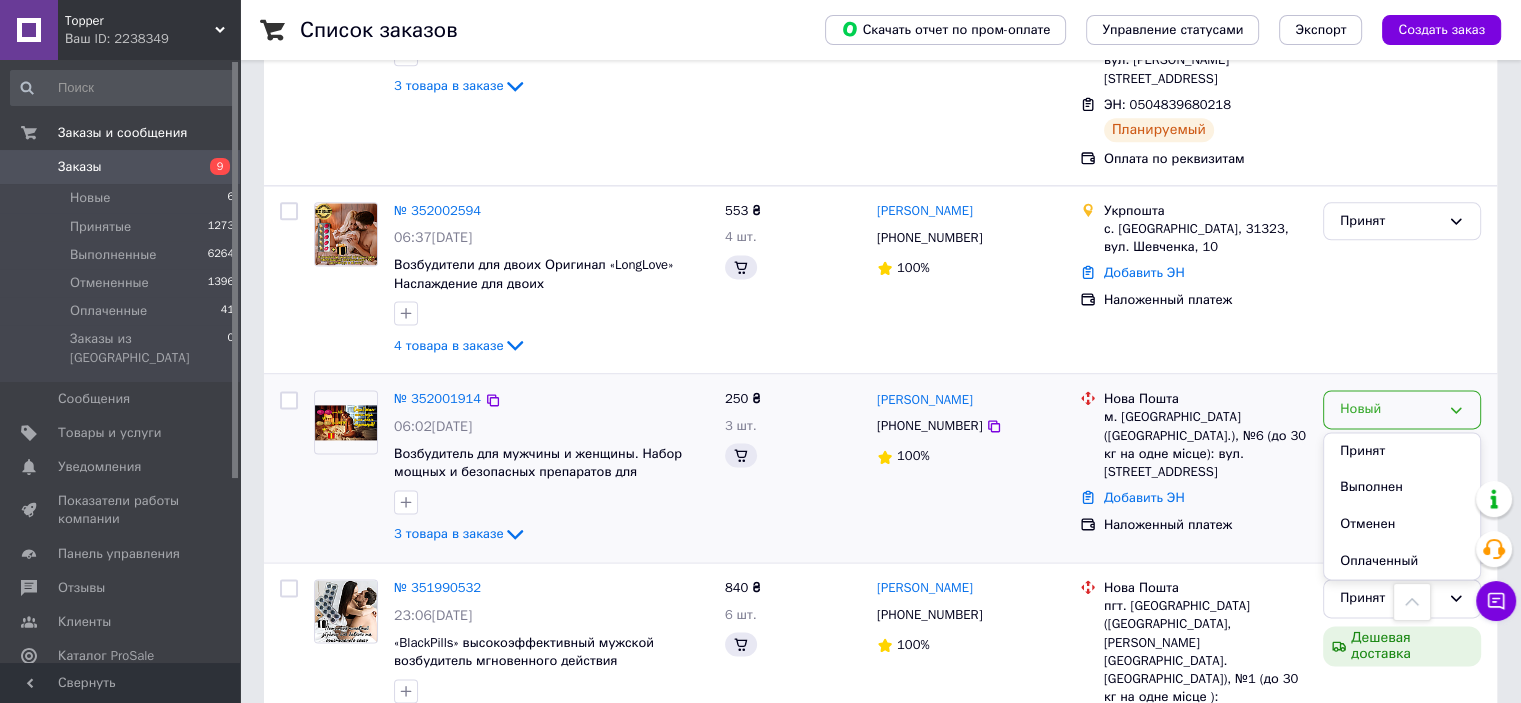 scroll, scrollTop: 2600, scrollLeft: 0, axis: vertical 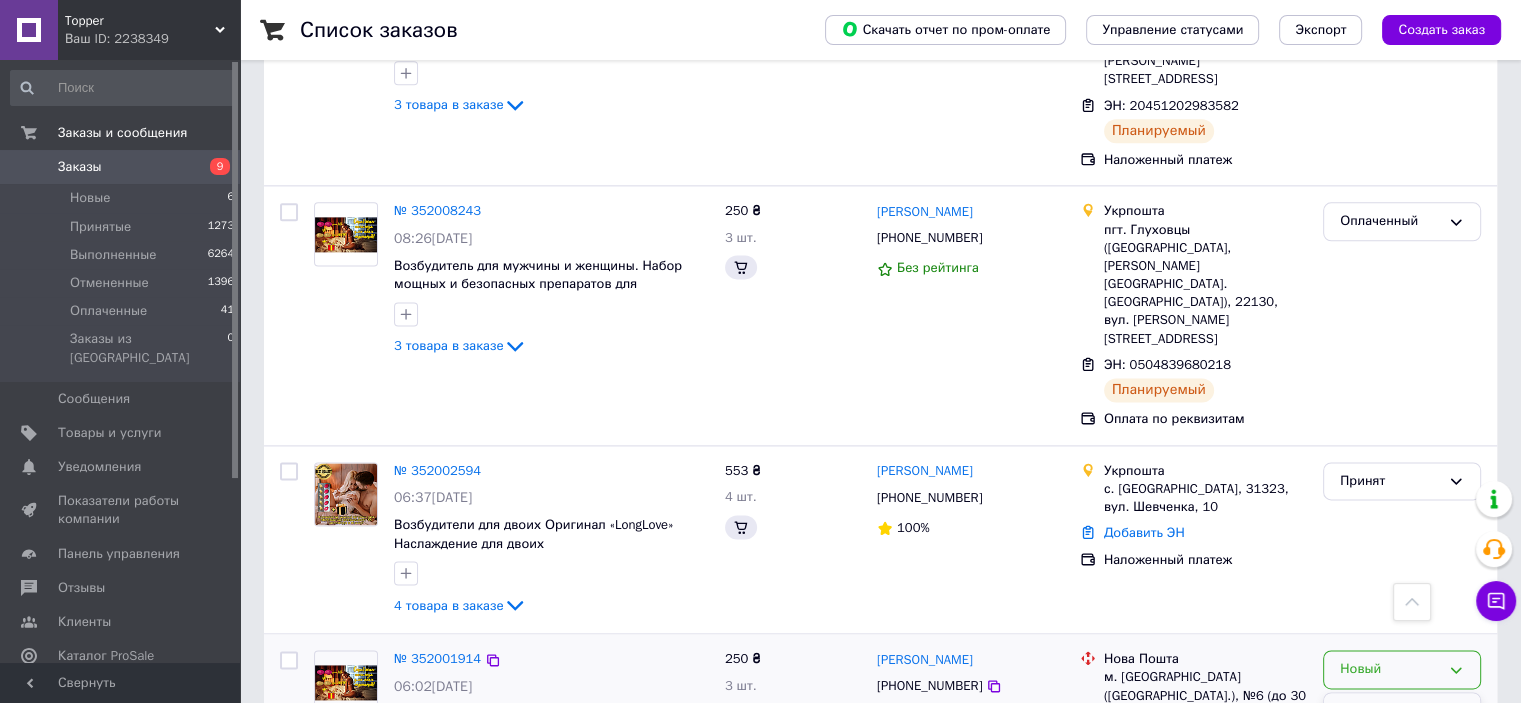 click on "Принят" at bounding box center (1402, 711) 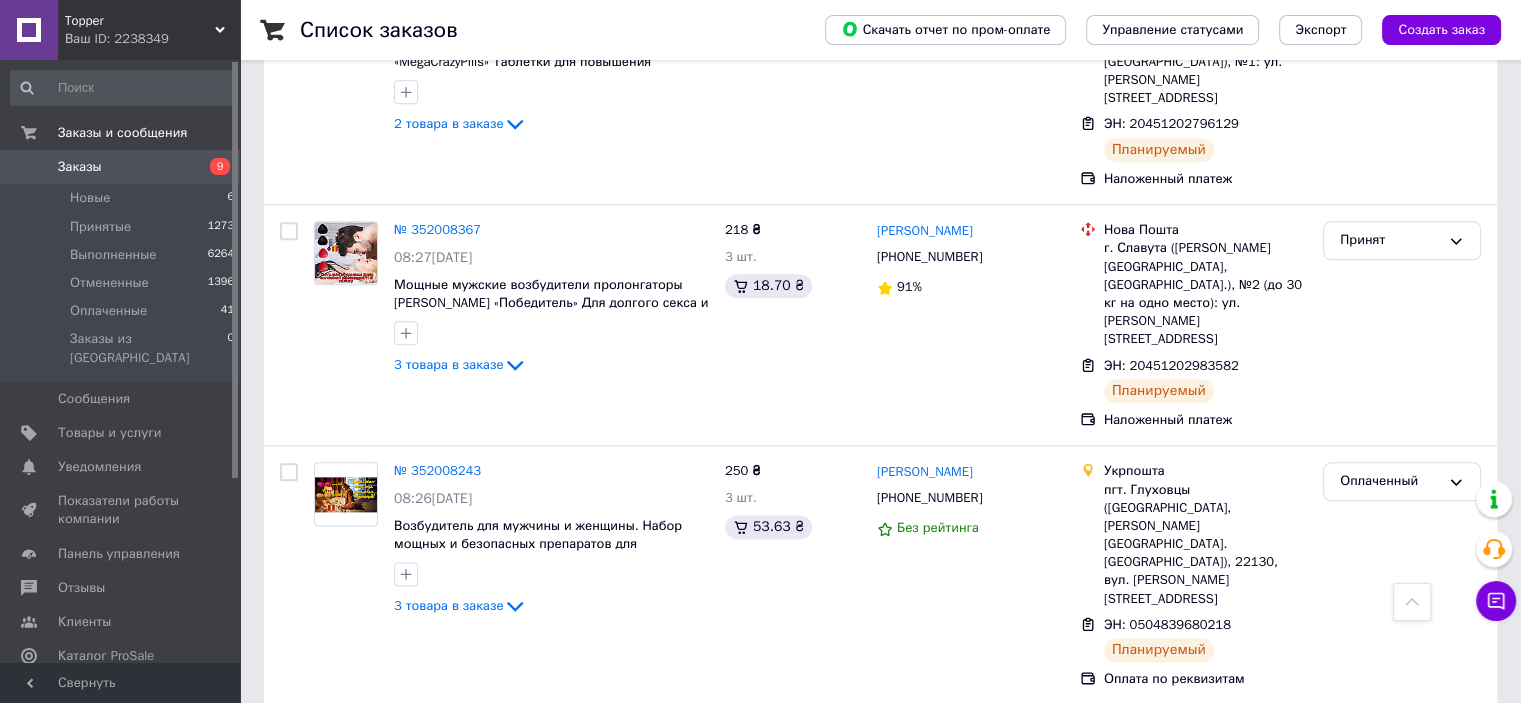 scroll, scrollTop: 2600, scrollLeft: 0, axis: vertical 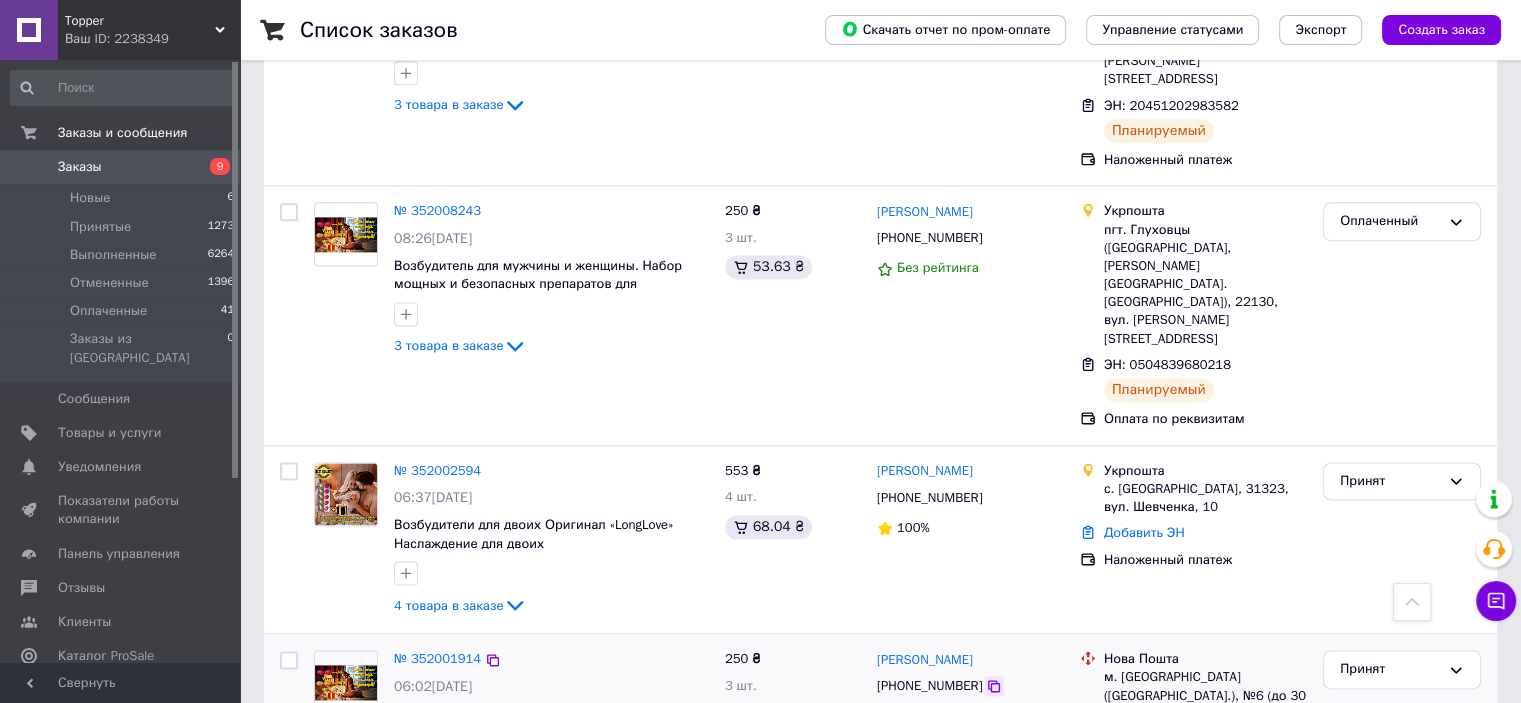 click 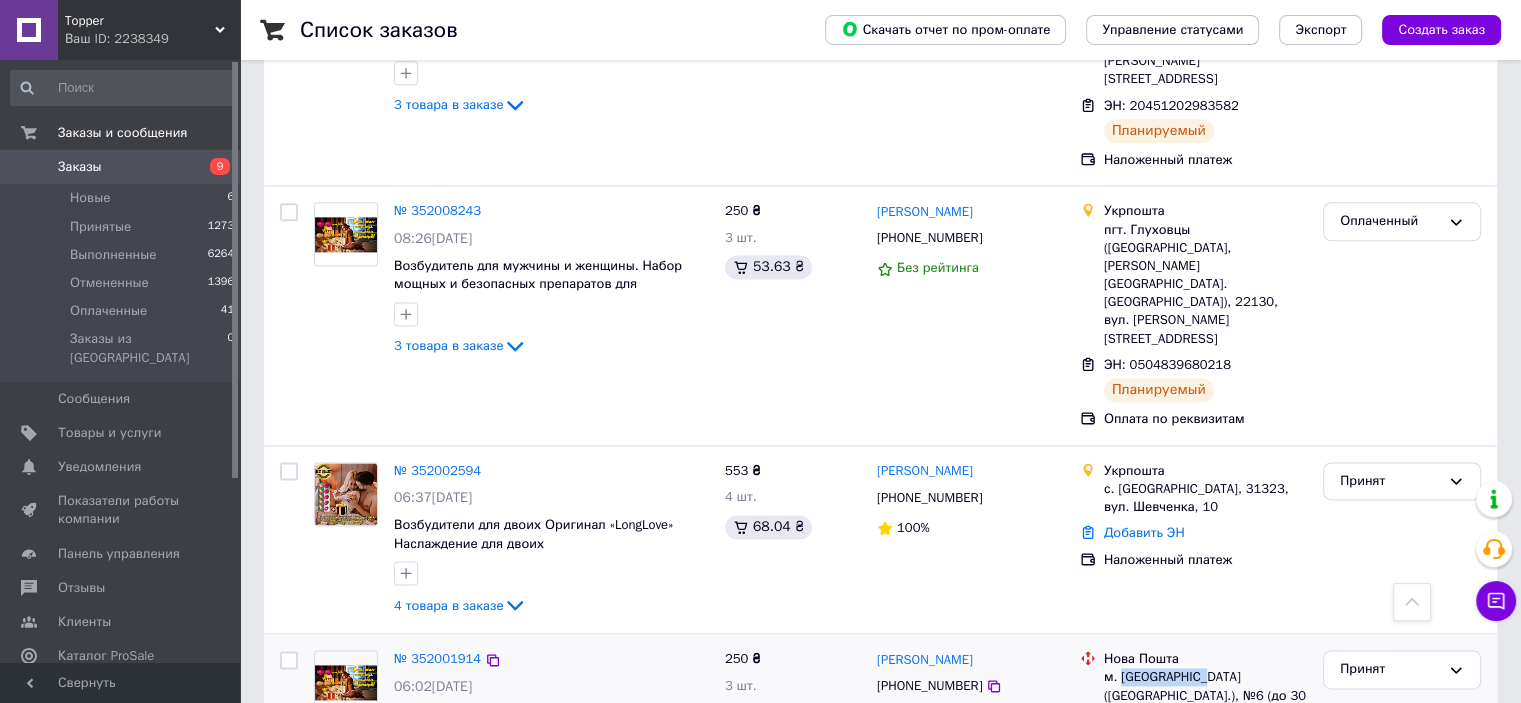 drag, startPoint x: 1120, startPoint y: 363, endPoint x: 1205, endPoint y: 363, distance: 85 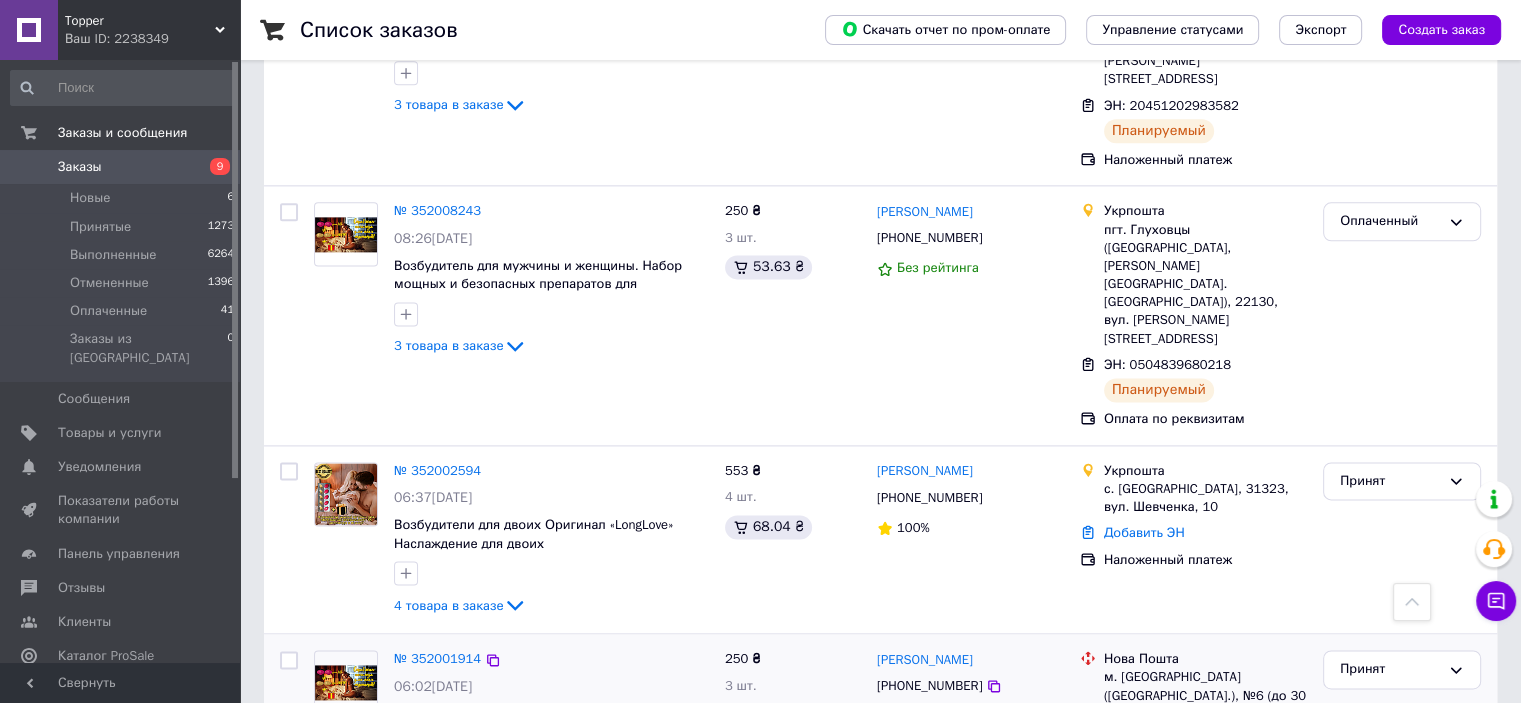 click on "Добавить ЭН" at bounding box center [1144, 757] 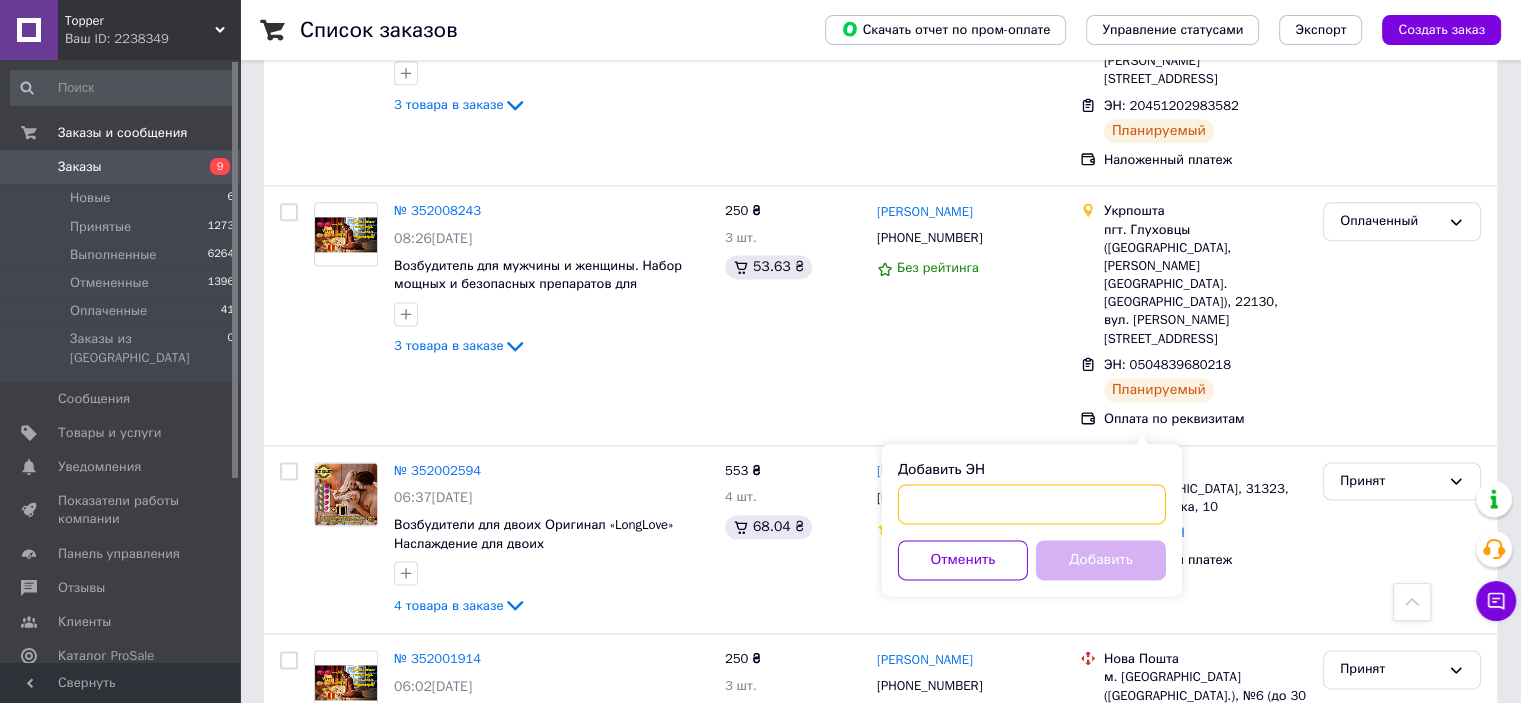 click on "Добавить ЭН" at bounding box center [1032, 504] 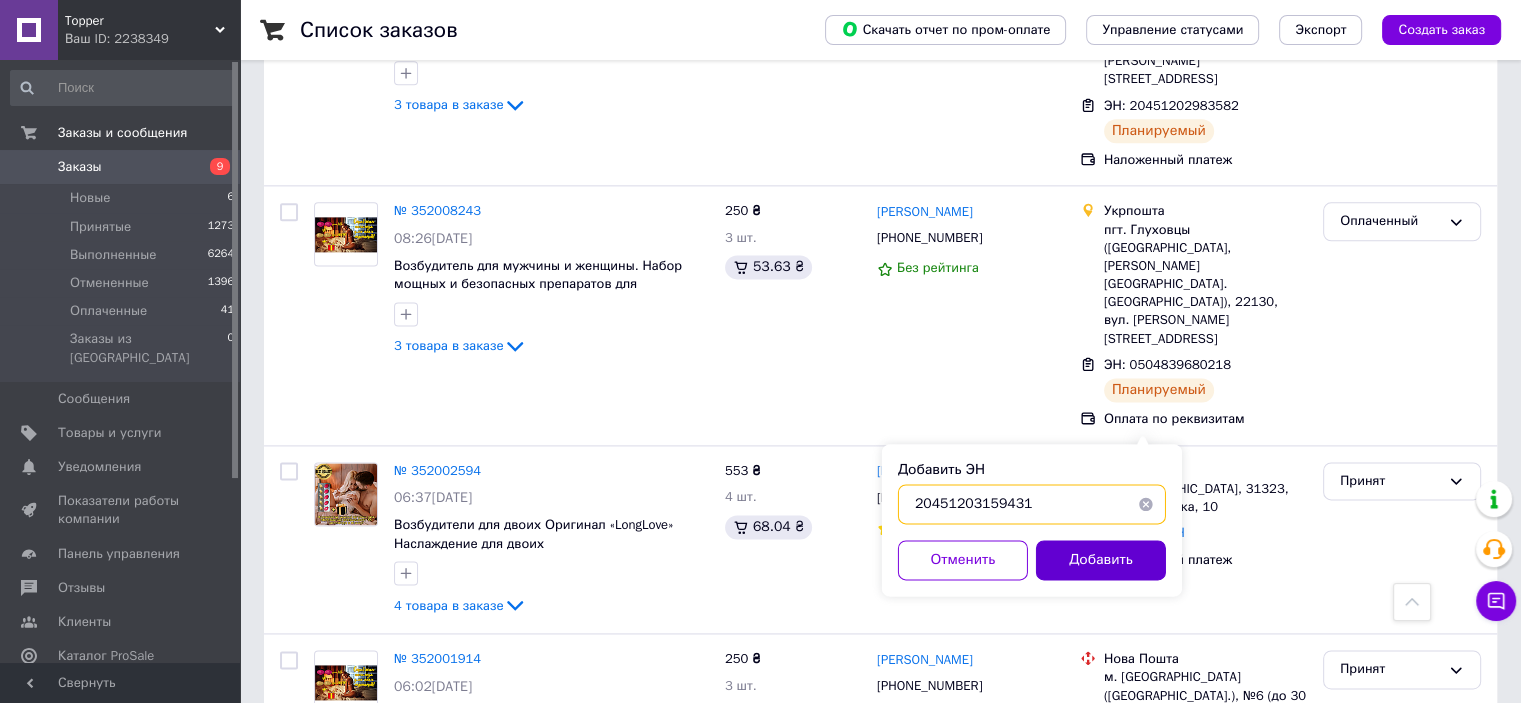 type on "20451203159431" 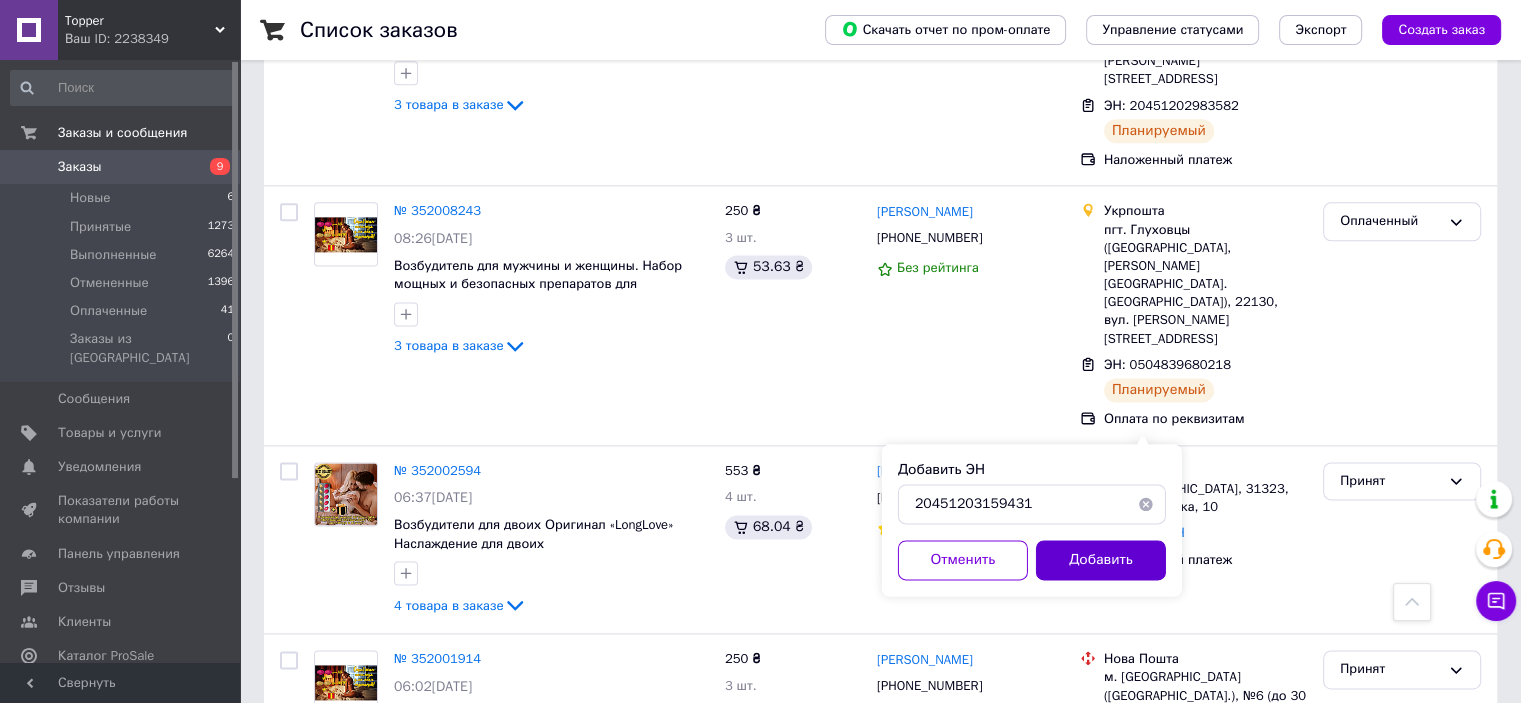 click on "Добавить" at bounding box center [1101, 560] 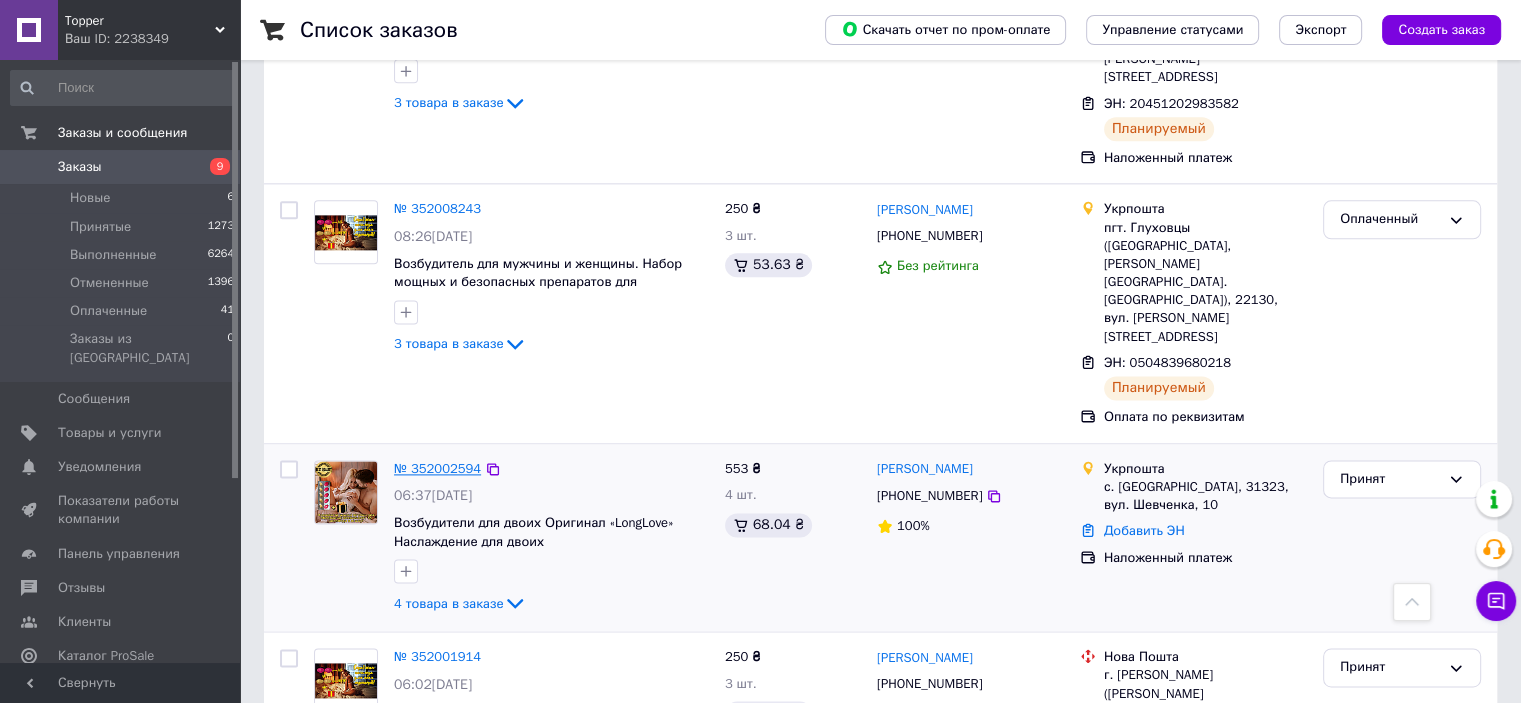 click on "№ 352002594" at bounding box center [437, 468] 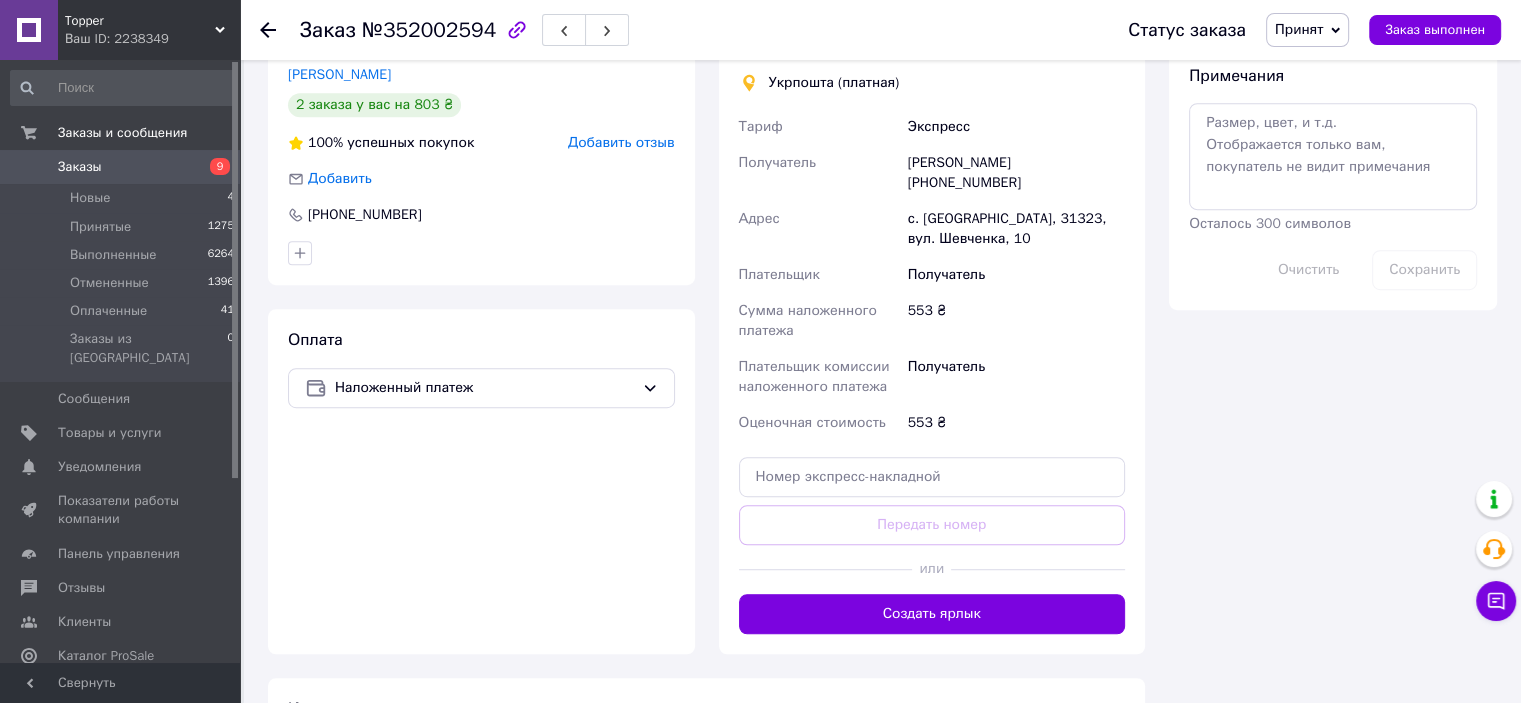 scroll, scrollTop: 1248, scrollLeft: 0, axis: vertical 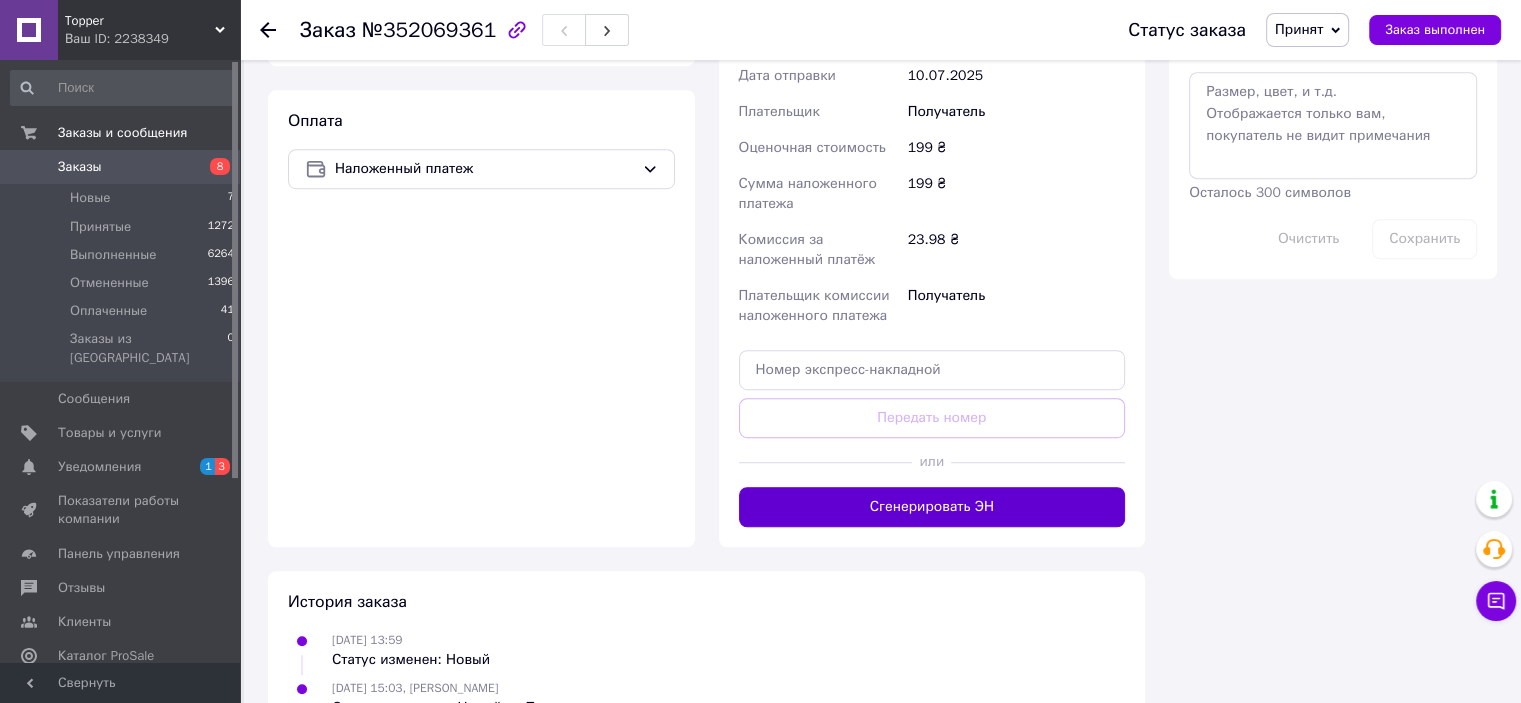 click on "Сгенерировать ЭН" at bounding box center (932, 507) 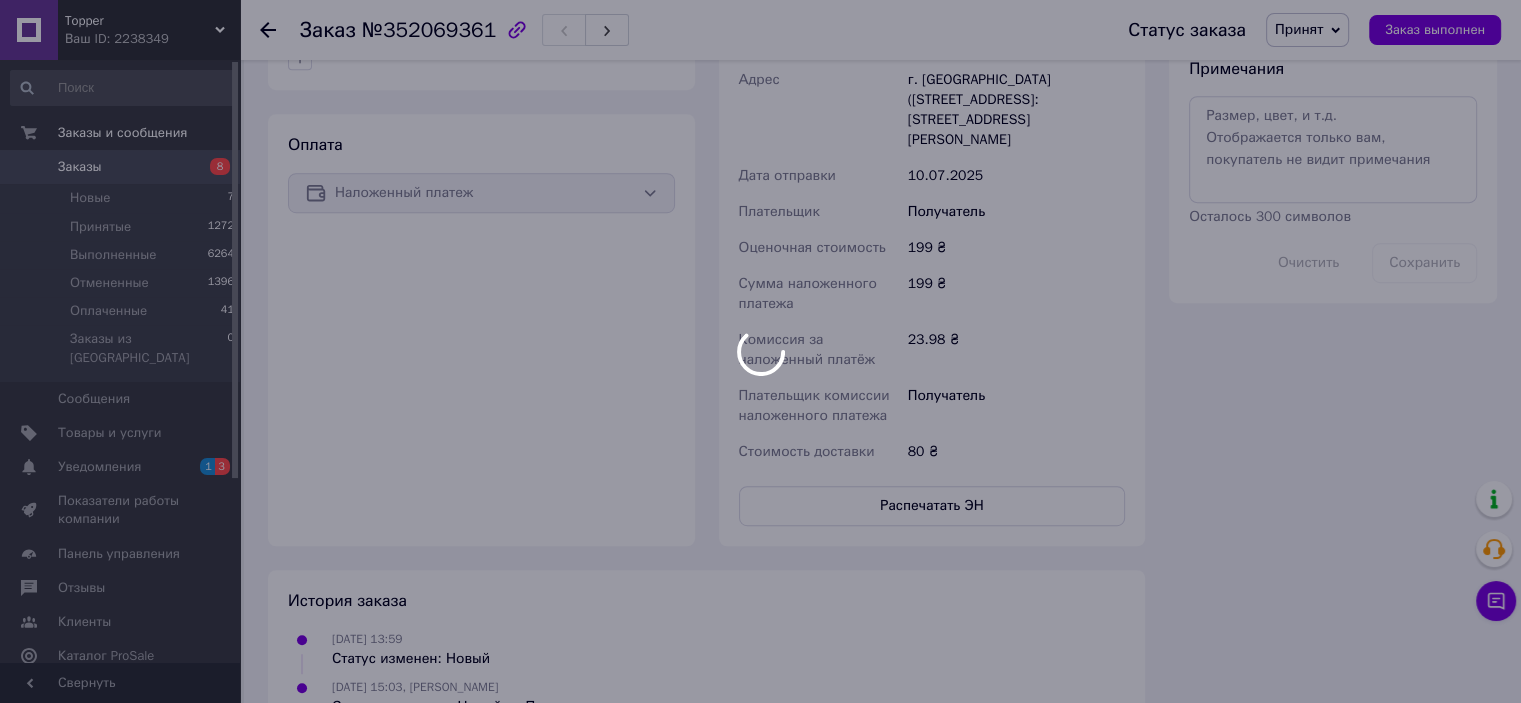 scroll, scrollTop: 1152, scrollLeft: 0, axis: vertical 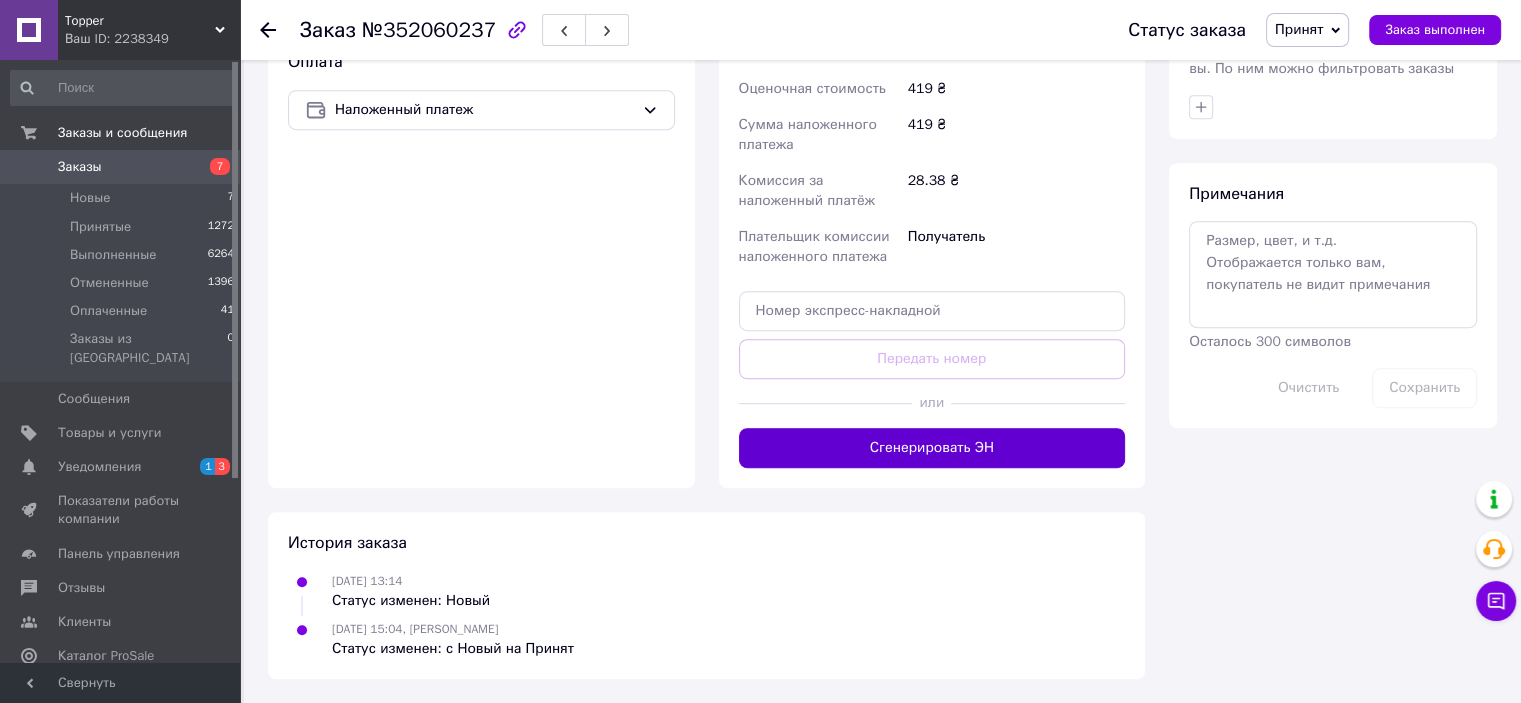 click on "Сгенерировать ЭН" at bounding box center (932, 448) 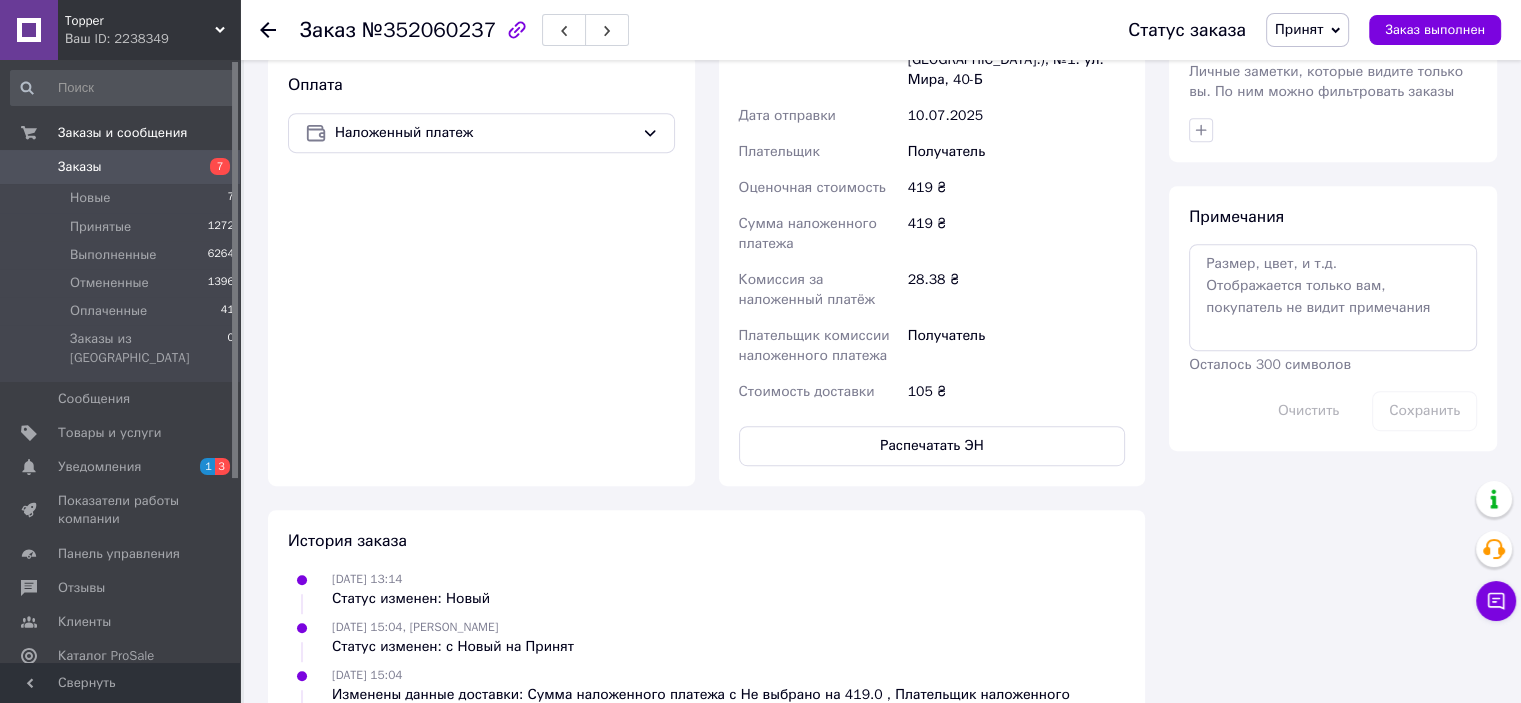 scroll, scrollTop: 1003, scrollLeft: 0, axis: vertical 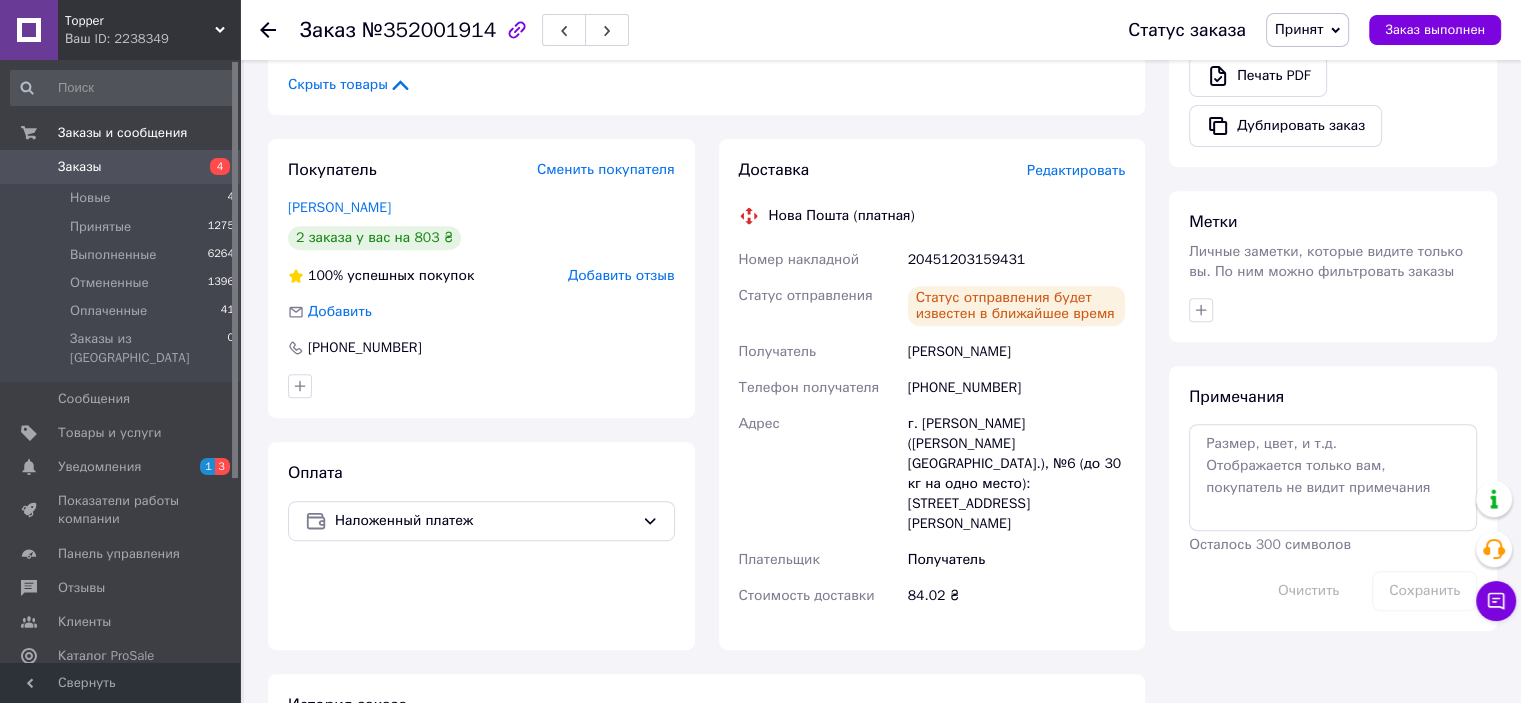 click on "Редактировать" at bounding box center [1076, 170] 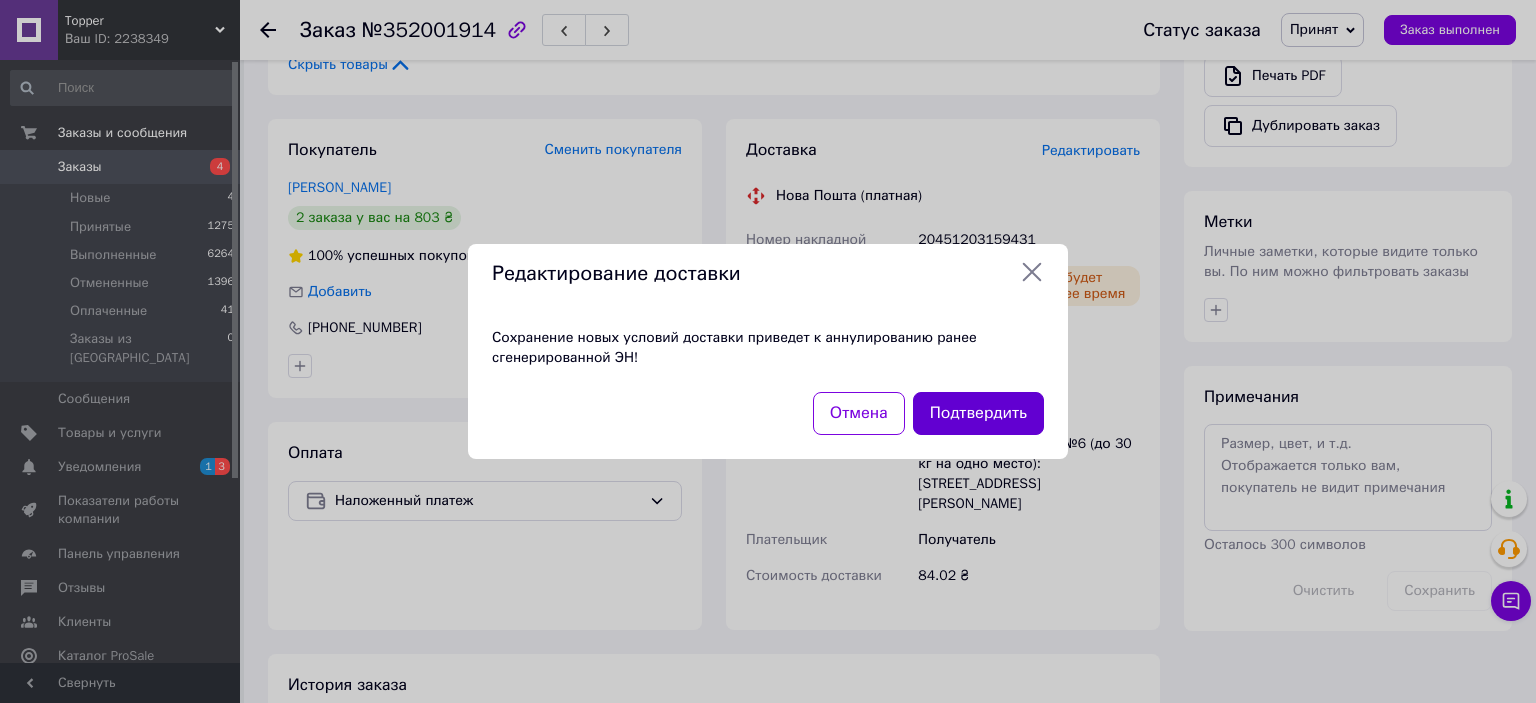 click on "Подтвердить" at bounding box center [978, 413] 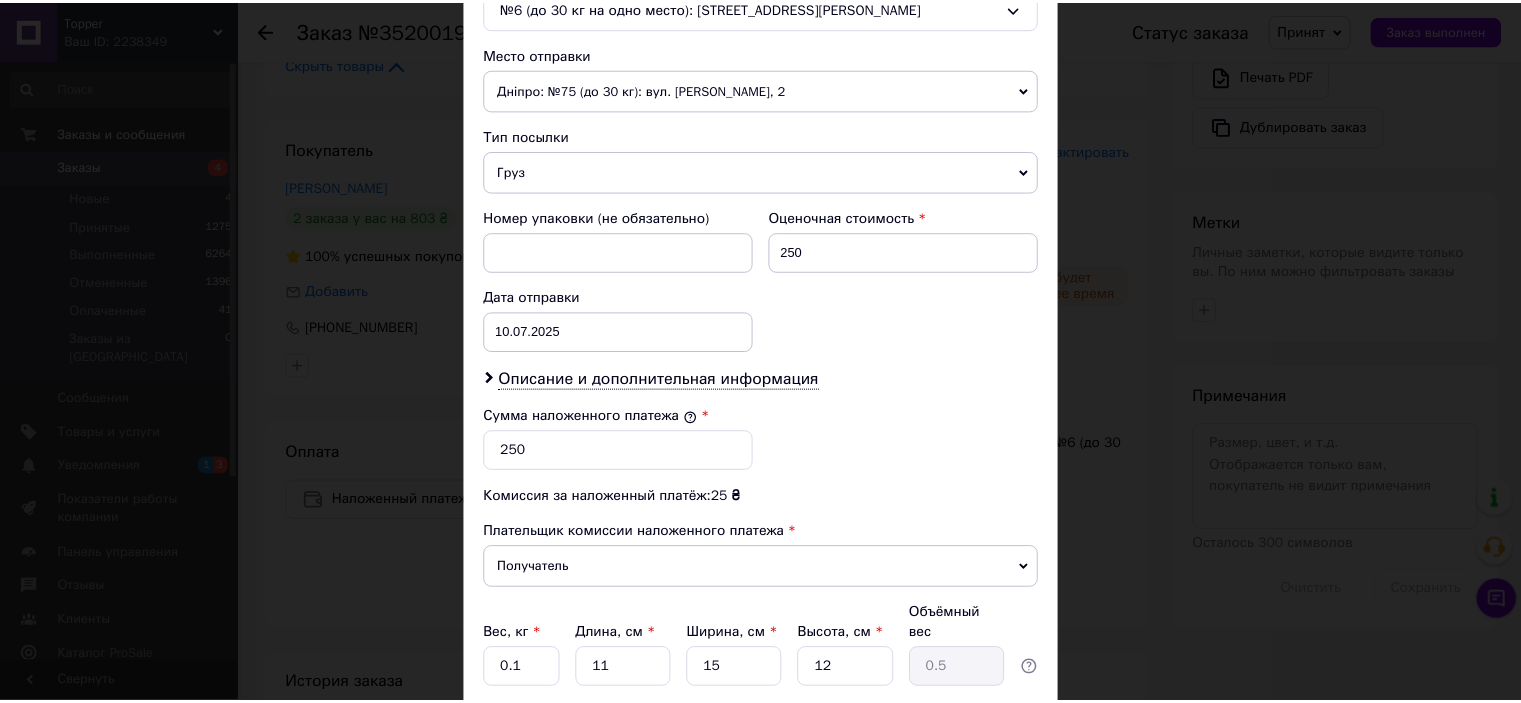 scroll, scrollTop: 816, scrollLeft: 0, axis: vertical 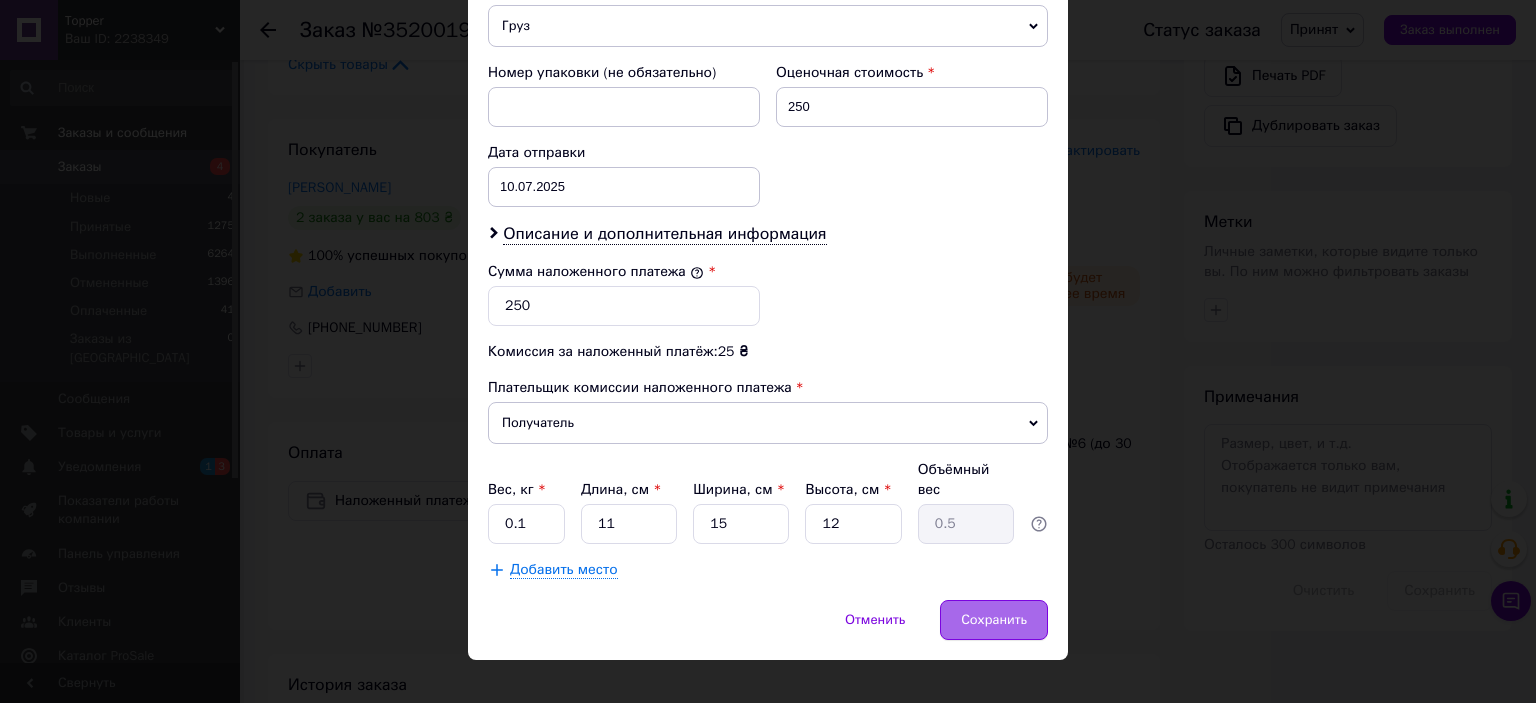 click on "Сохранить" at bounding box center (994, 620) 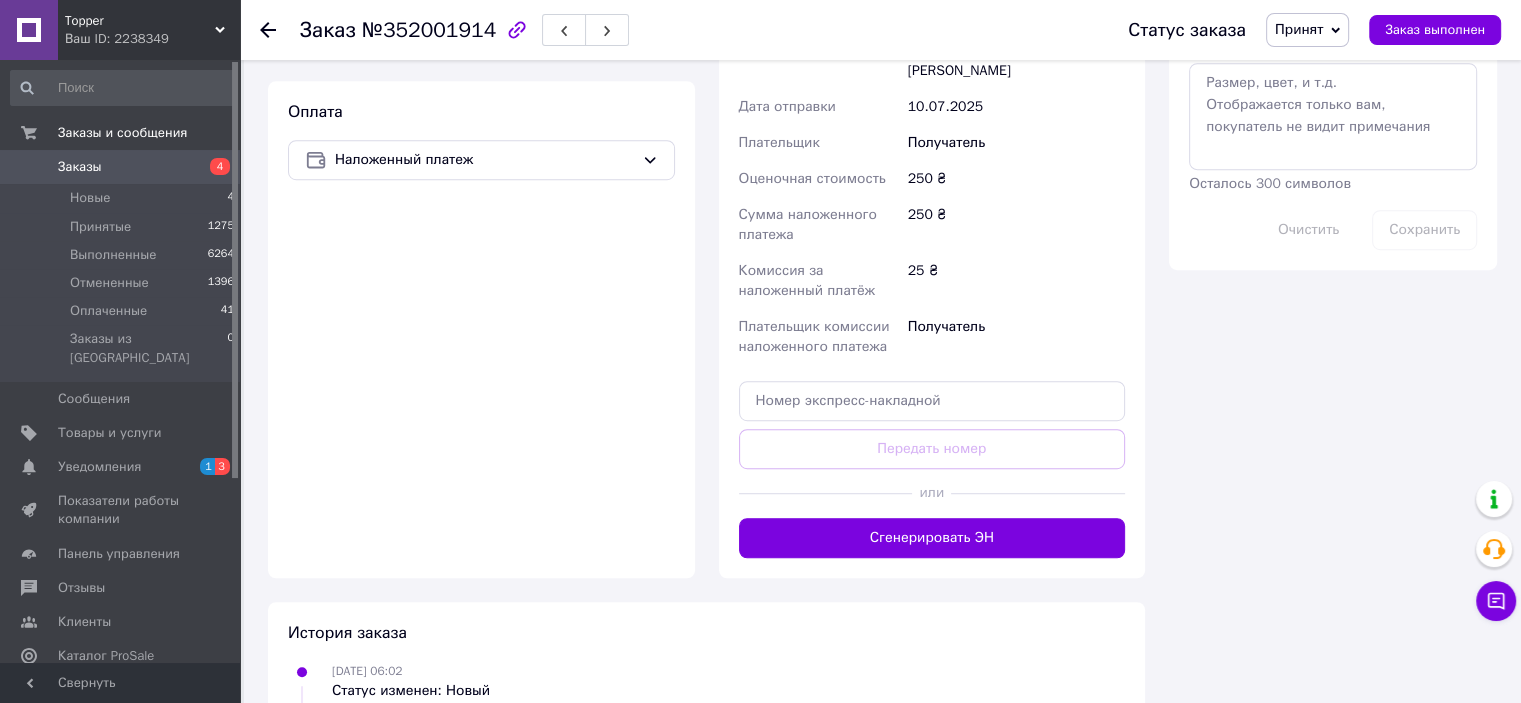 scroll, scrollTop: 1200, scrollLeft: 0, axis: vertical 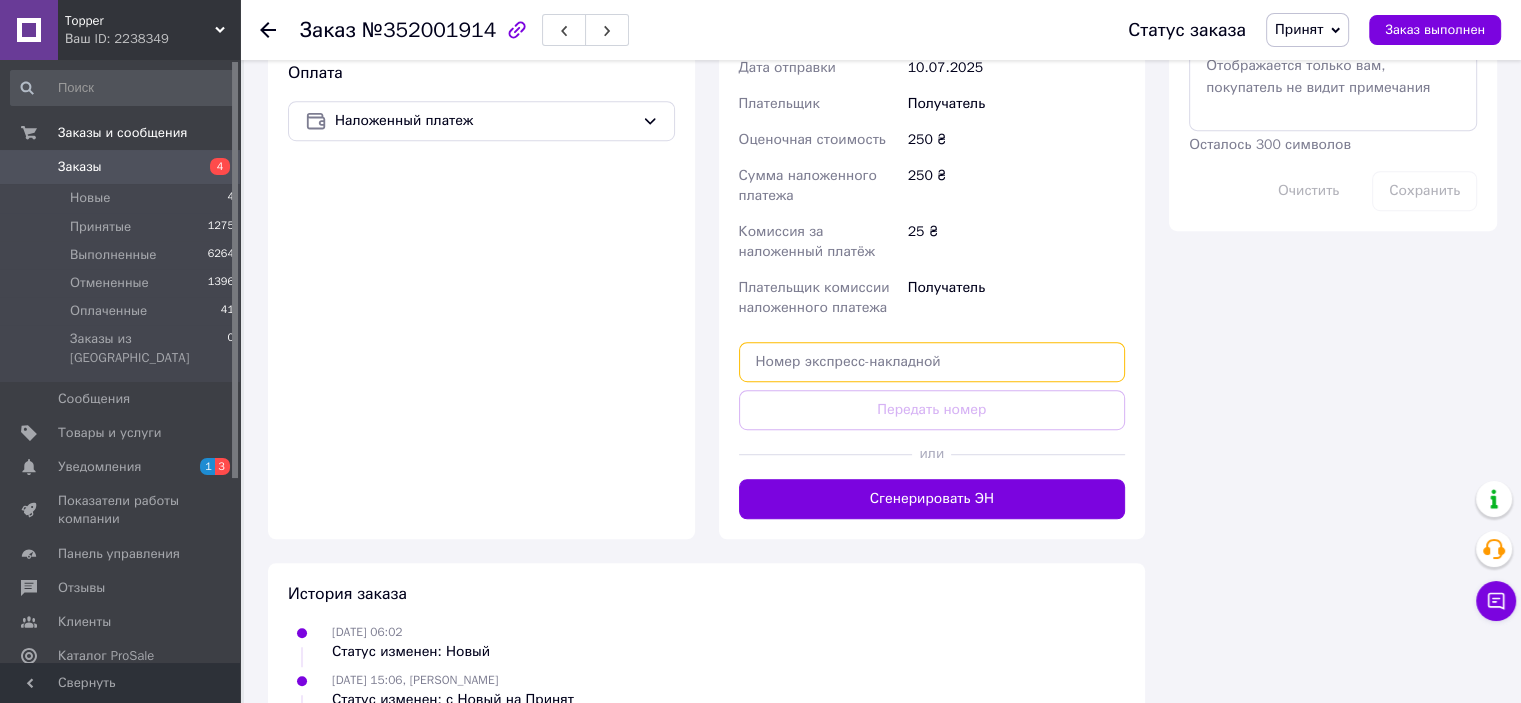 click at bounding box center (932, 362) 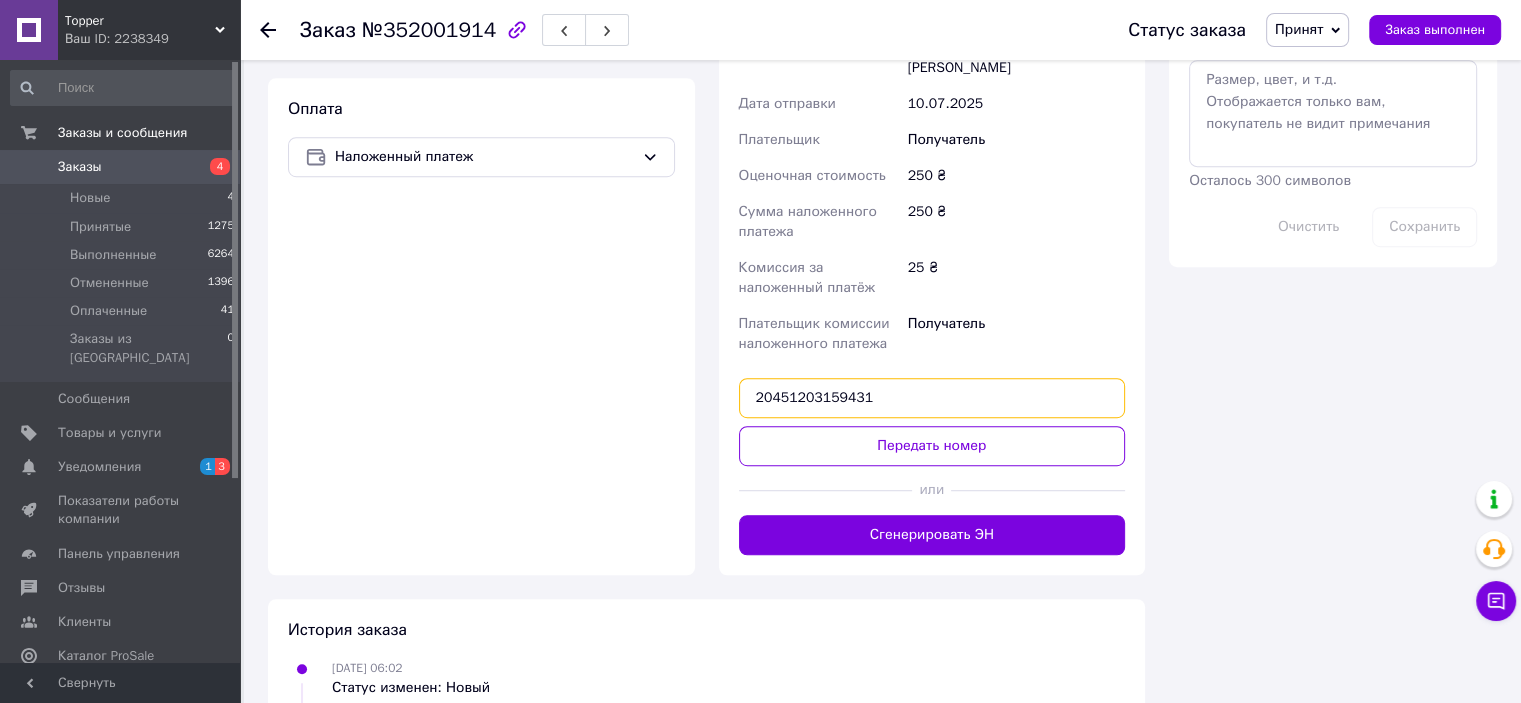 scroll, scrollTop: 1200, scrollLeft: 0, axis: vertical 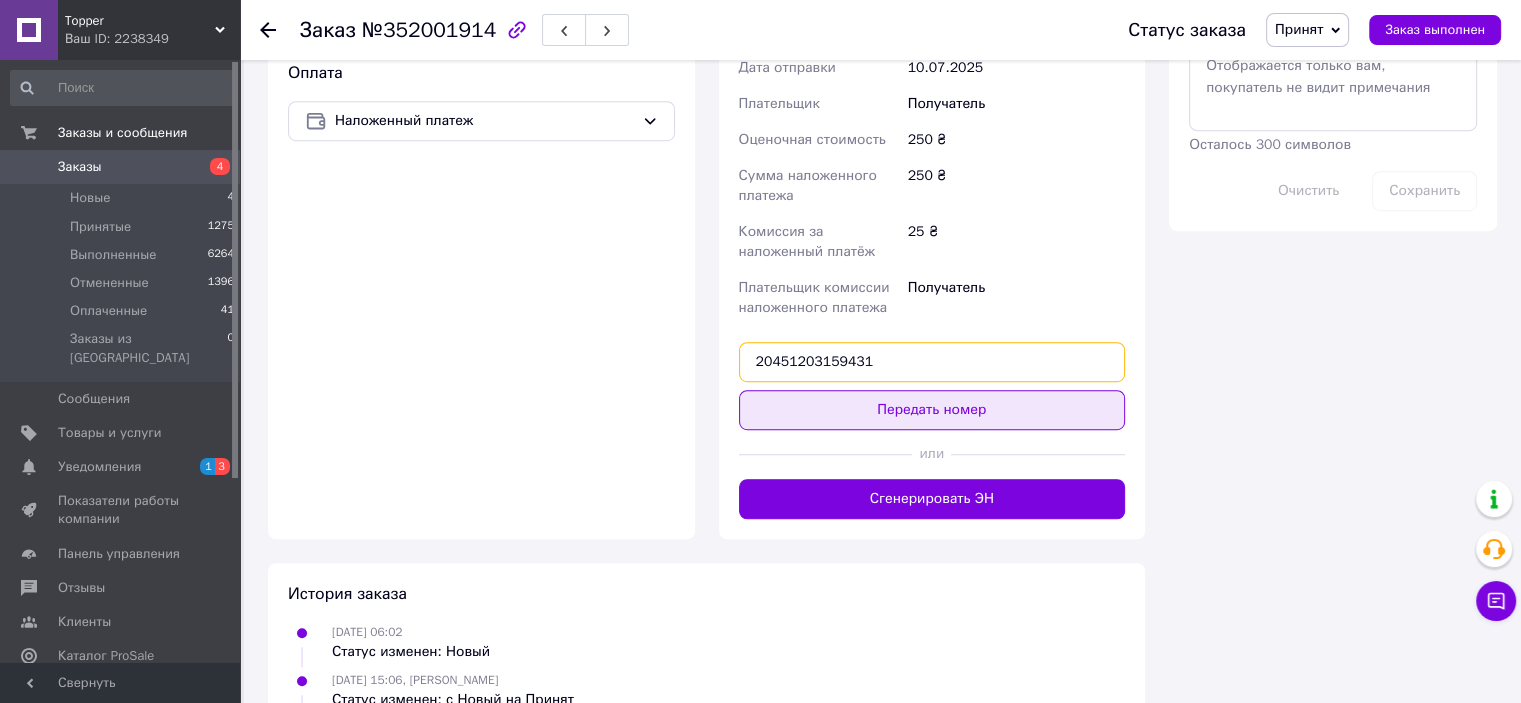type on "20451203159431" 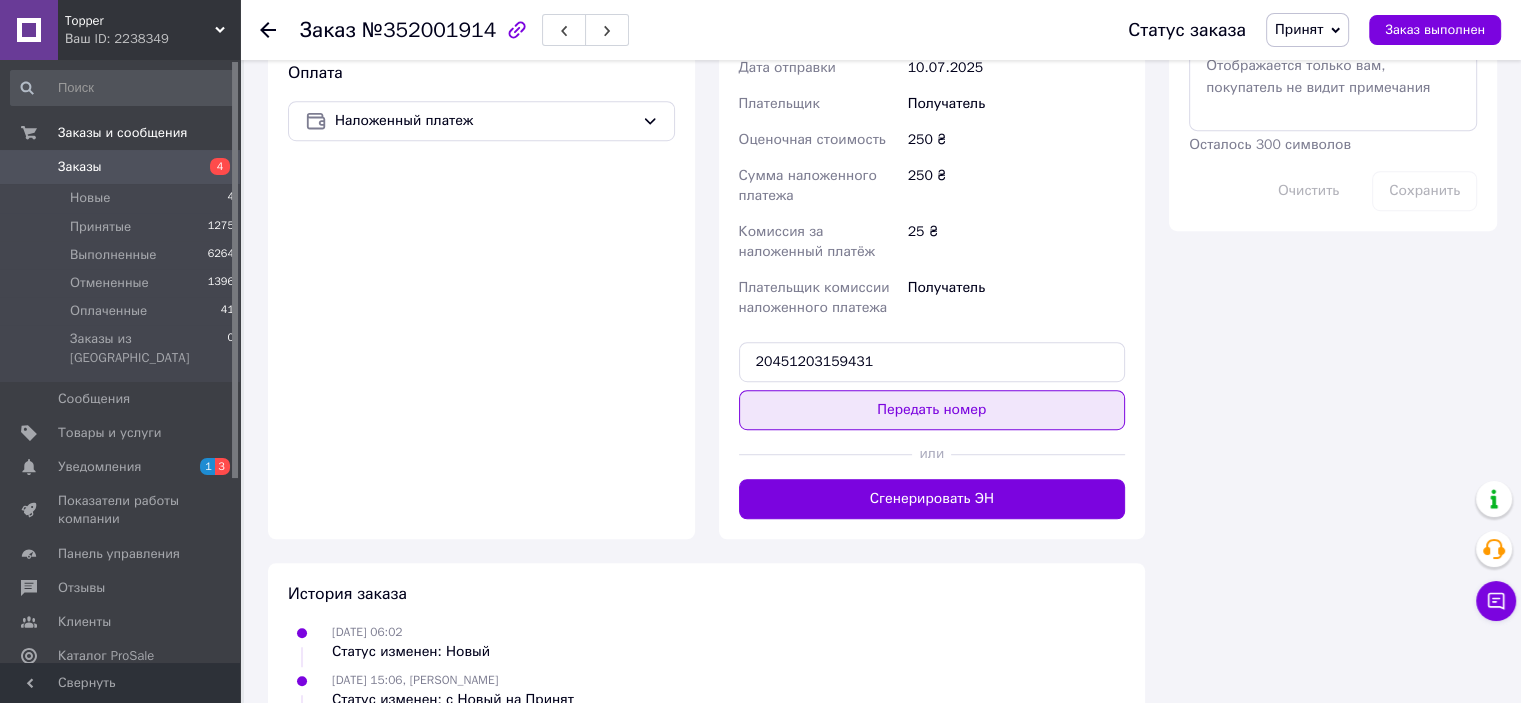 click on "Передать номер" at bounding box center (932, 410) 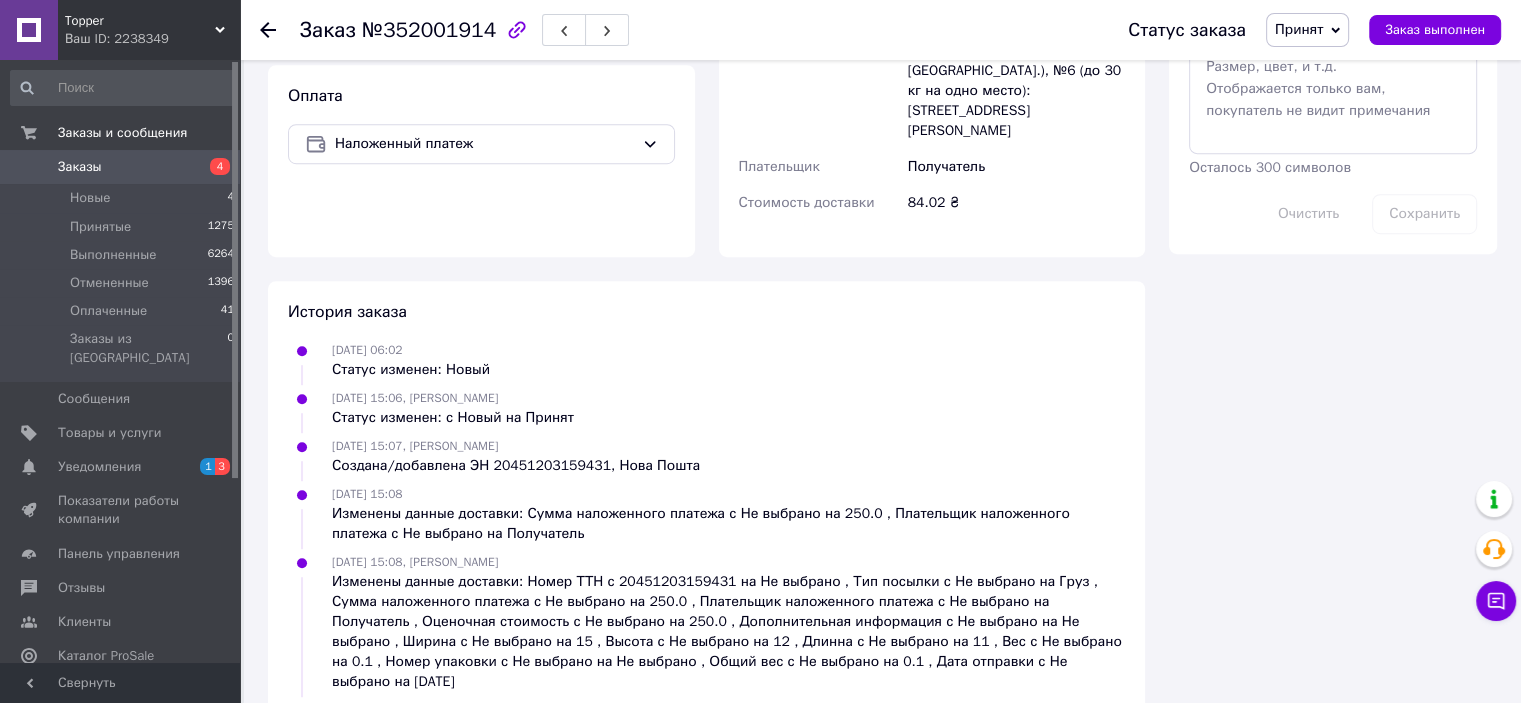 scroll, scrollTop: 1162, scrollLeft: 0, axis: vertical 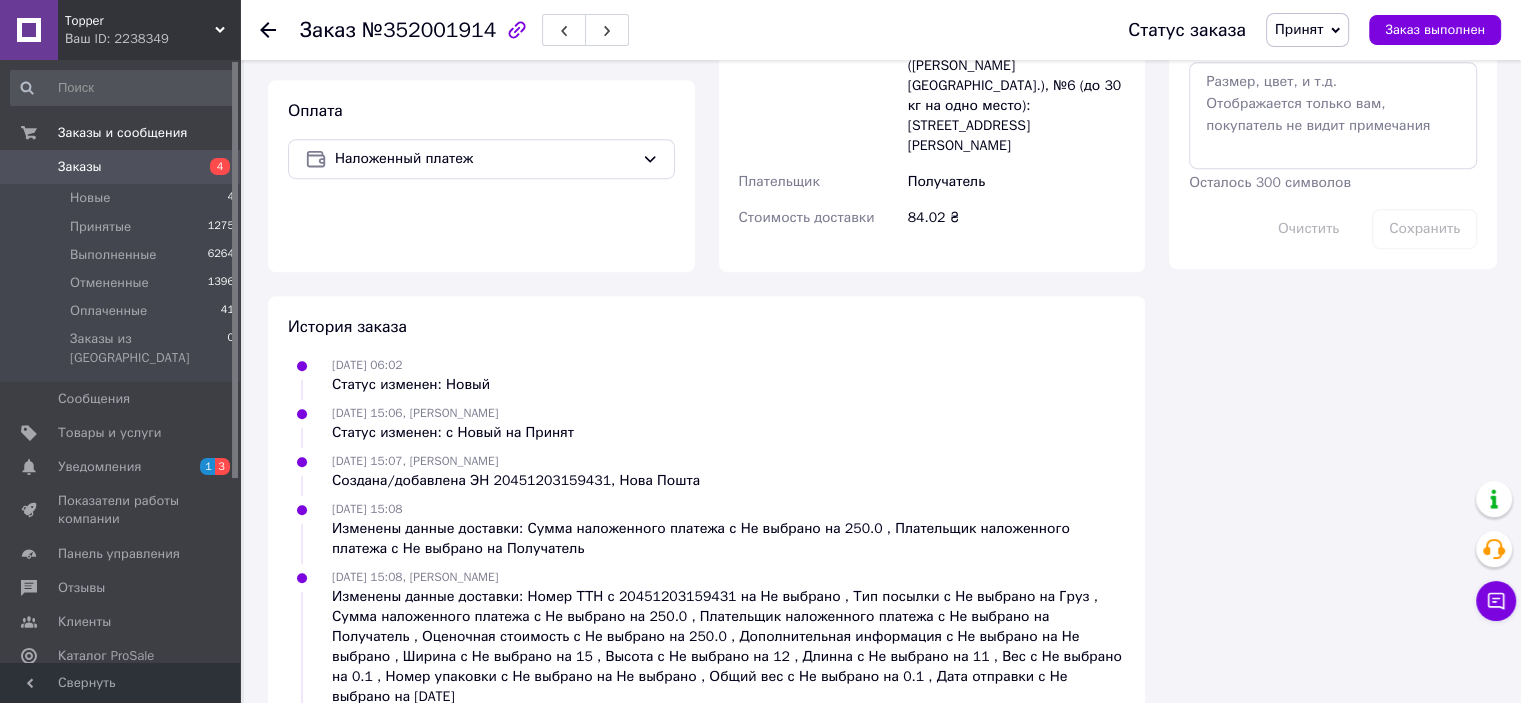 click on "Заказы" at bounding box center [121, 167] 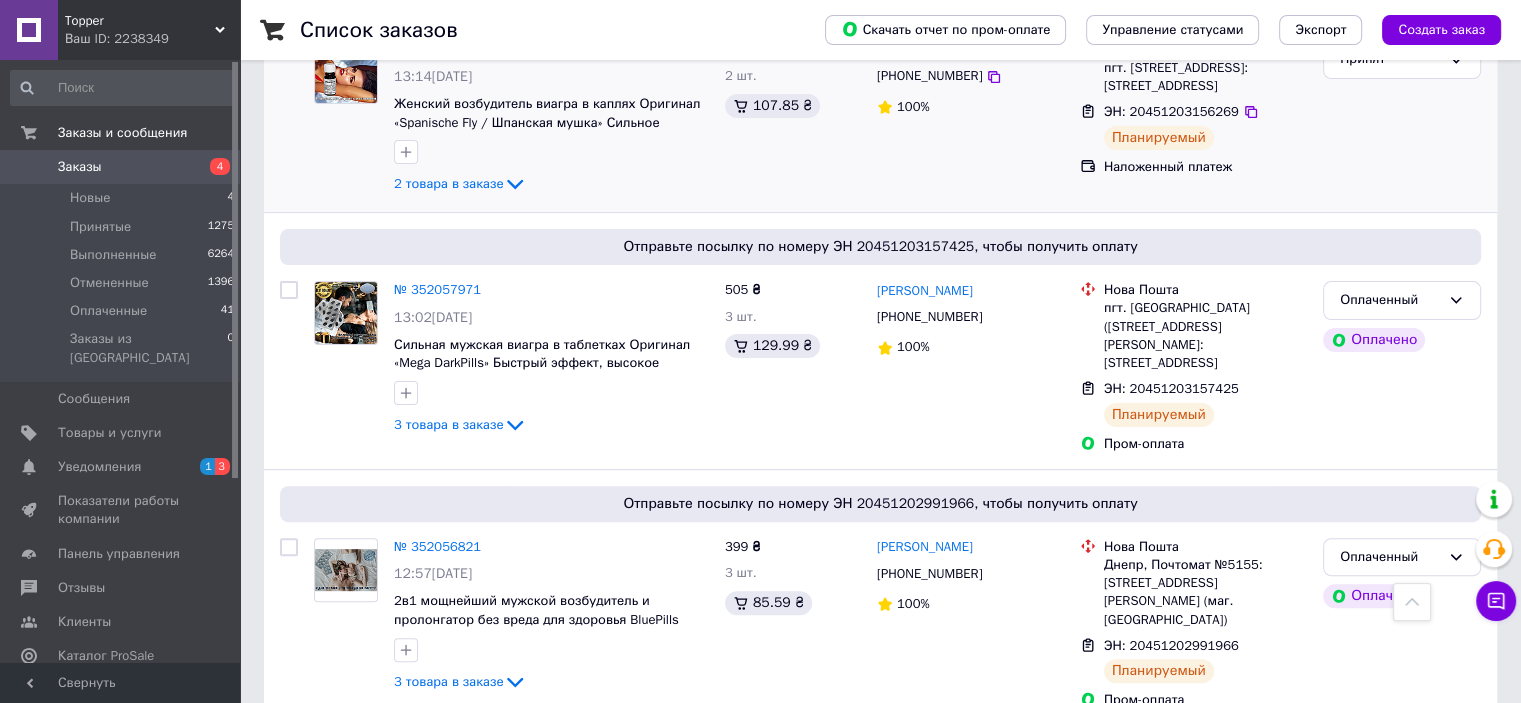 scroll, scrollTop: 500, scrollLeft: 0, axis: vertical 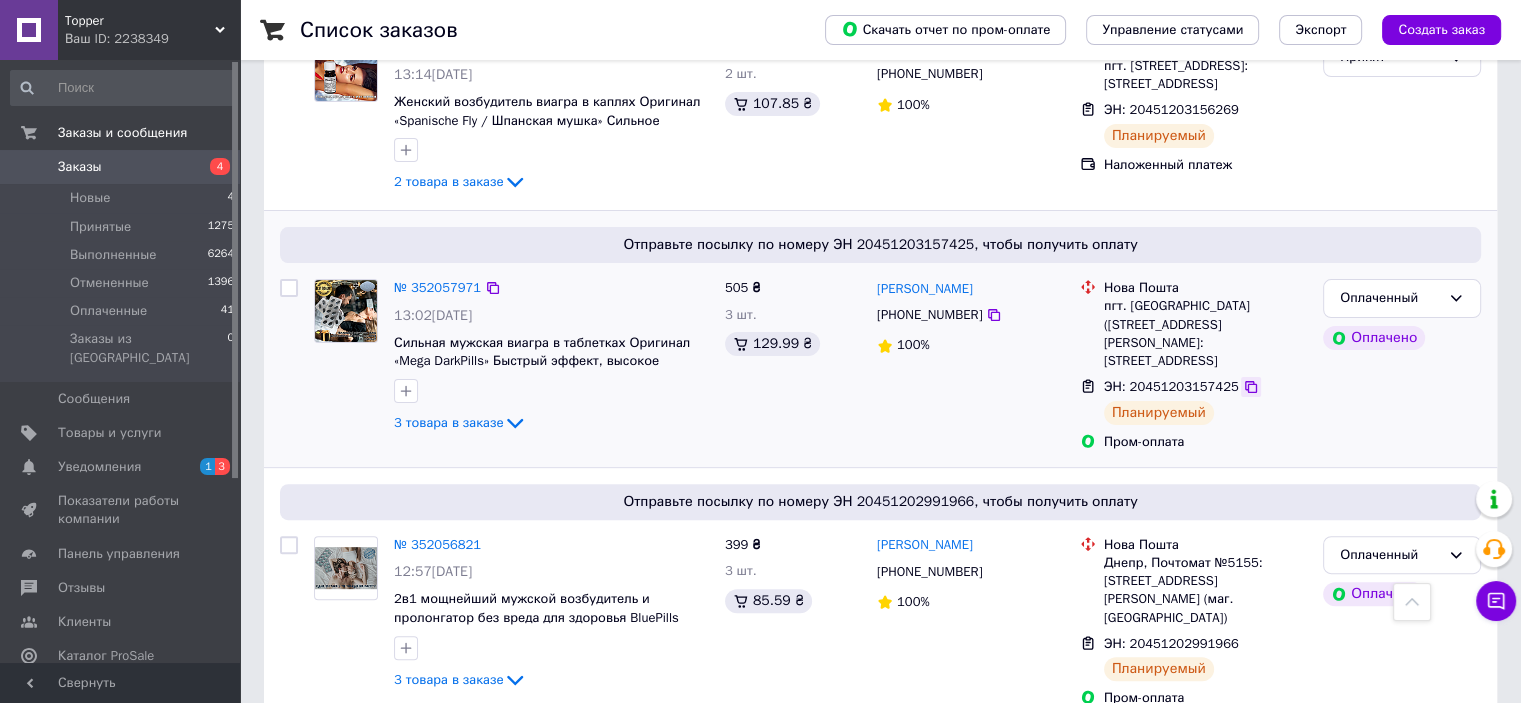 click 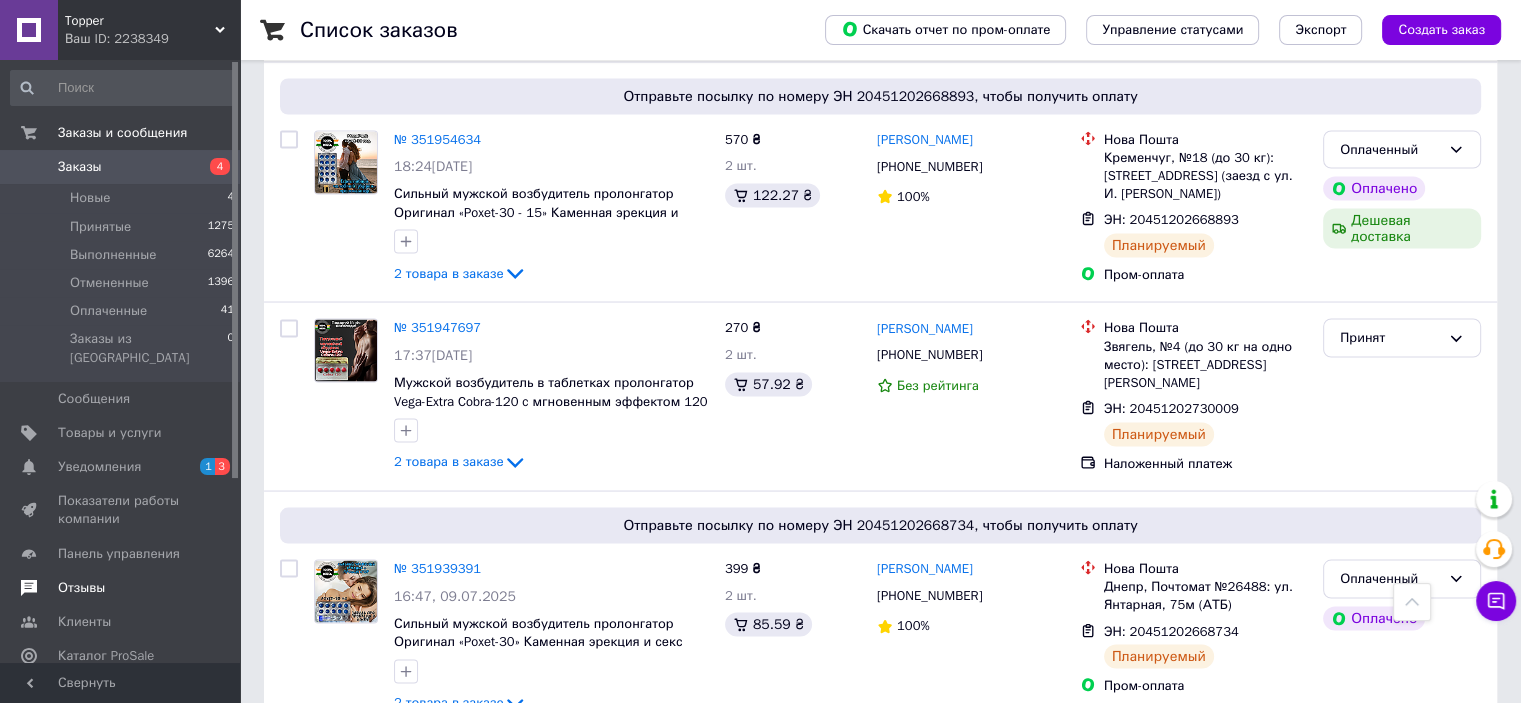 scroll, scrollTop: 3700, scrollLeft: 0, axis: vertical 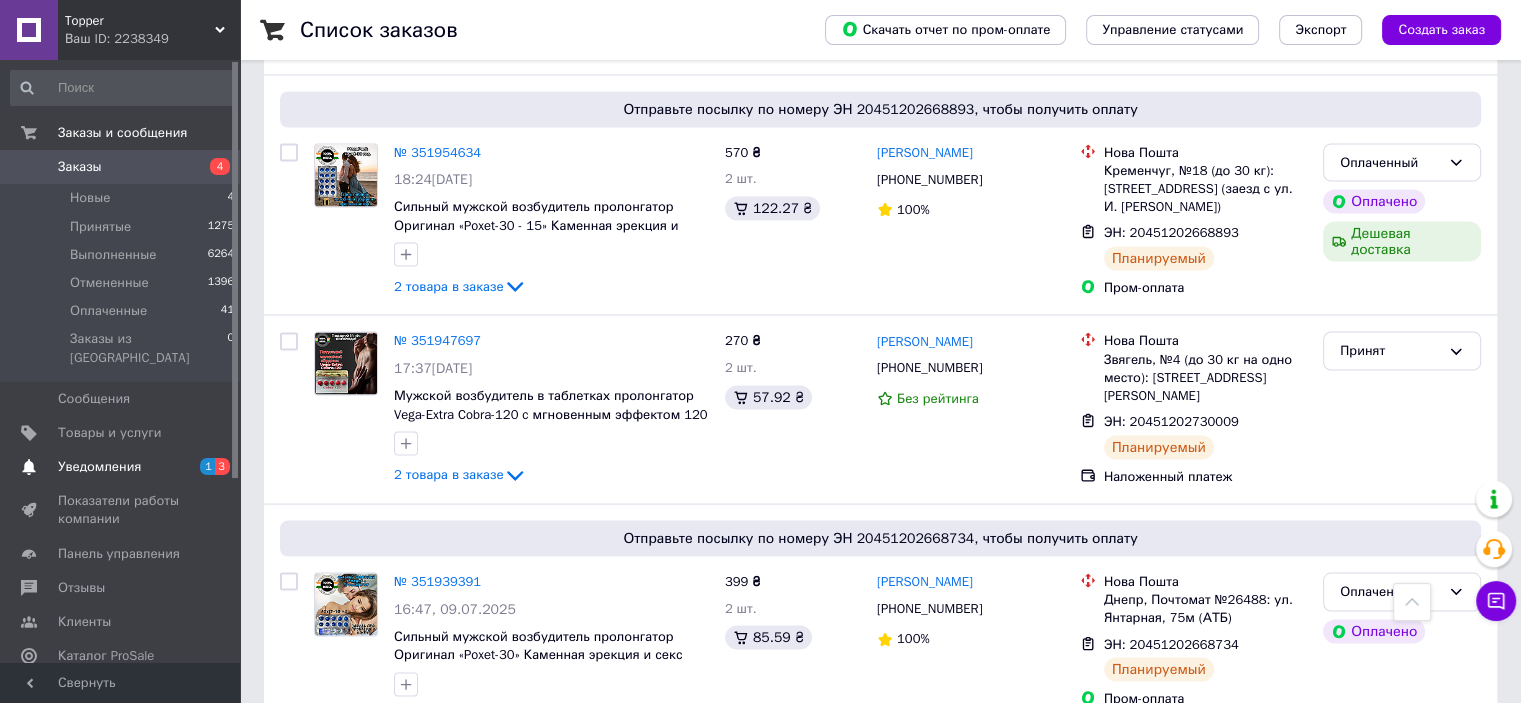 click on "Уведомления" at bounding box center (99, 467) 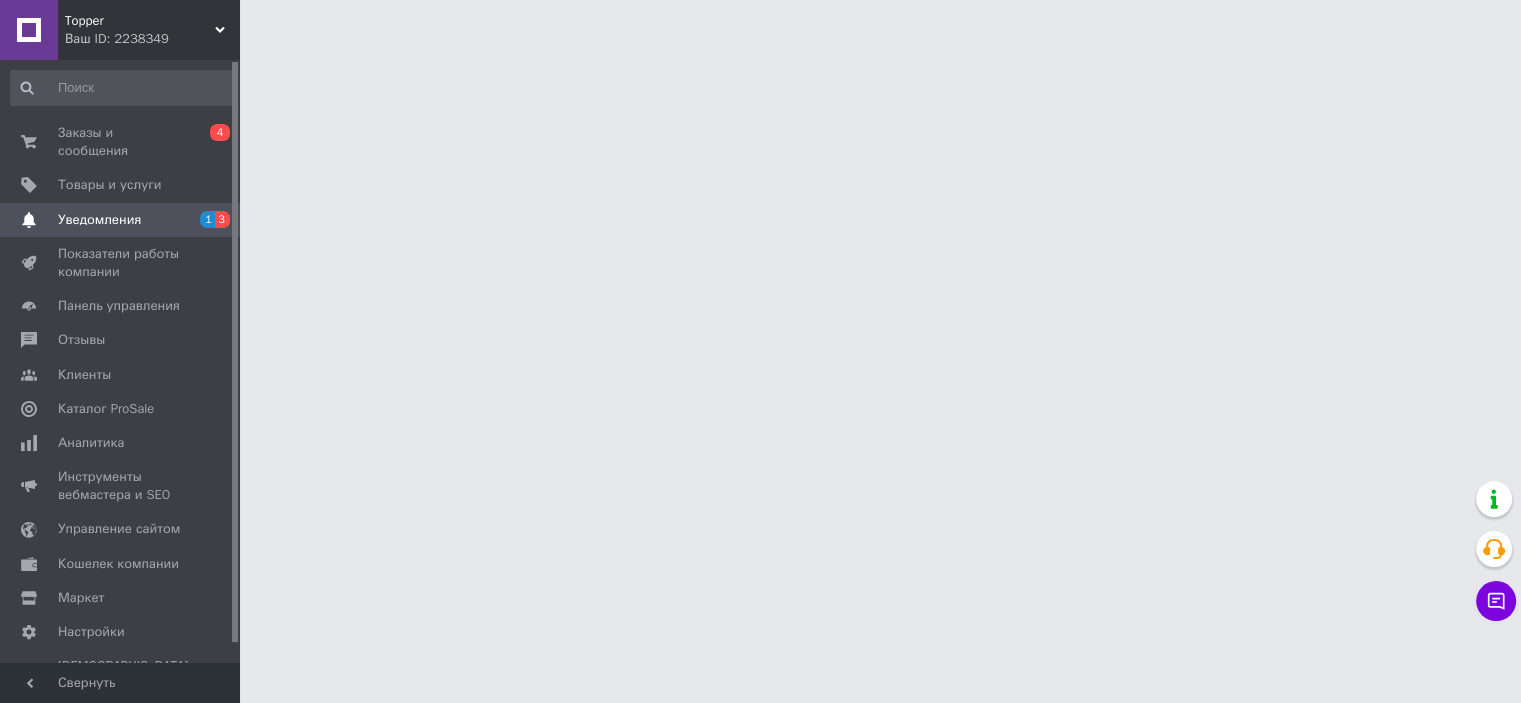 scroll, scrollTop: 0, scrollLeft: 0, axis: both 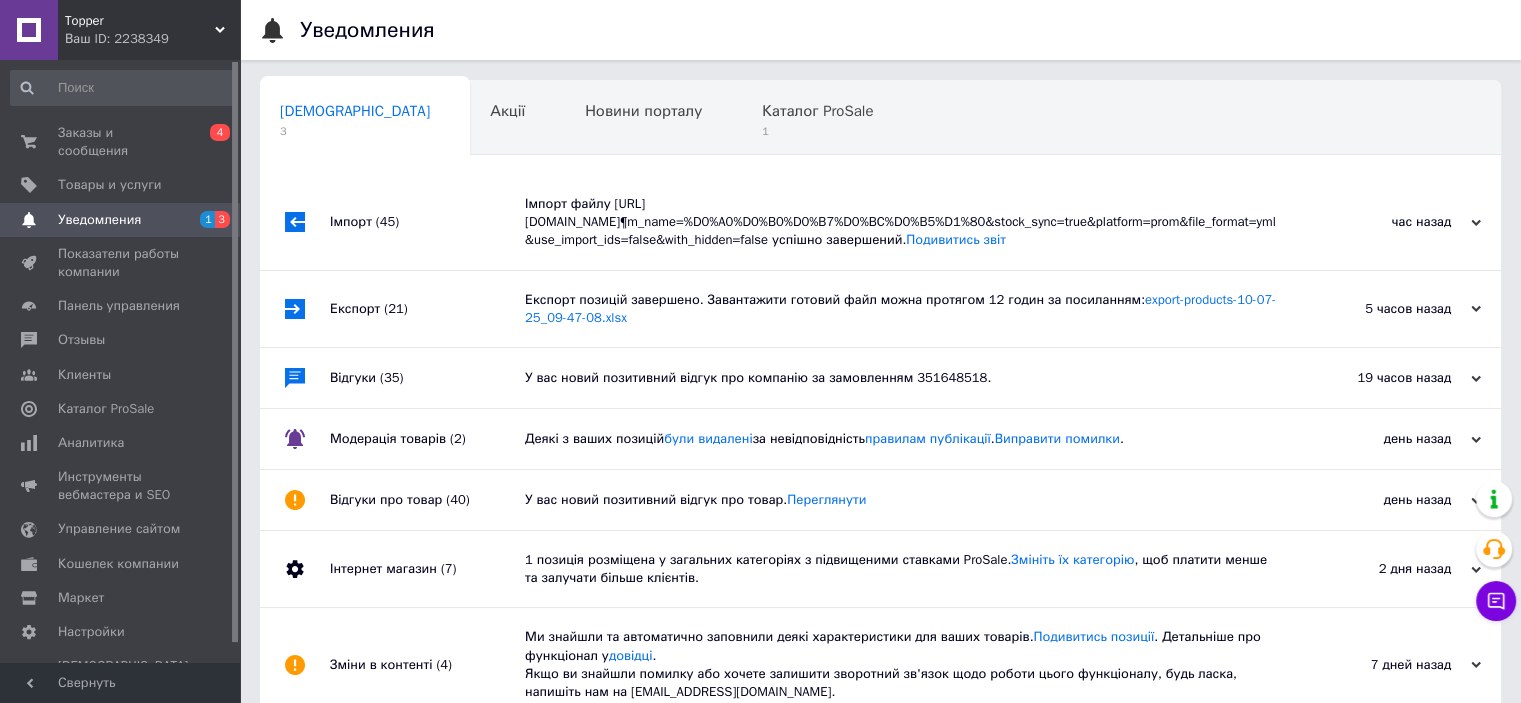 click on "Імпорт файлу https://backend.mydrop.com.ua/vendor/api/export/products/prom/yml?public_api_key=35650e4a921e736cf295db013e11b699878db2f6&price_field=drop_price¶m_name=%D0%A0%D0%B0%D0%B7%D0%BC%D0%B5%D1%80&stock_sync=true&platform=prom&file_format=yml&use_import_ids=false&with_hidden=false успішно завершений.  Подивитись звіт" at bounding box center [903, 222] 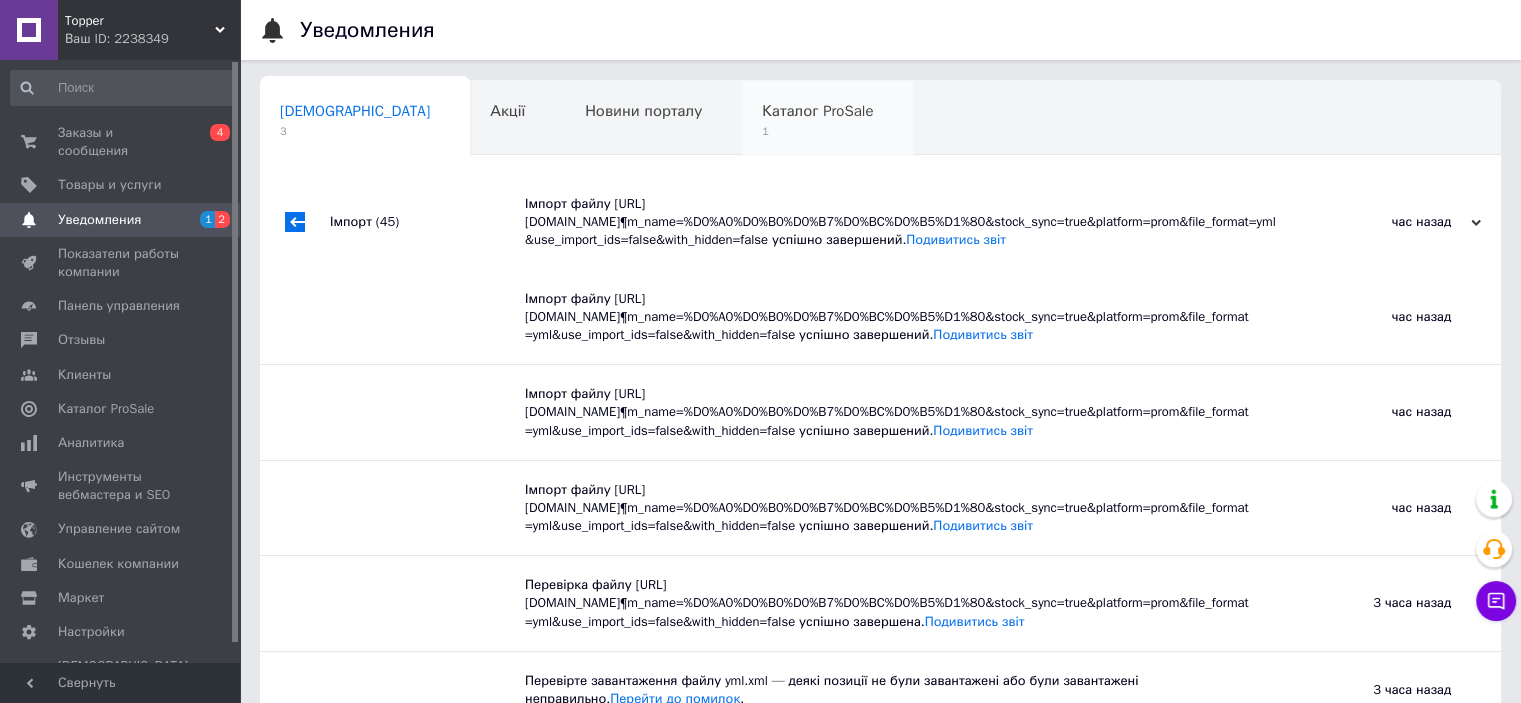 click on "Каталог ProSale" at bounding box center (817, 111) 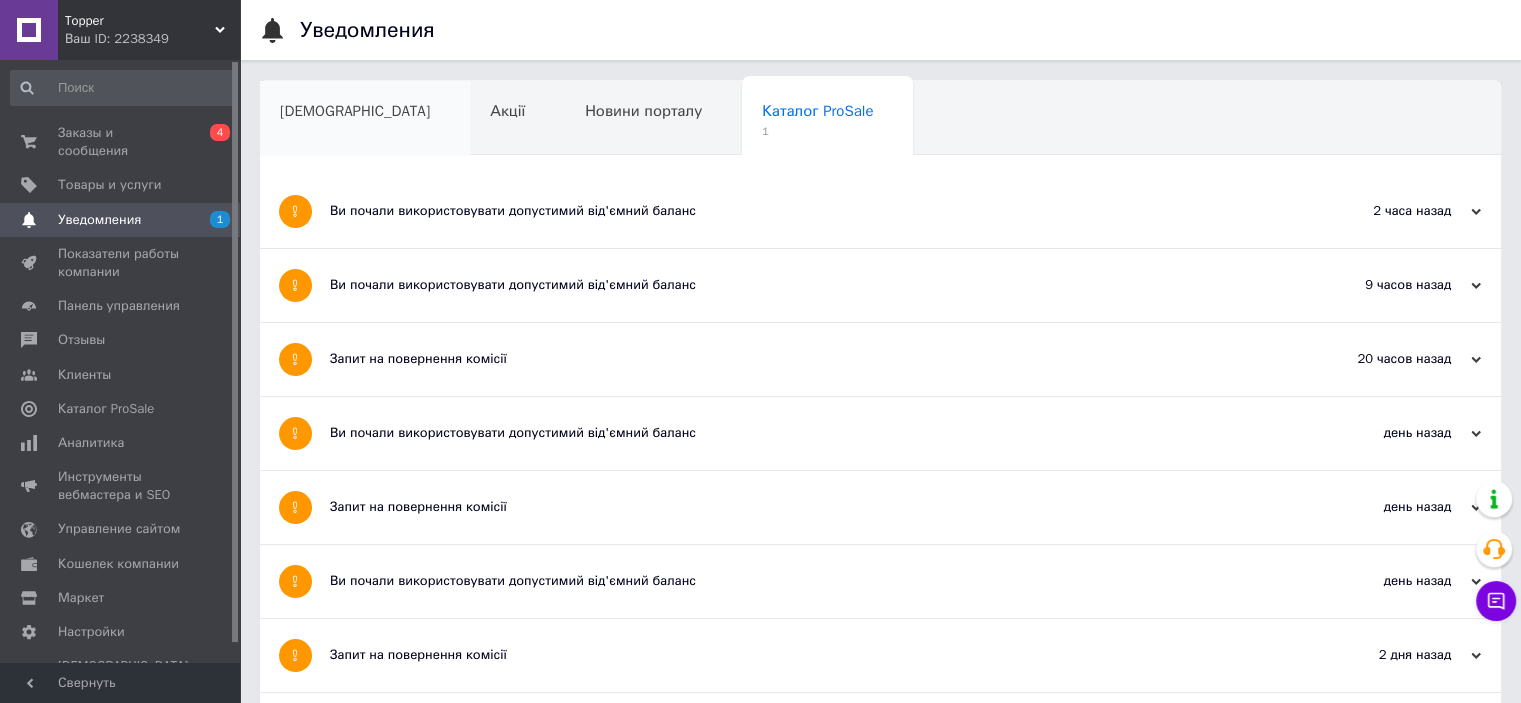 click on "Сповіщення" at bounding box center [355, 111] 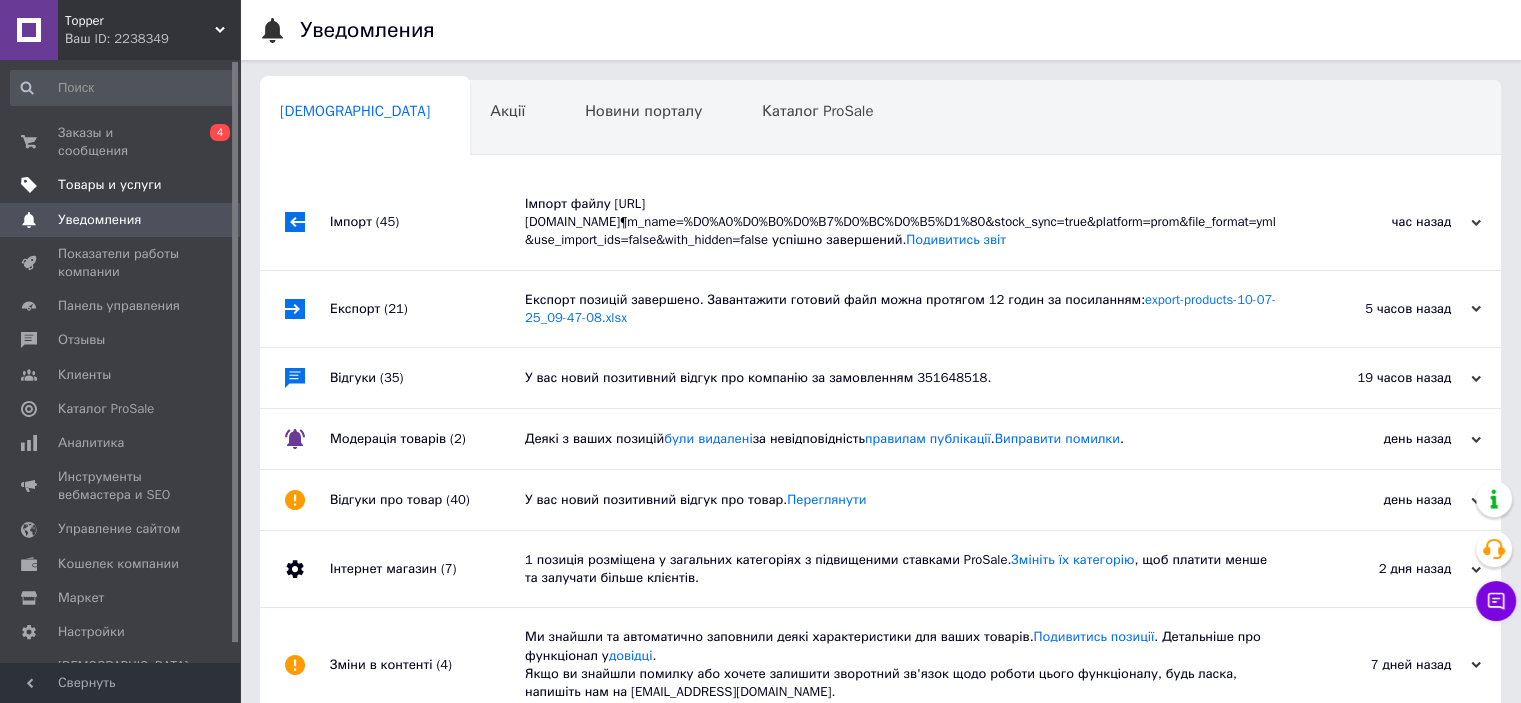 click on "Товары и услуги" at bounding box center (121, 185) 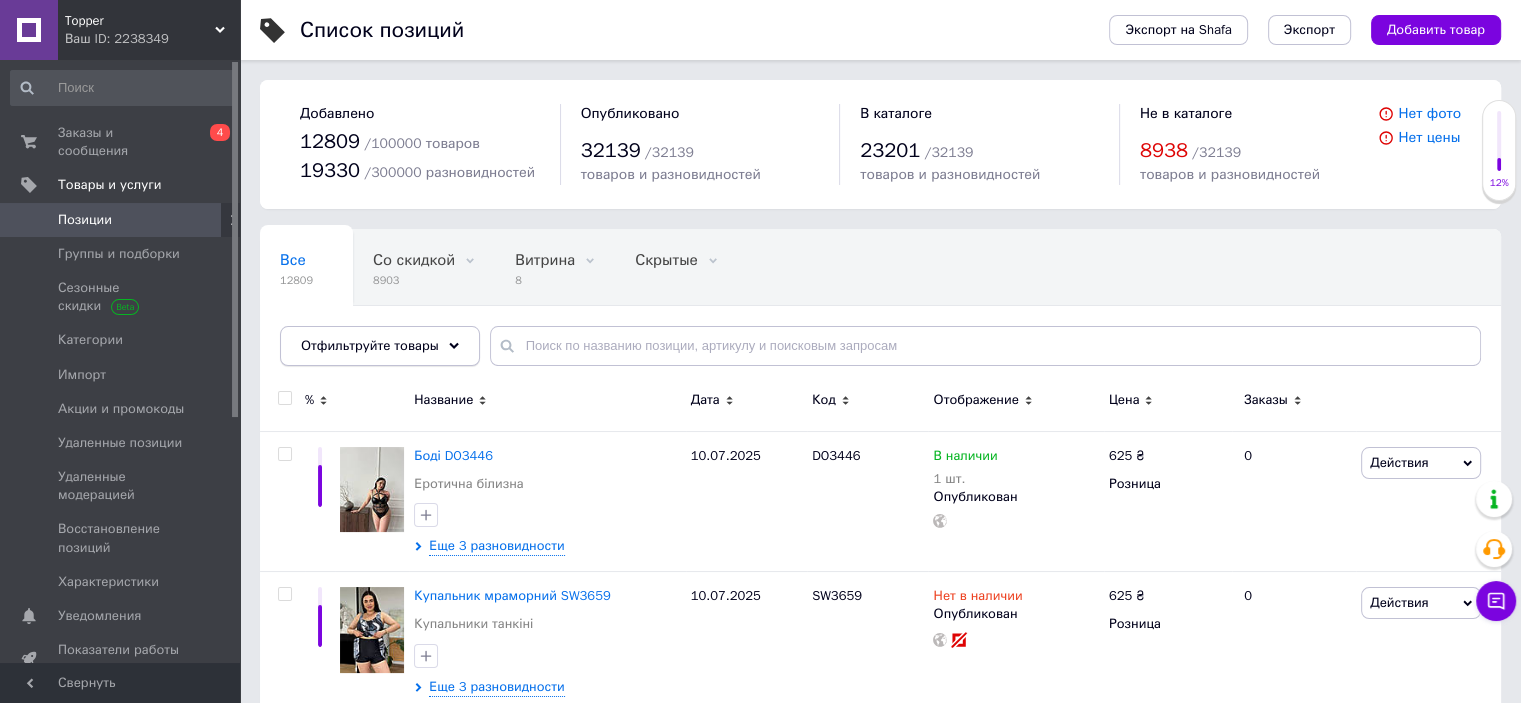 click on "Отфильтруйте товары" at bounding box center (380, 346) 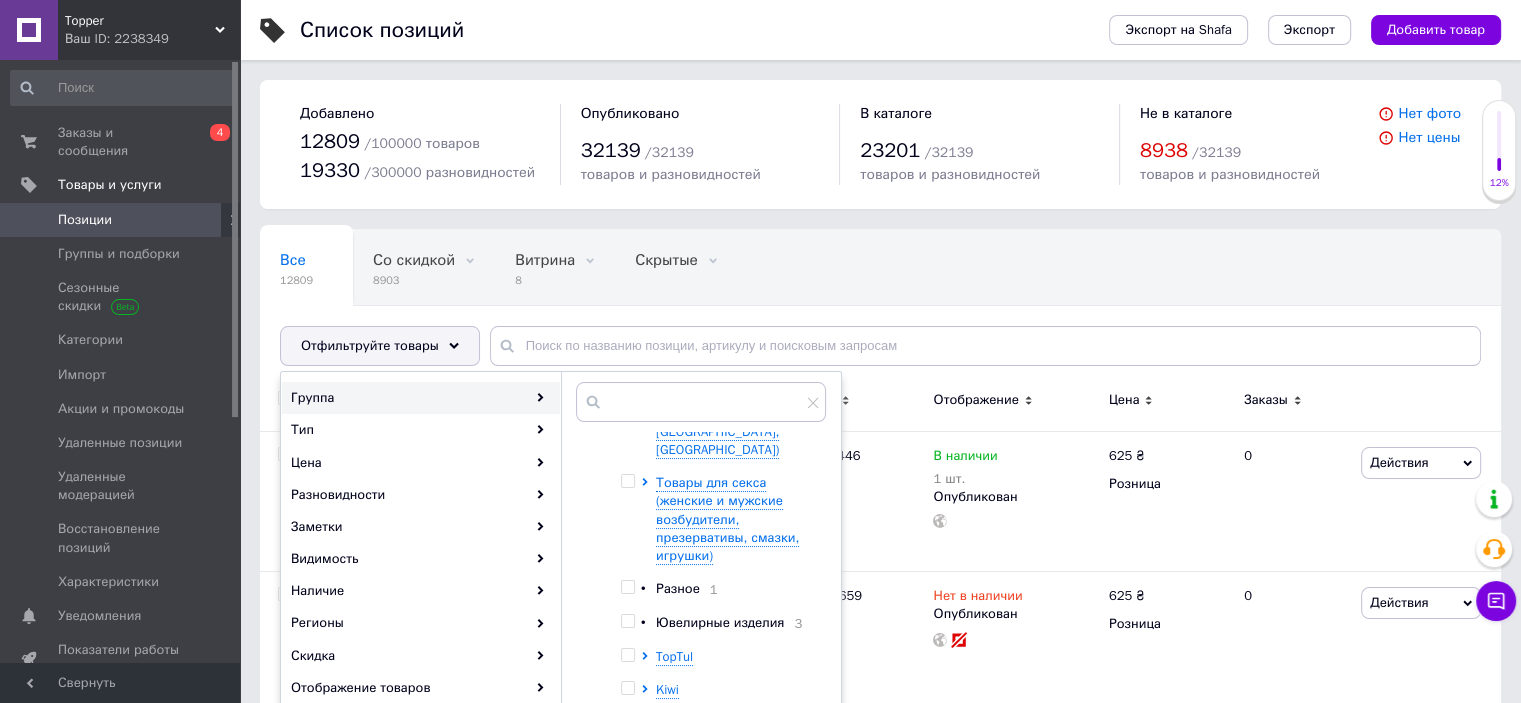 scroll, scrollTop: 99, scrollLeft: 0, axis: vertical 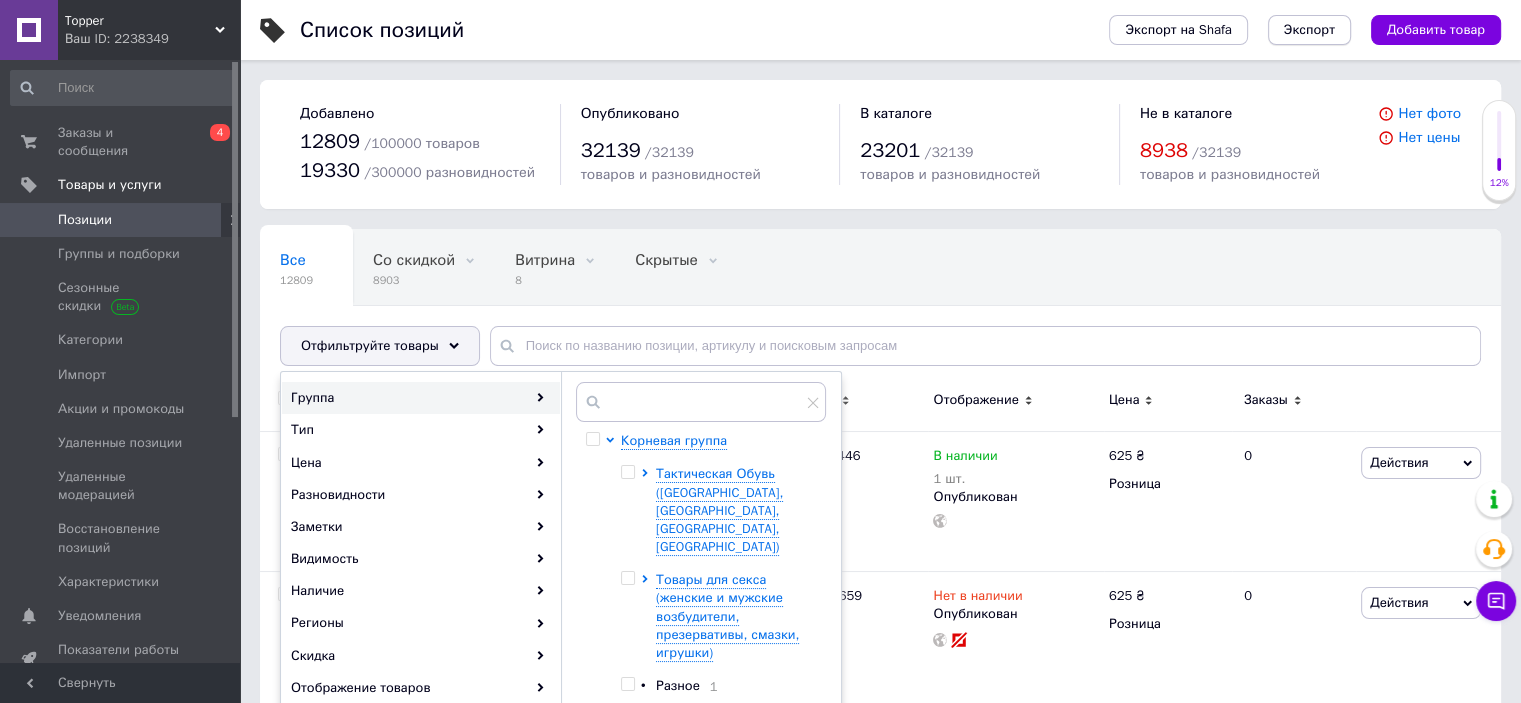 click on "Экспорт" at bounding box center (1309, 30) 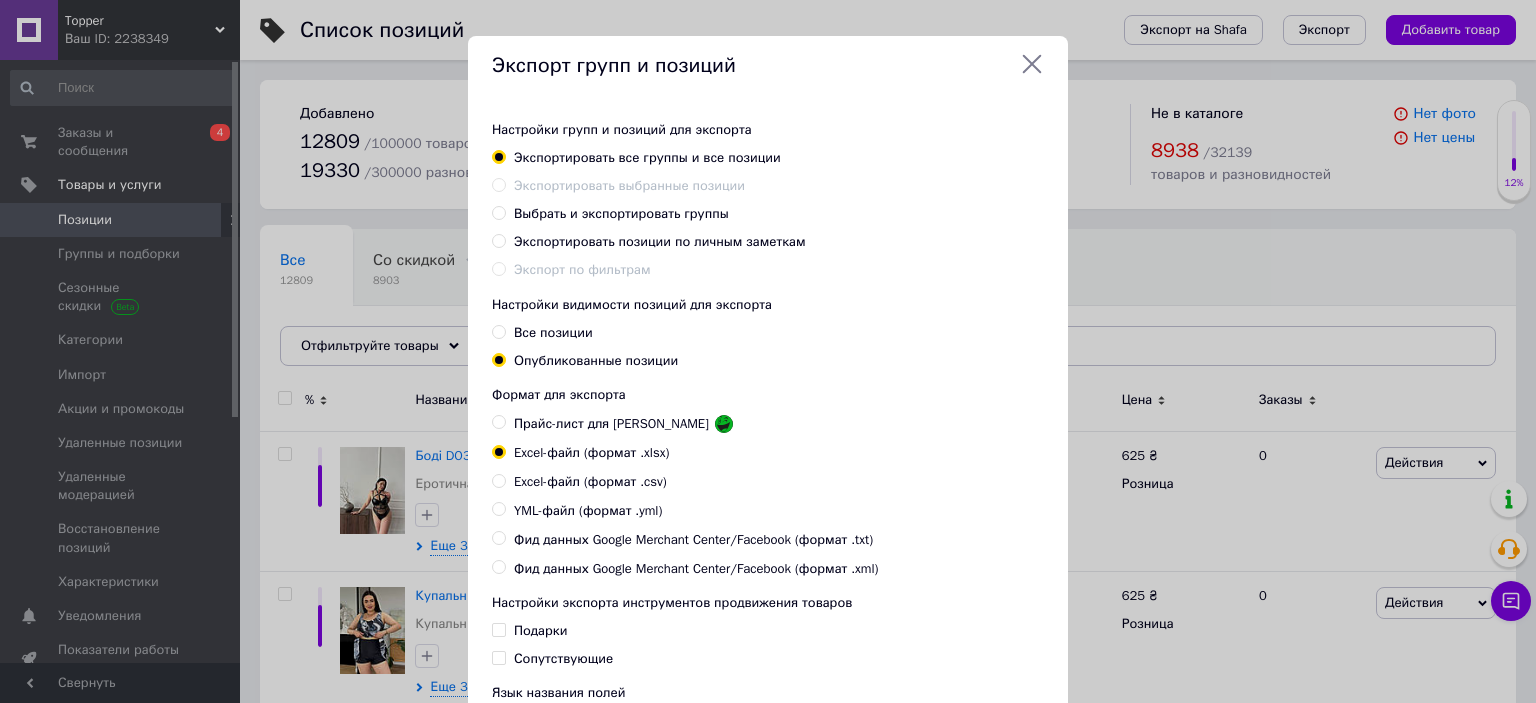 click on "Выбрать и экспортировать группы" at bounding box center (621, 213) 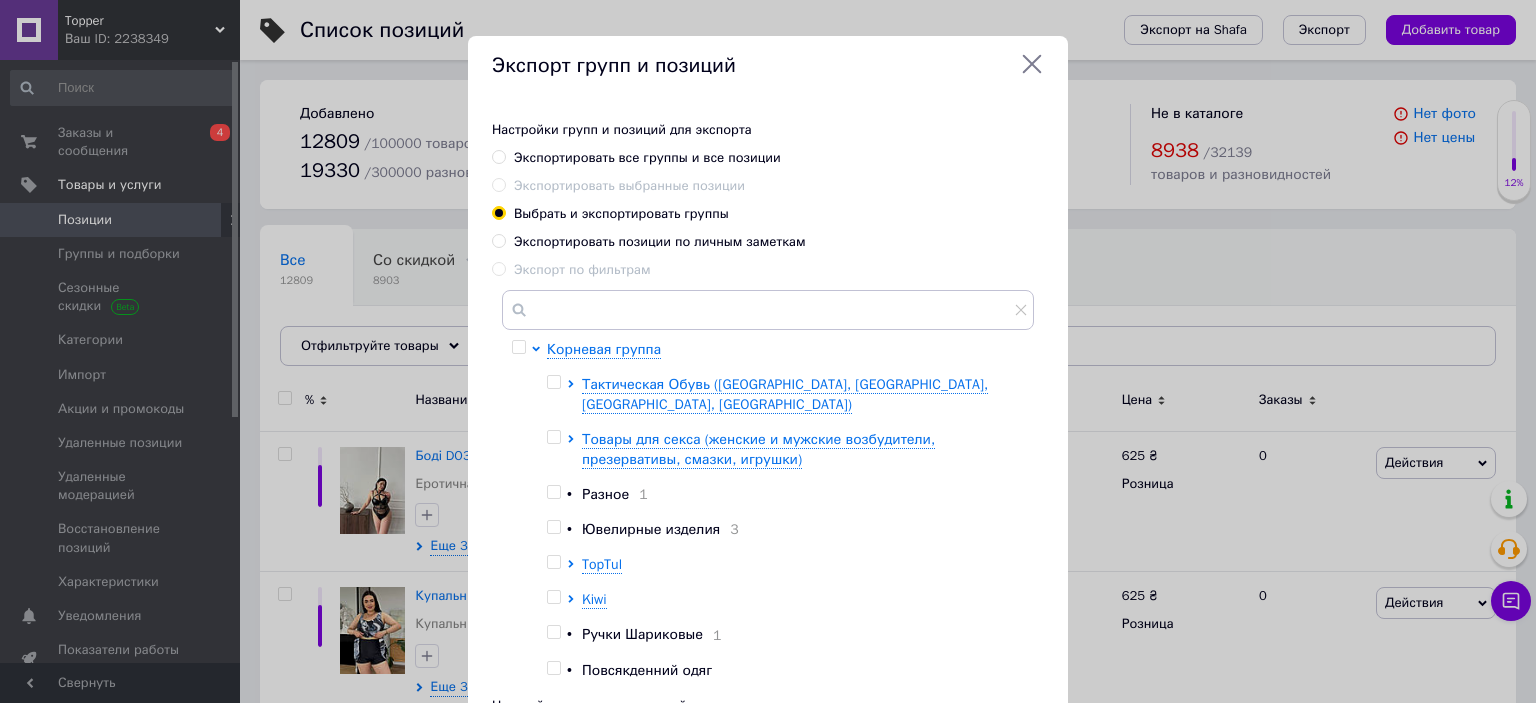 click at bounding box center (553, 597) 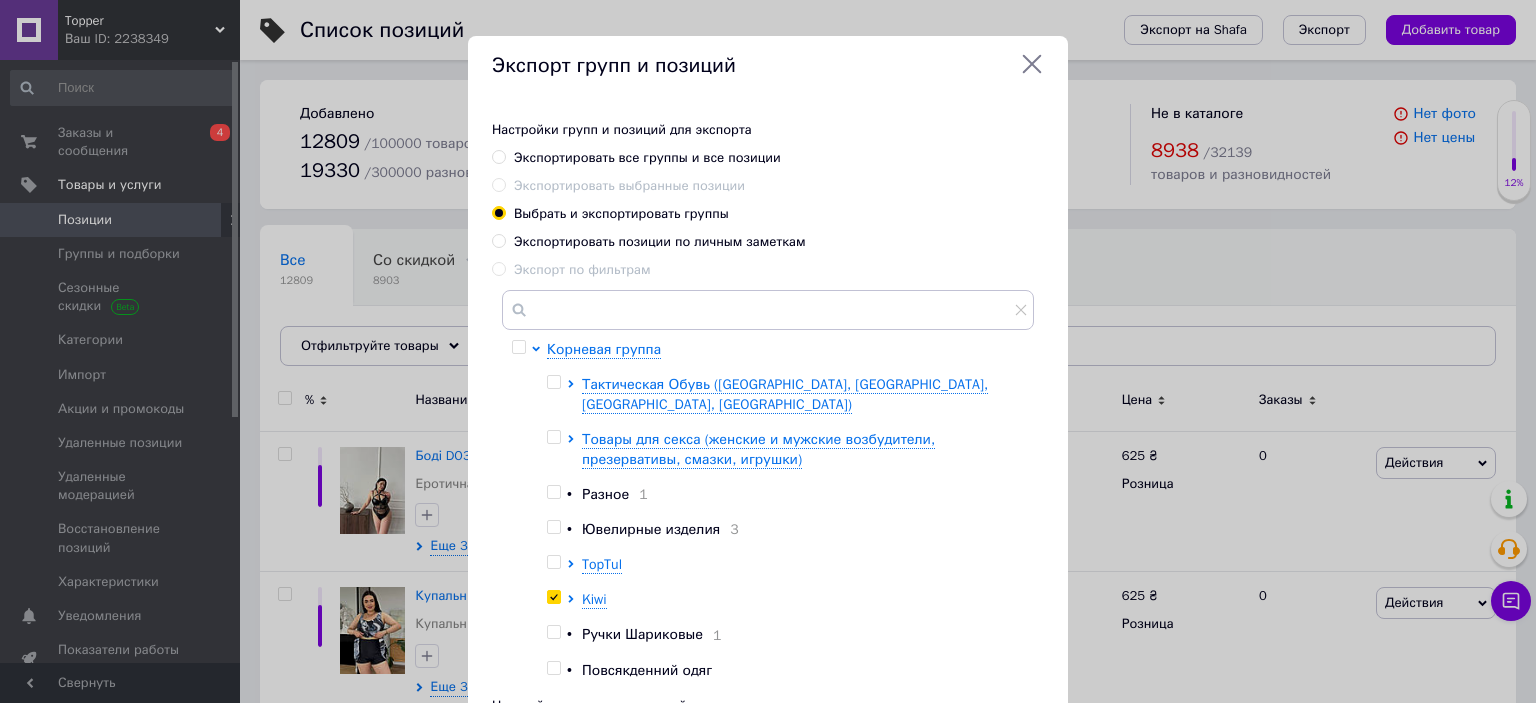 checkbox on "true" 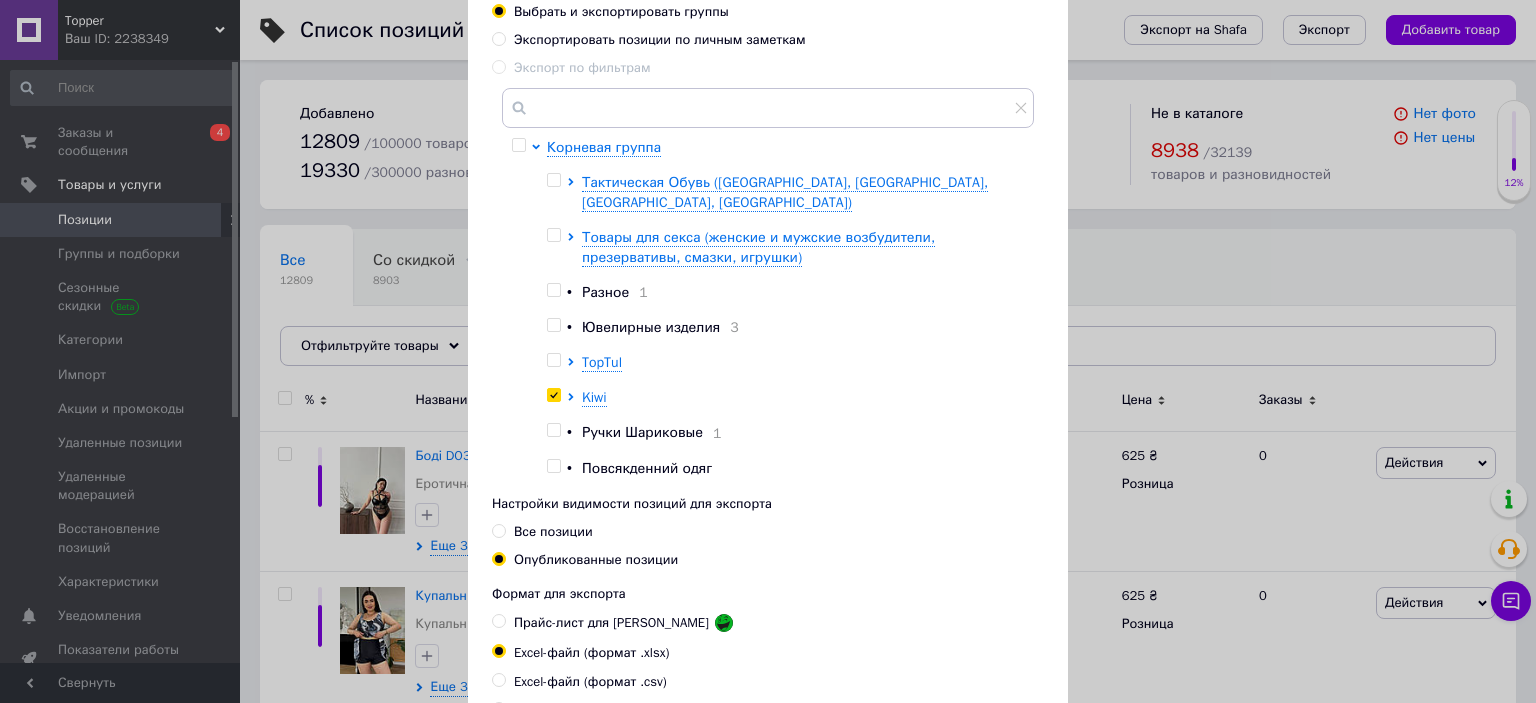 scroll, scrollTop: 300, scrollLeft: 0, axis: vertical 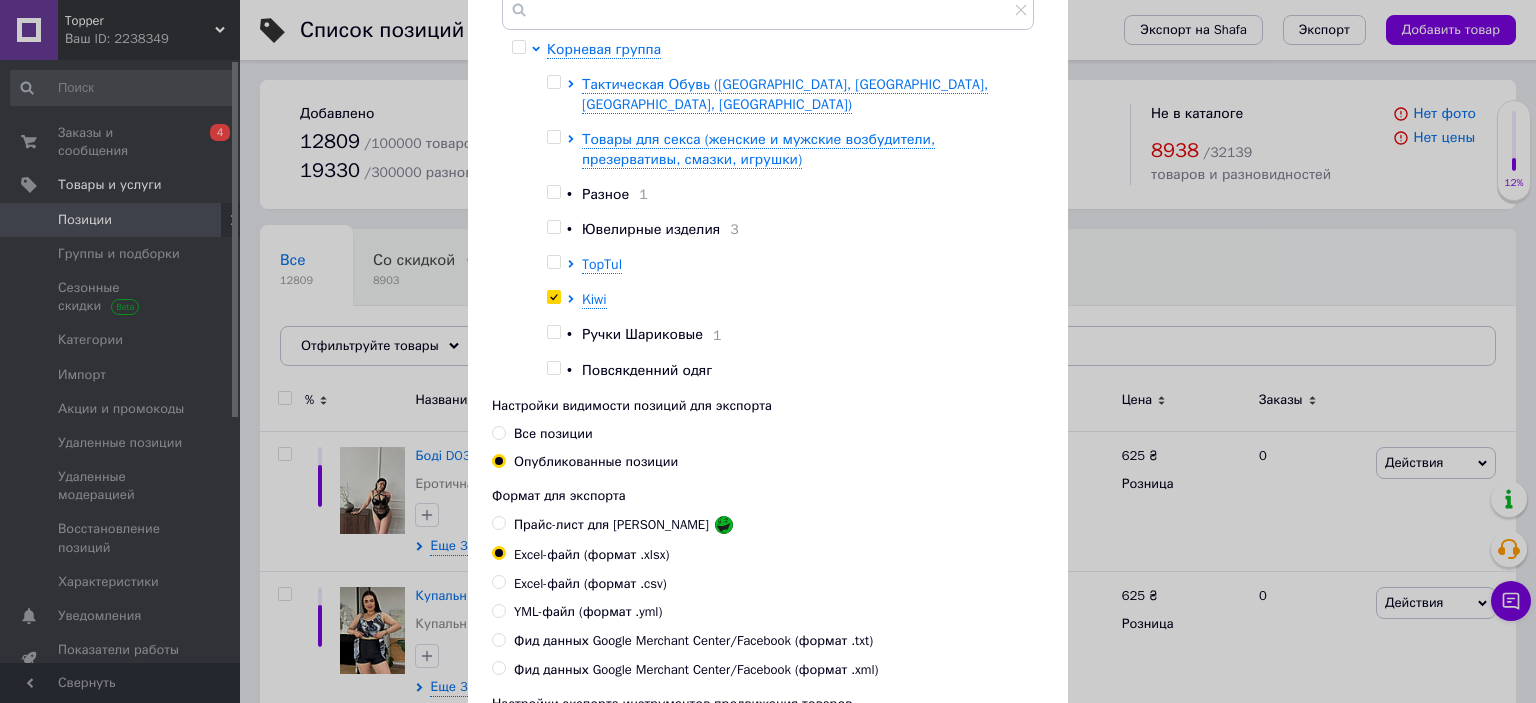 click on "Все позиции" at bounding box center [553, 433] 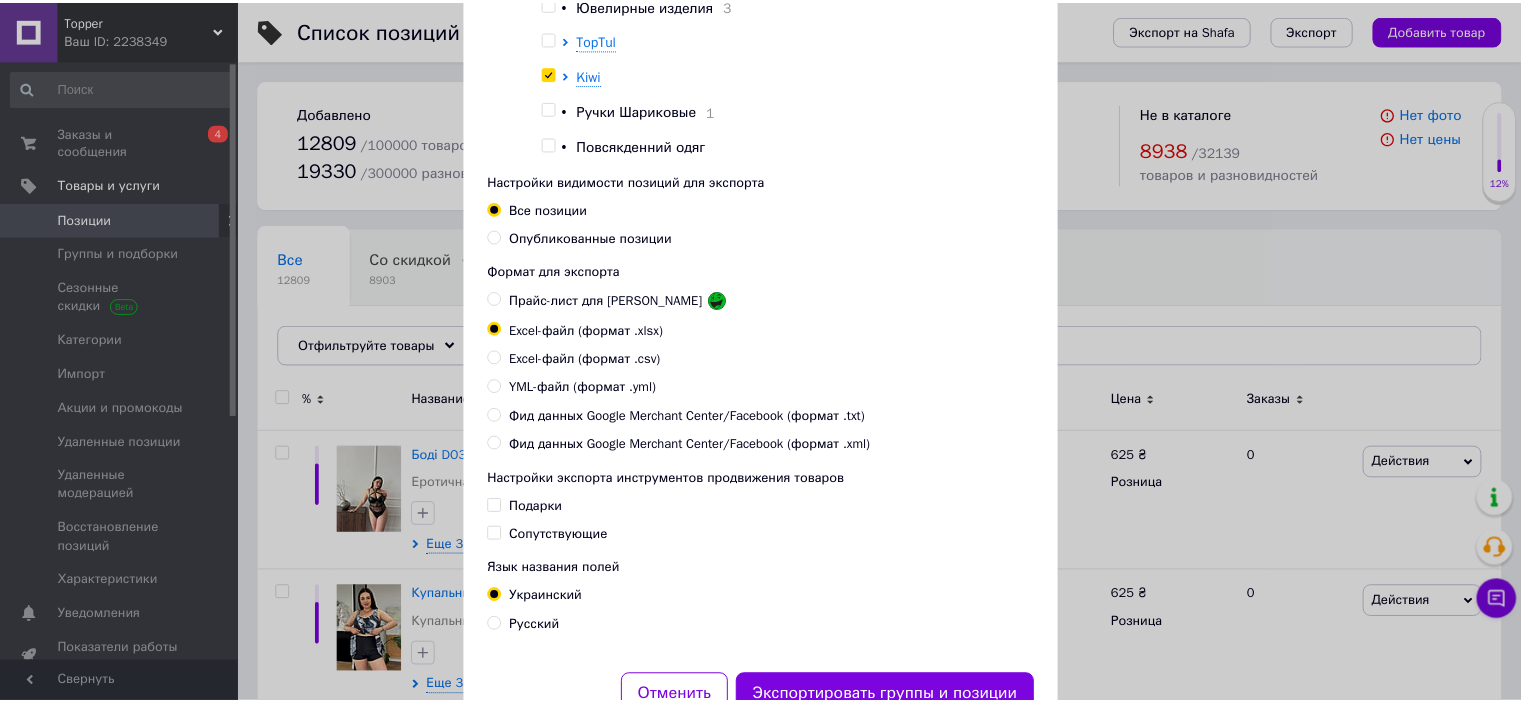 scroll, scrollTop: 591, scrollLeft: 0, axis: vertical 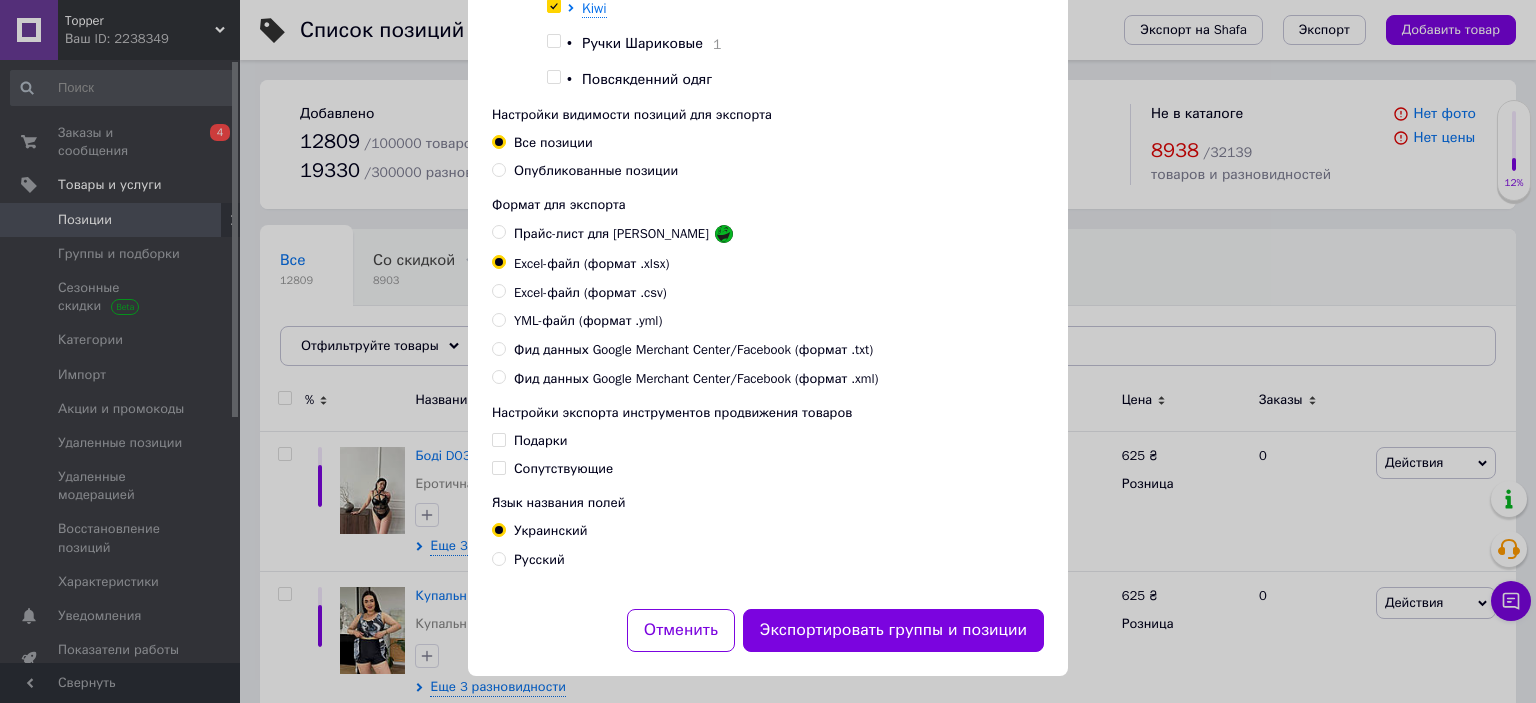 click on "Русский" at bounding box center [539, 559] 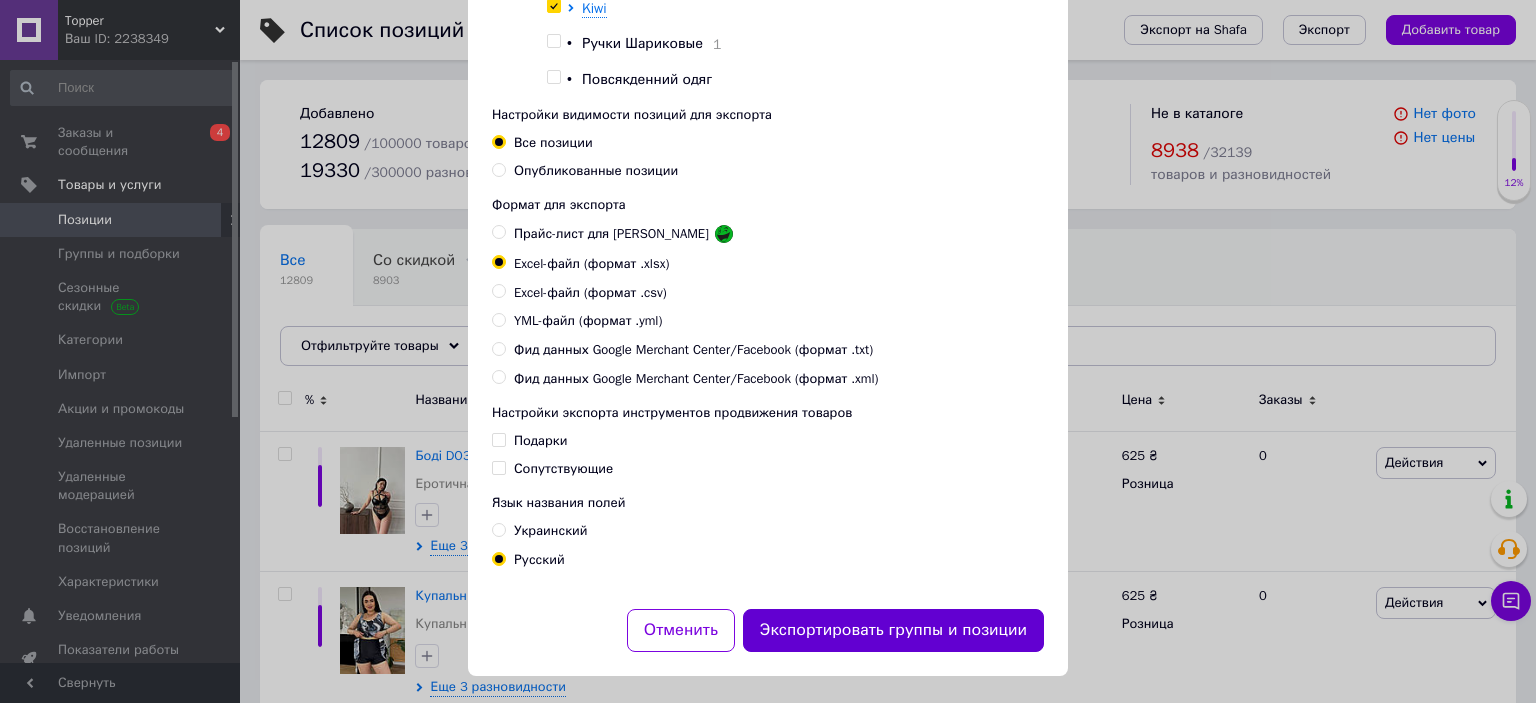 click on "Экспортировать группы и позиции" at bounding box center [893, 630] 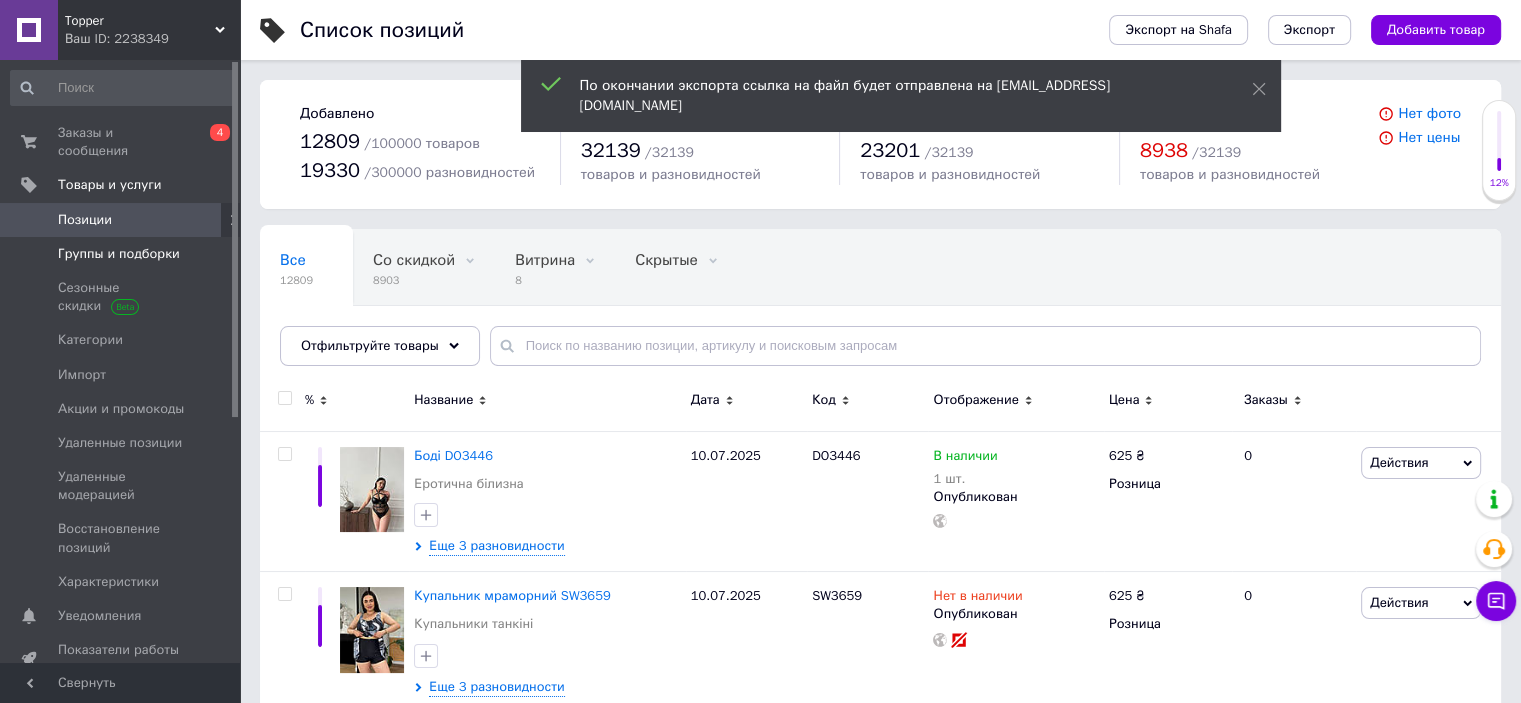 click on "Группы и подборки" at bounding box center [119, 254] 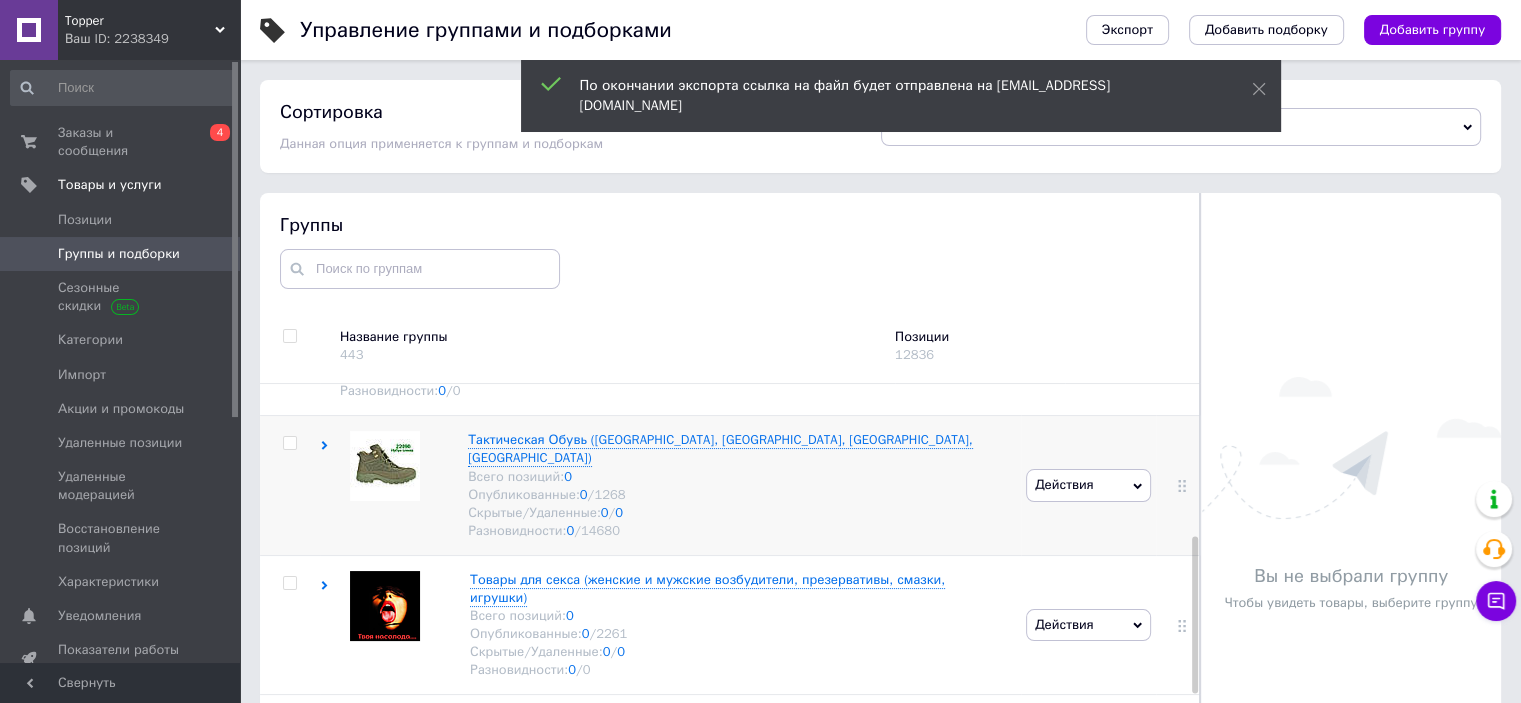 scroll, scrollTop: 664, scrollLeft: 0, axis: vertical 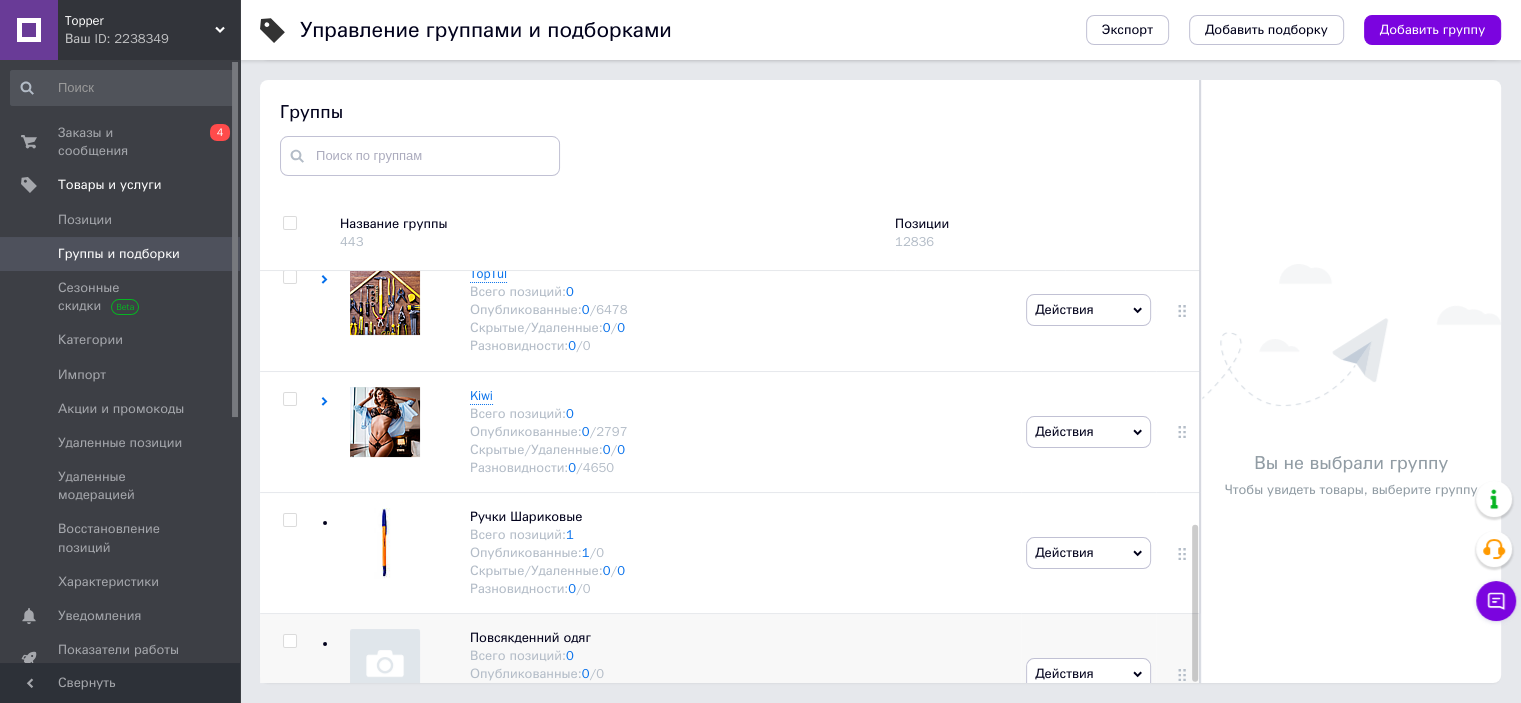 click at bounding box center [289, 641] 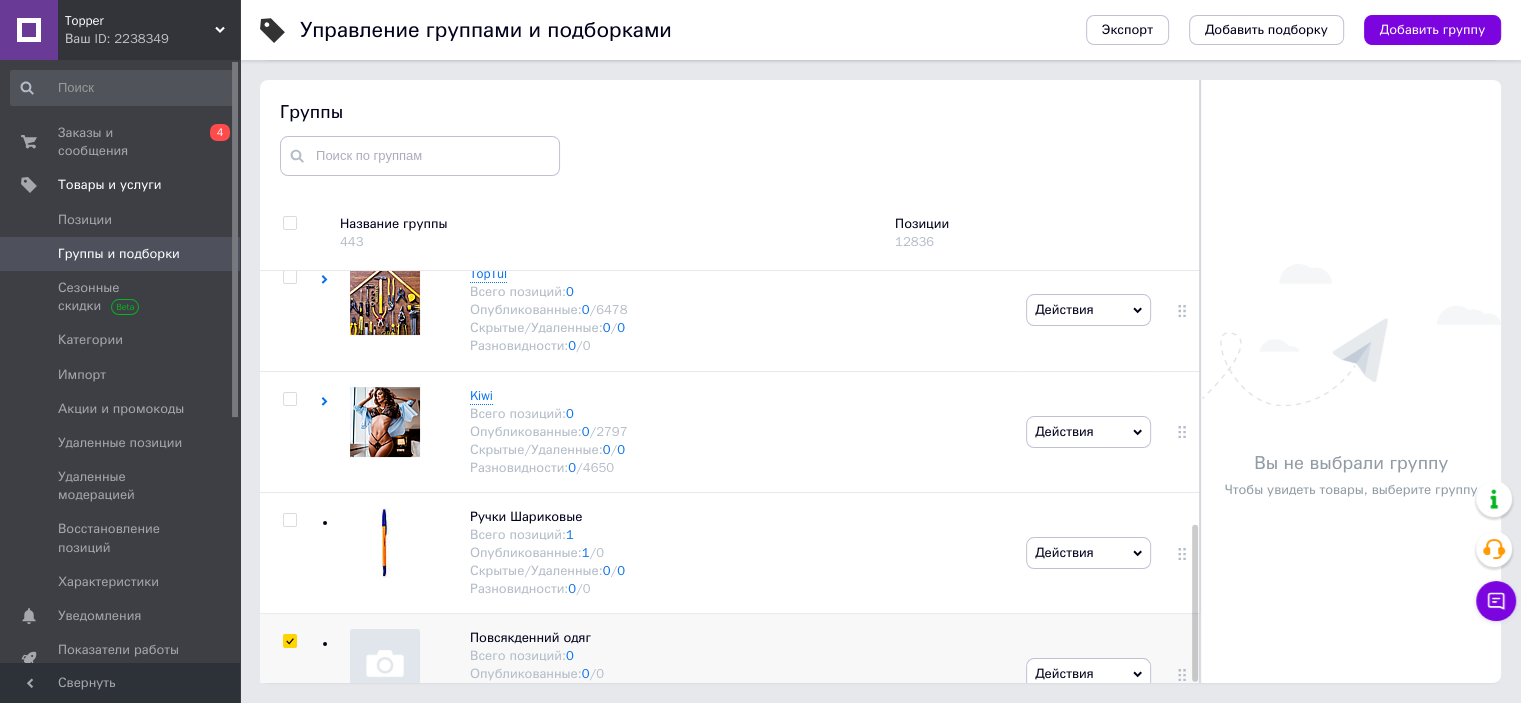 checkbox on "true" 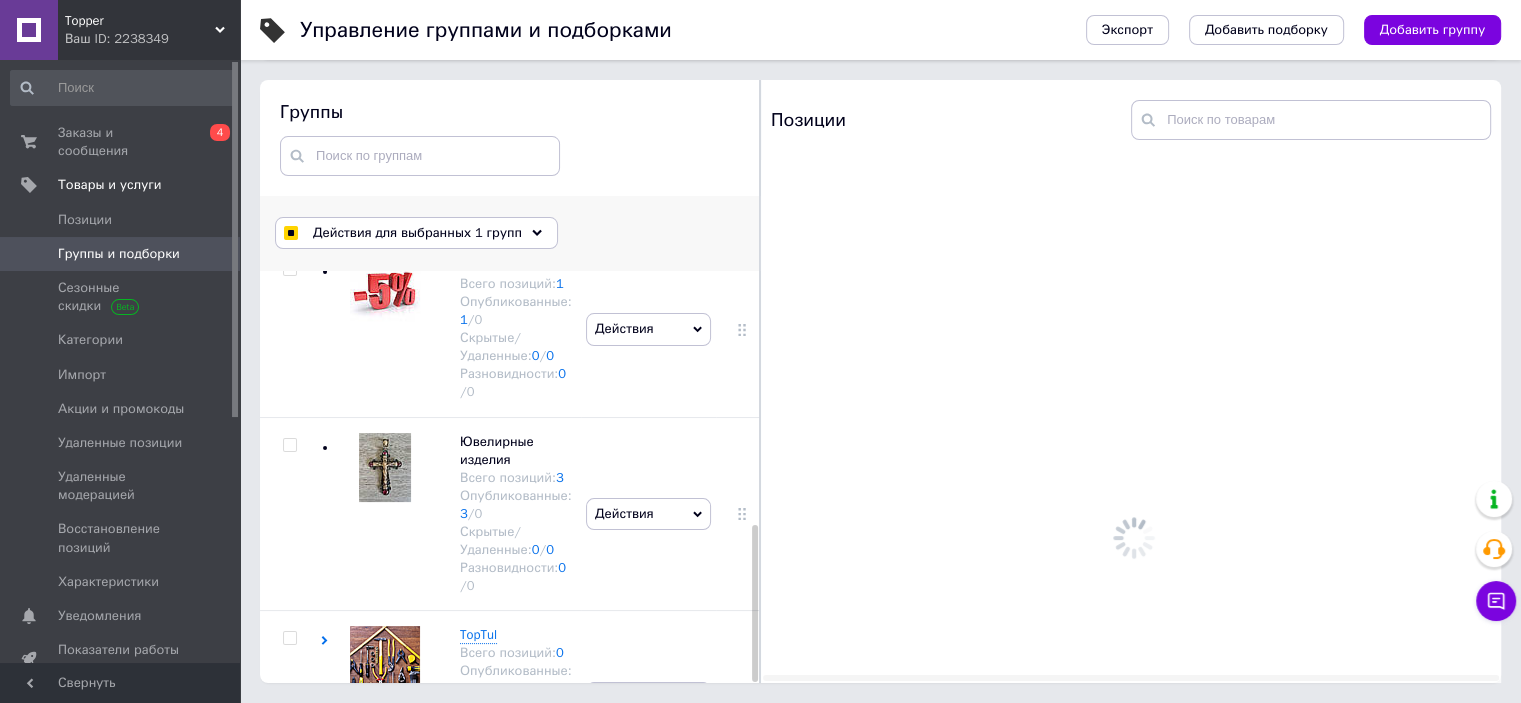scroll, scrollTop: 1057, scrollLeft: 0, axis: vertical 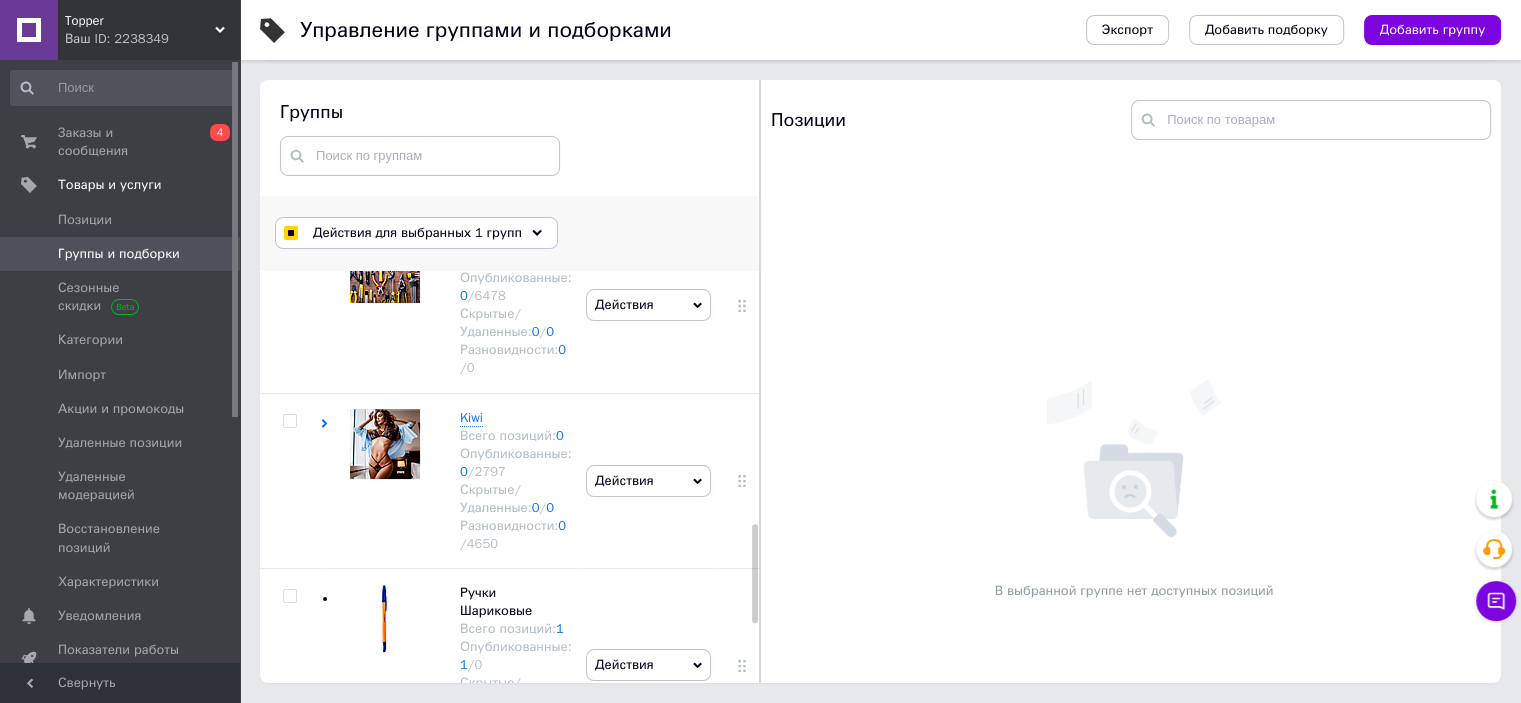click on "Действия для выбранных 1 групп" at bounding box center [417, 233] 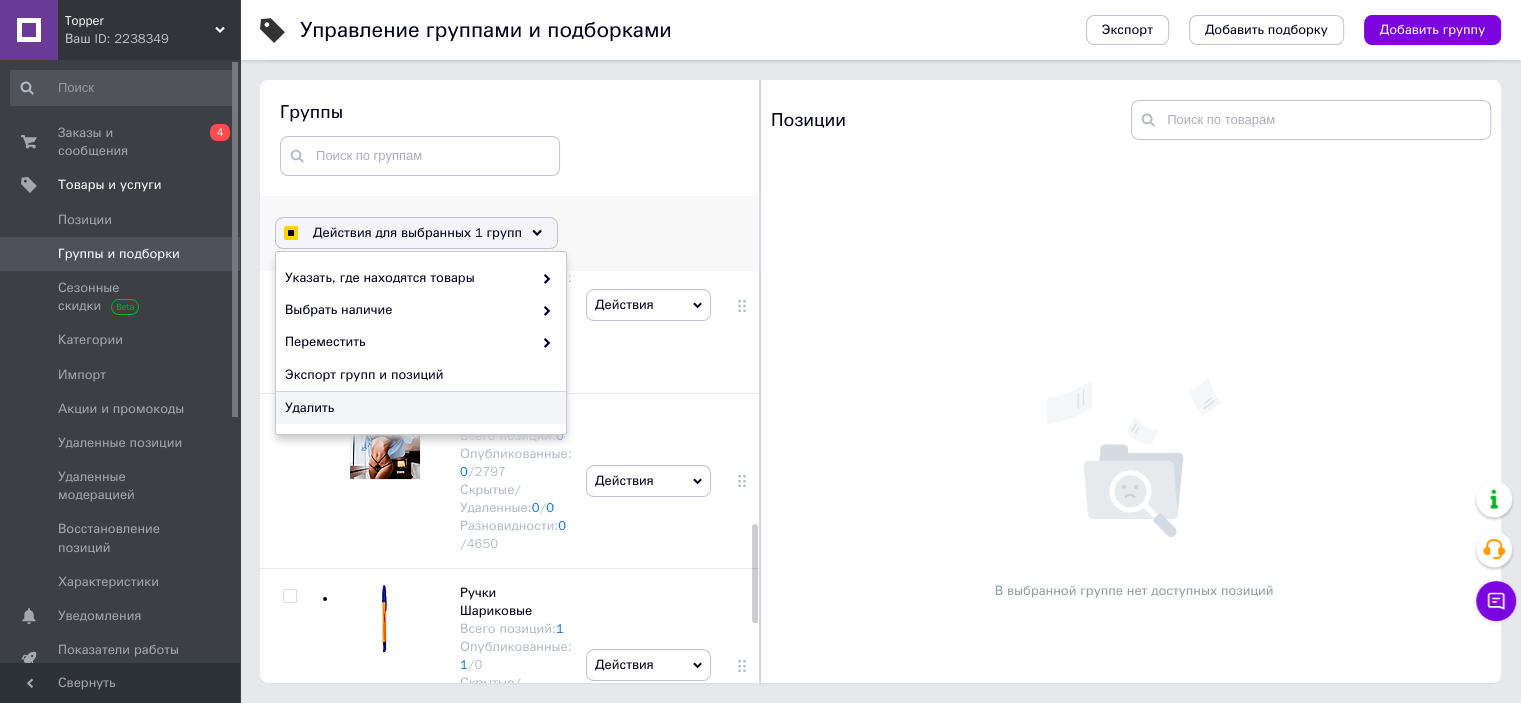 click on "Удалить" at bounding box center [418, 408] 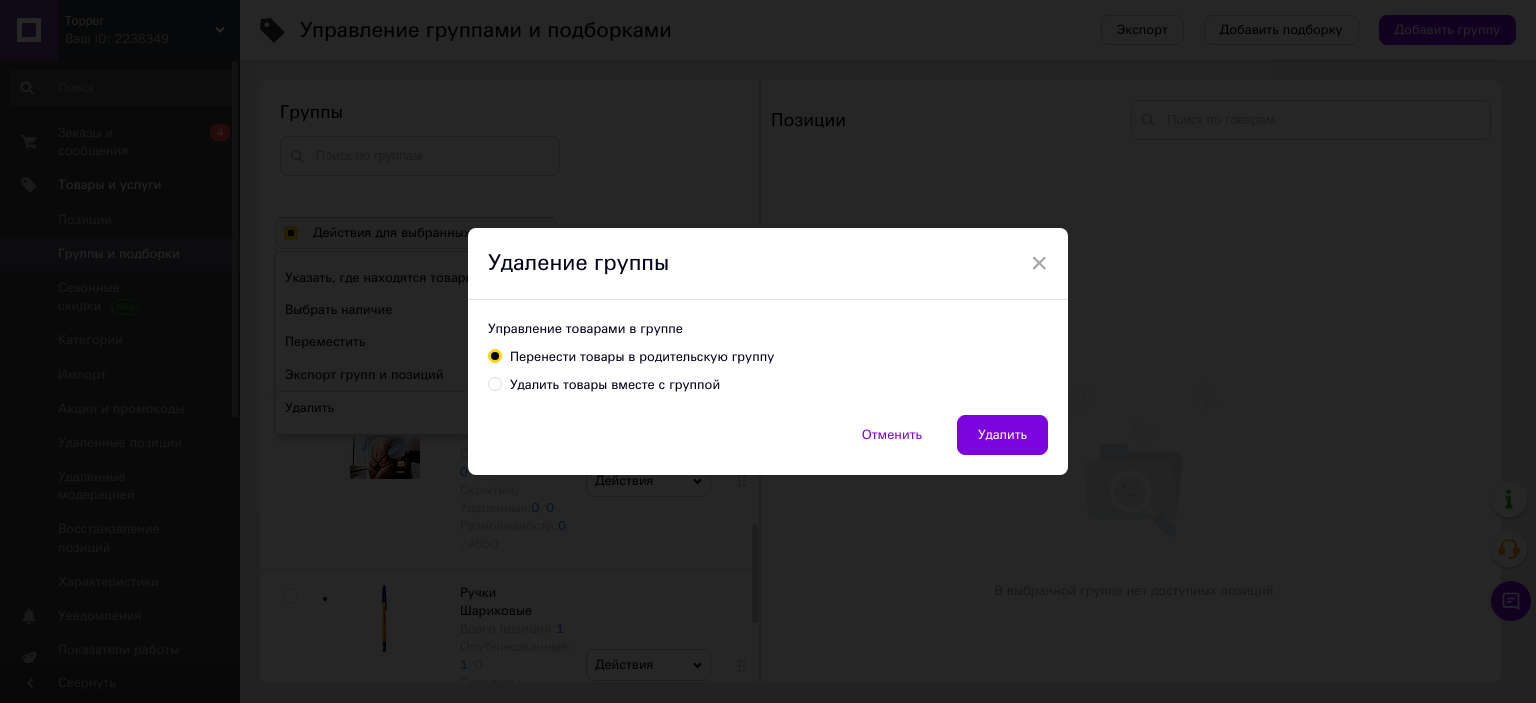 click on "Удалить товары вместе с группой" at bounding box center [615, 385] 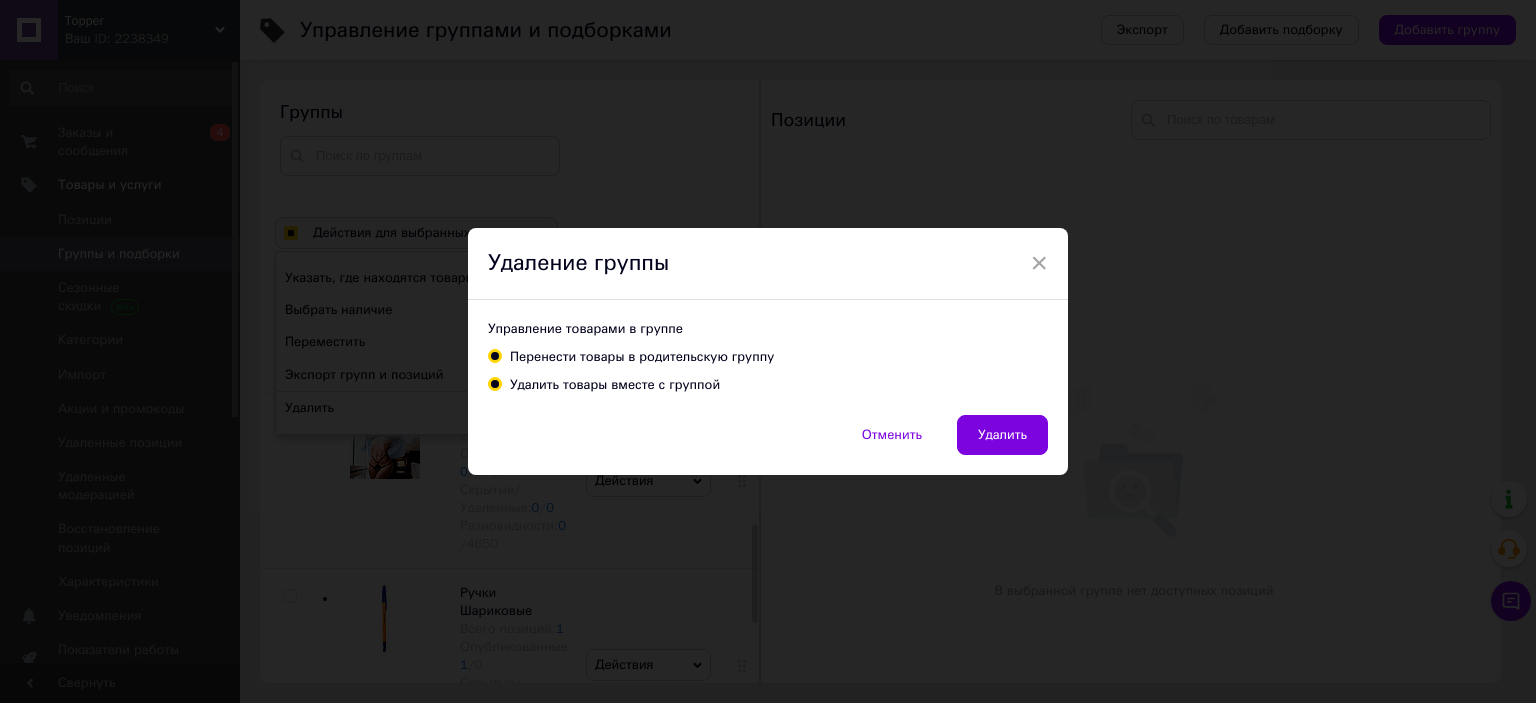 radio on "true" 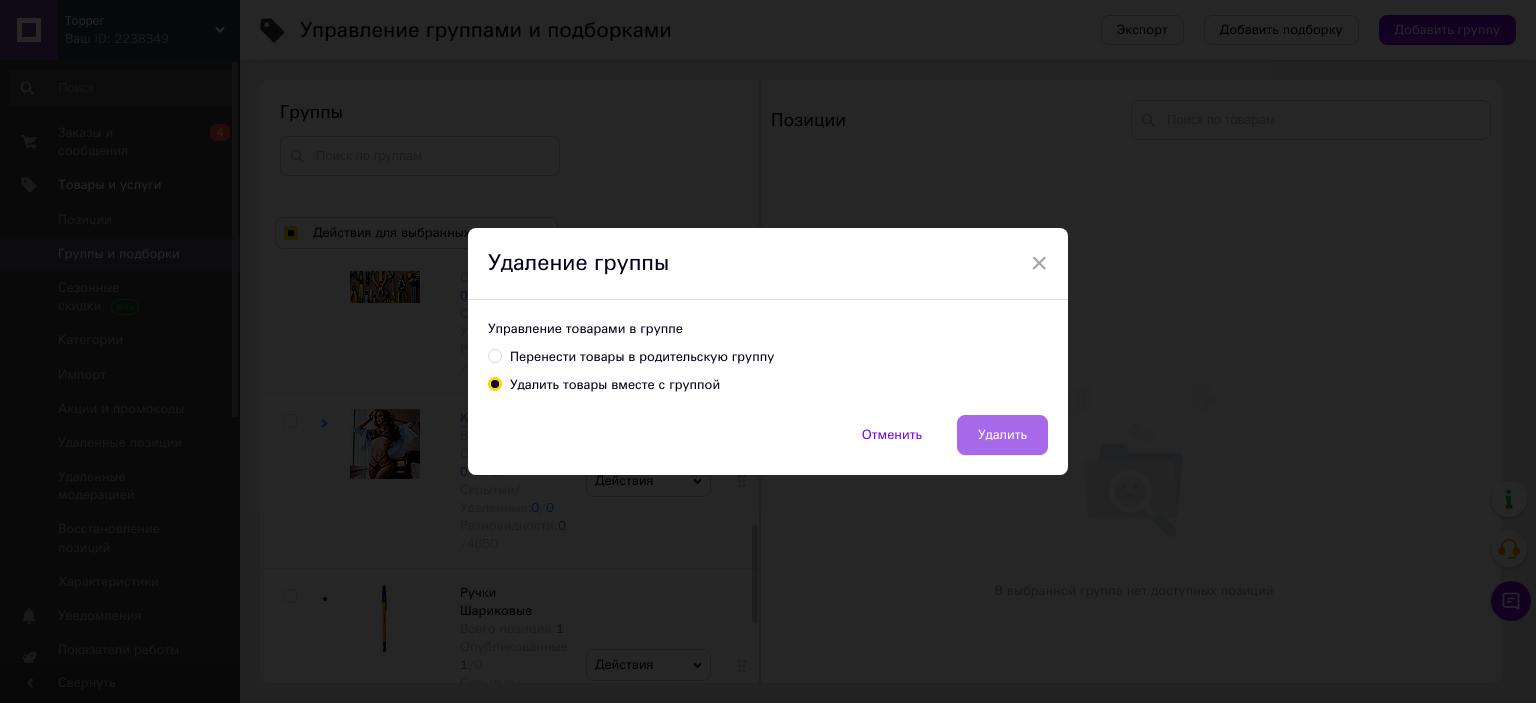 click on "Удалить" at bounding box center (1002, 435) 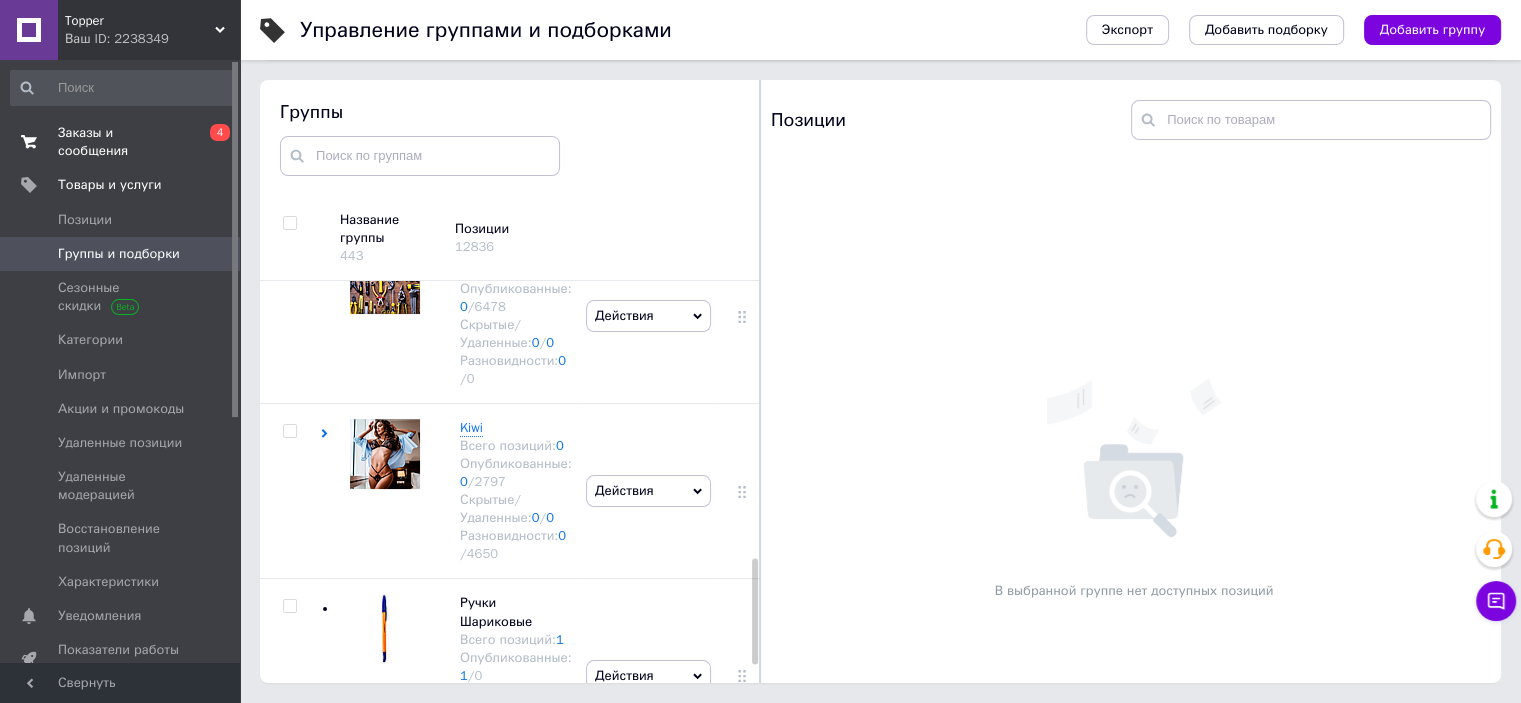 click on "Заказы и сообщения" at bounding box center [121, 142] 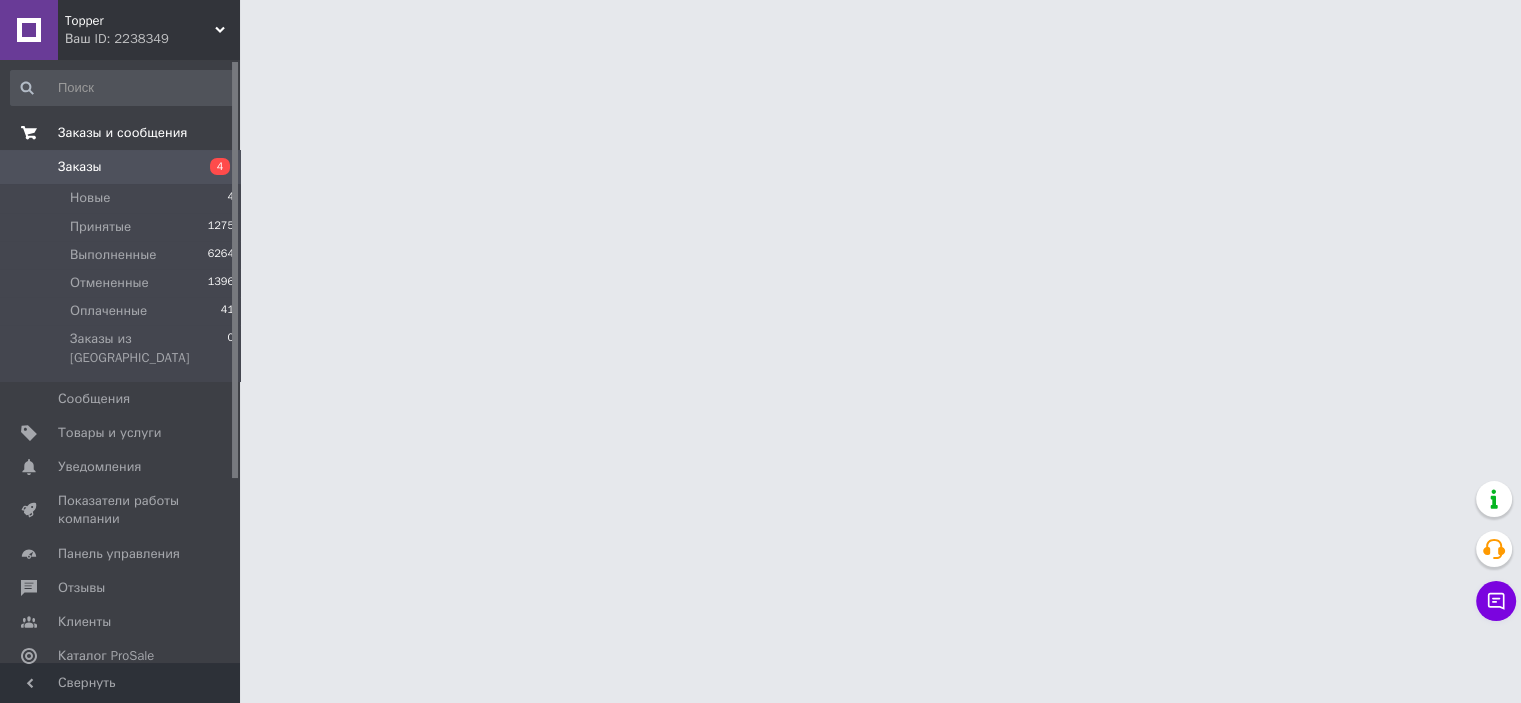 scroll, scrollTop: 0, scrollLeft: 0, axis: both 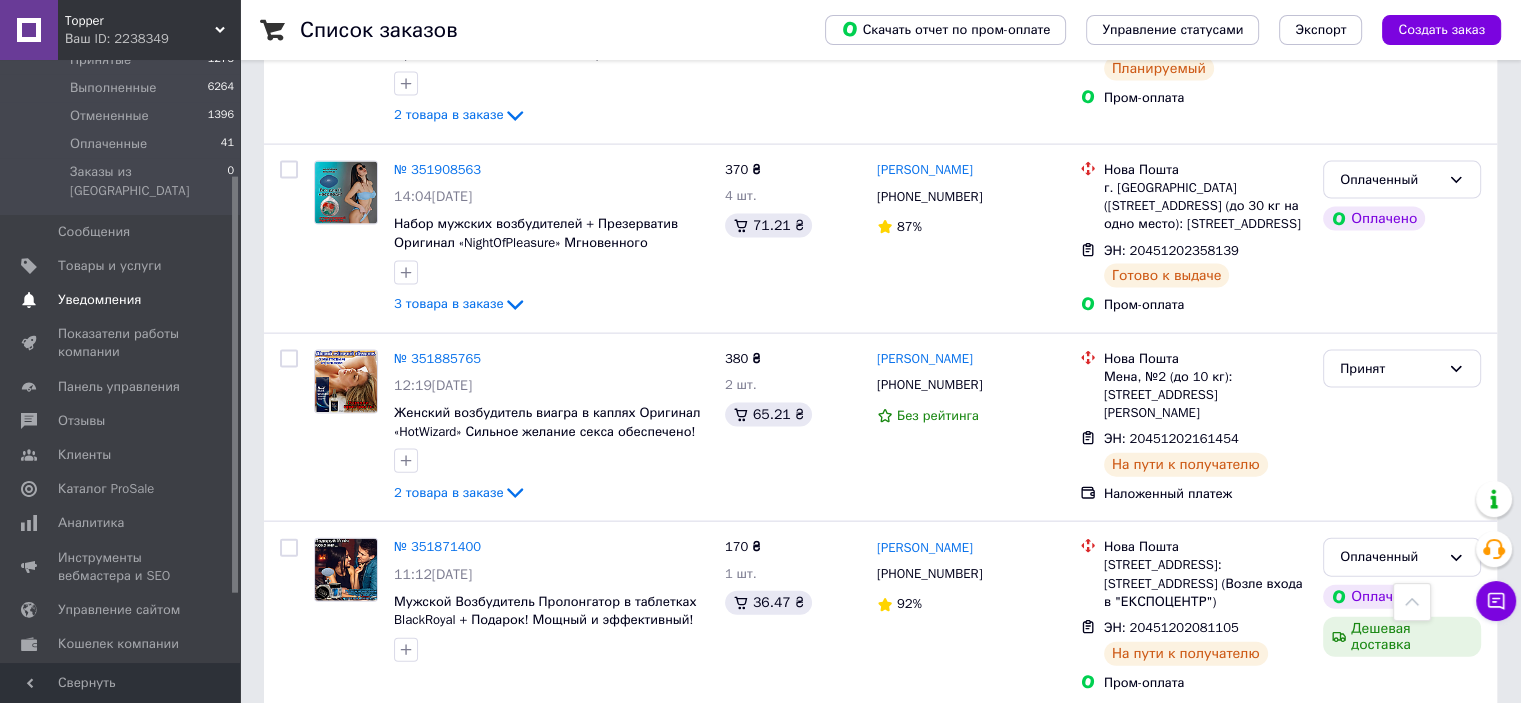 click on "Уведомления" at bounding box center (99, 300) 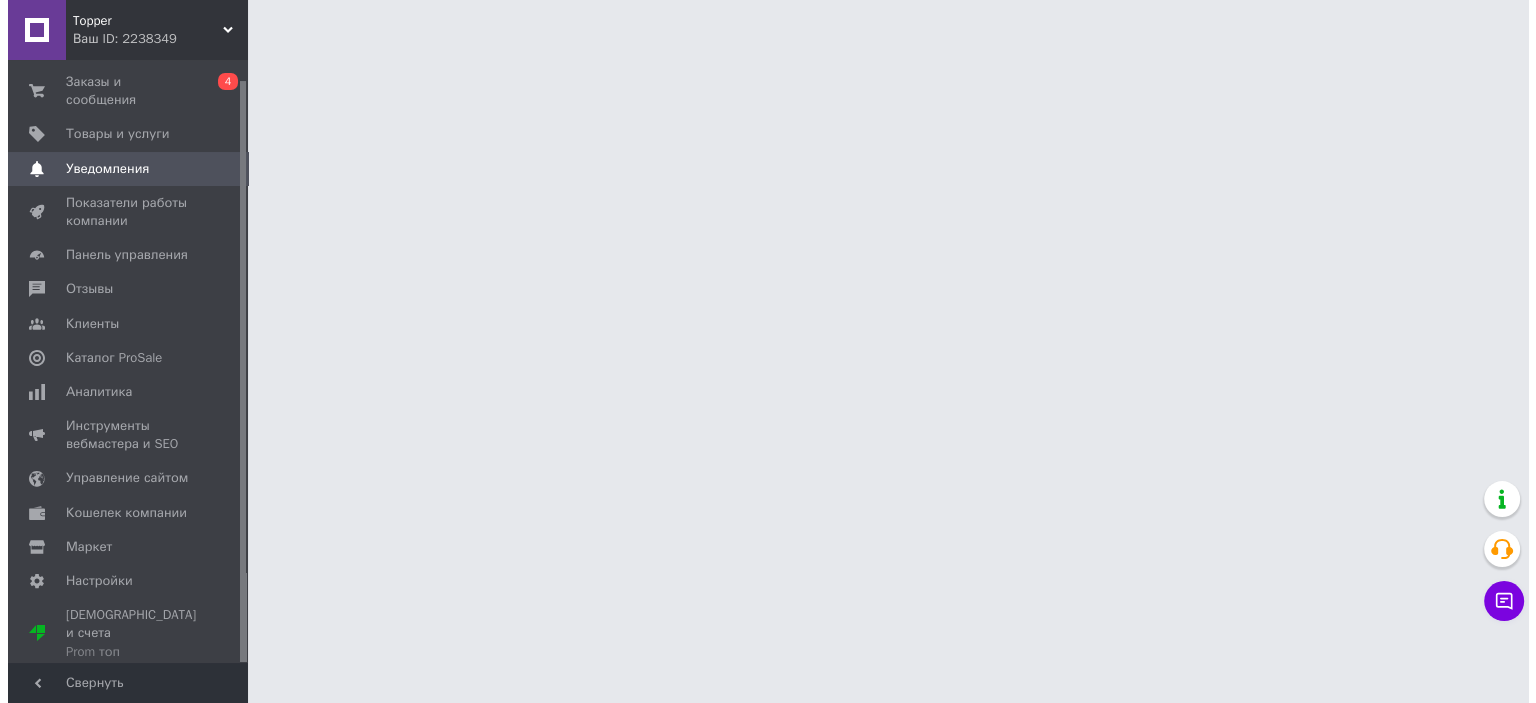 scroll, scrollTop: 0, scrollLeft: 0, axis: both 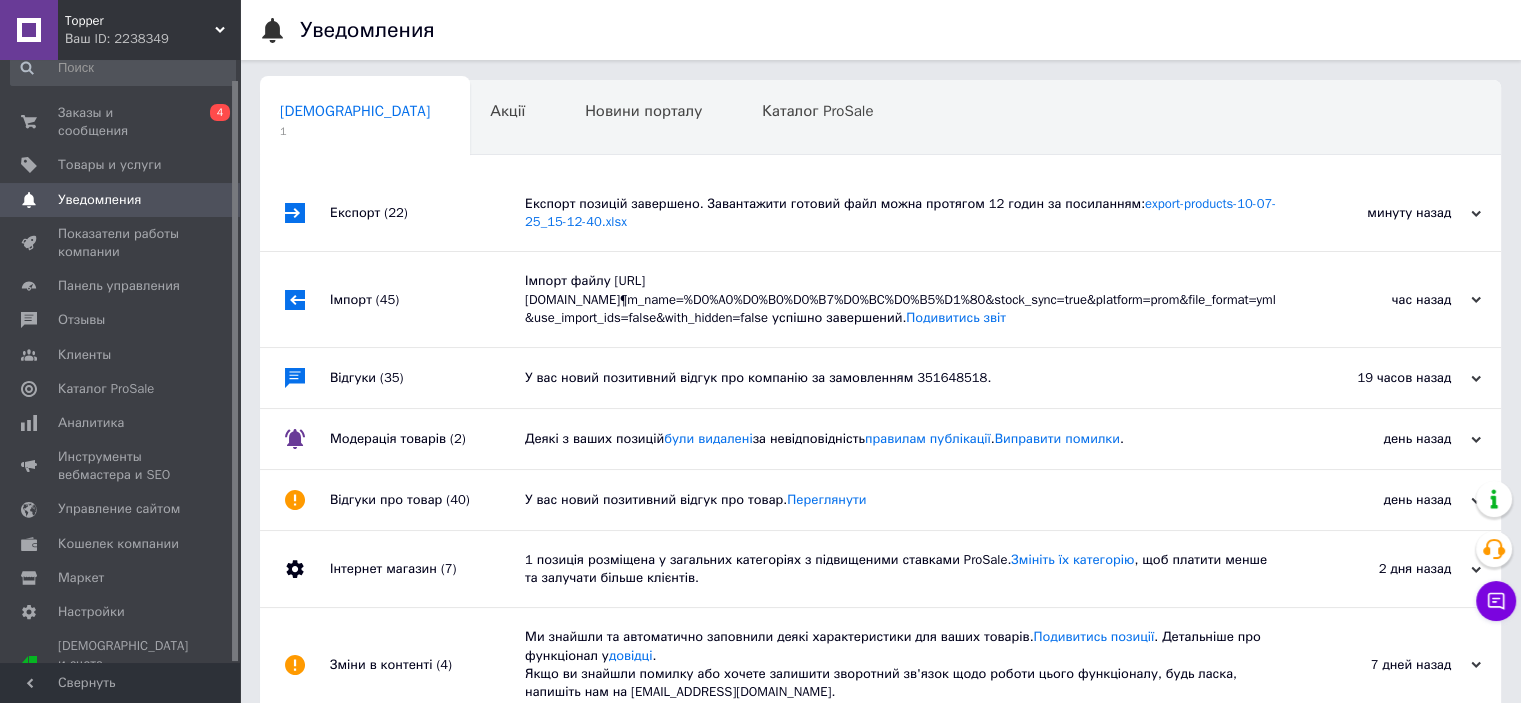 click on "Експорт позицій завершено. Завантажити готовий файл можна протягом 12 годин за посиланням:  export-products-10-07-25_15-12-40.xlsx" at bounding box center [903, 213] 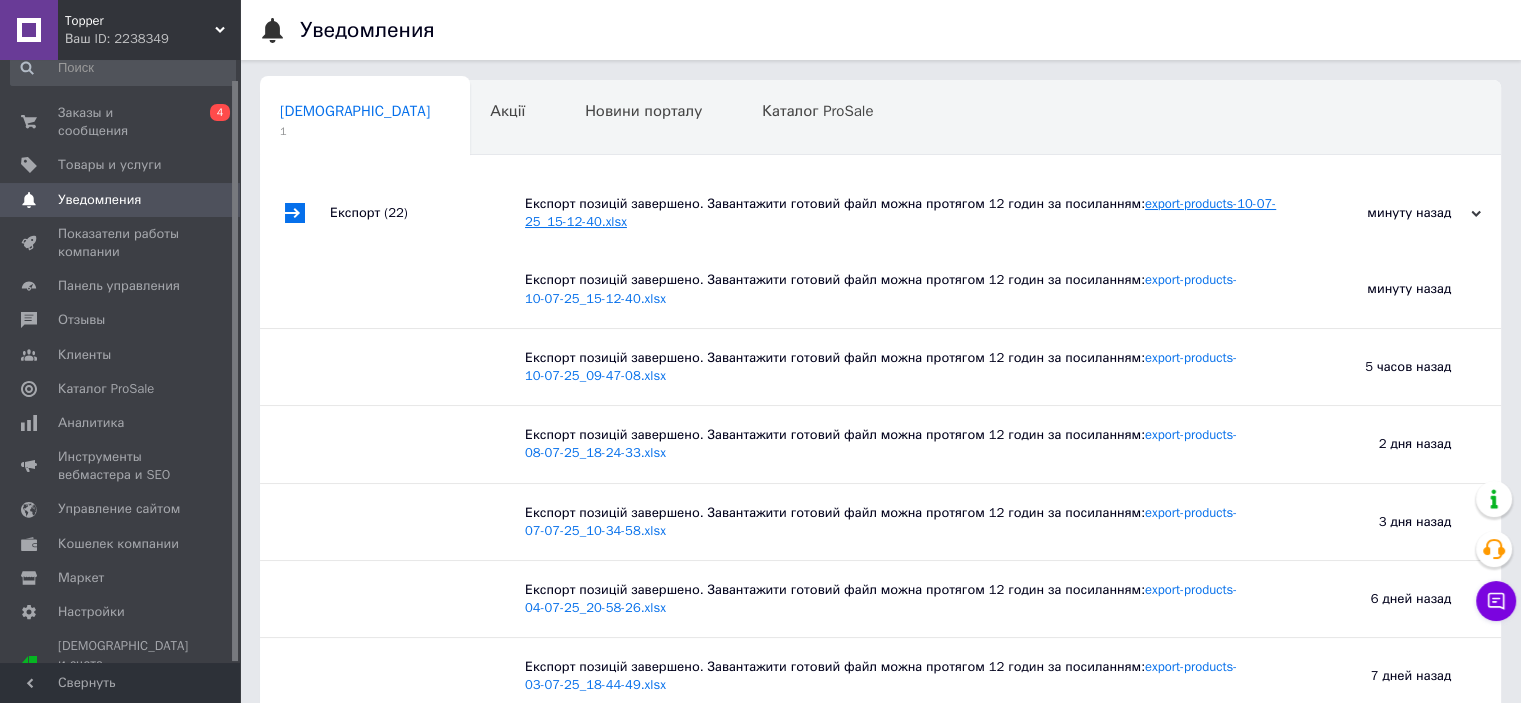 click on "export-products-10-07-25_15-12-40.xlsx" at bounding box center (900, 212) 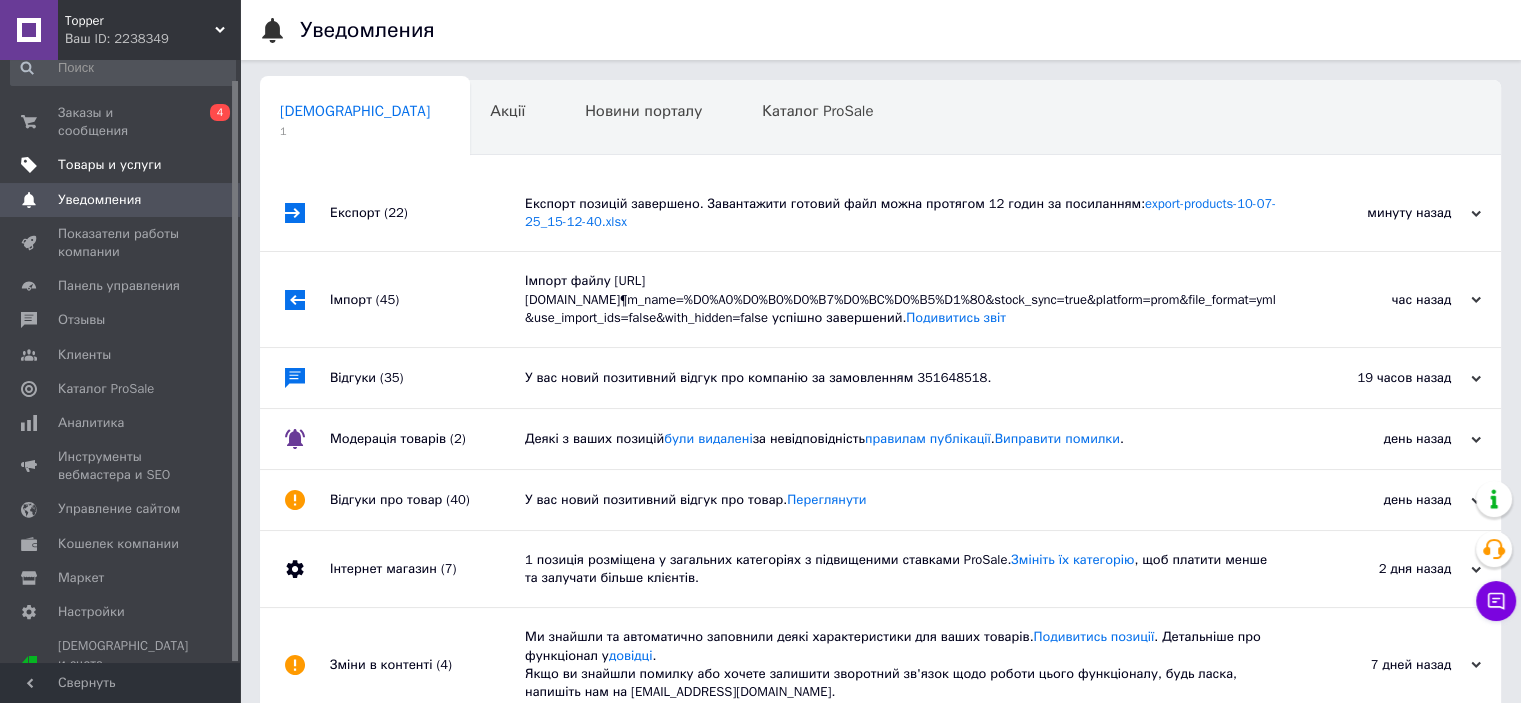 click on "Товары и услуги" at bounding box center (110, 165) 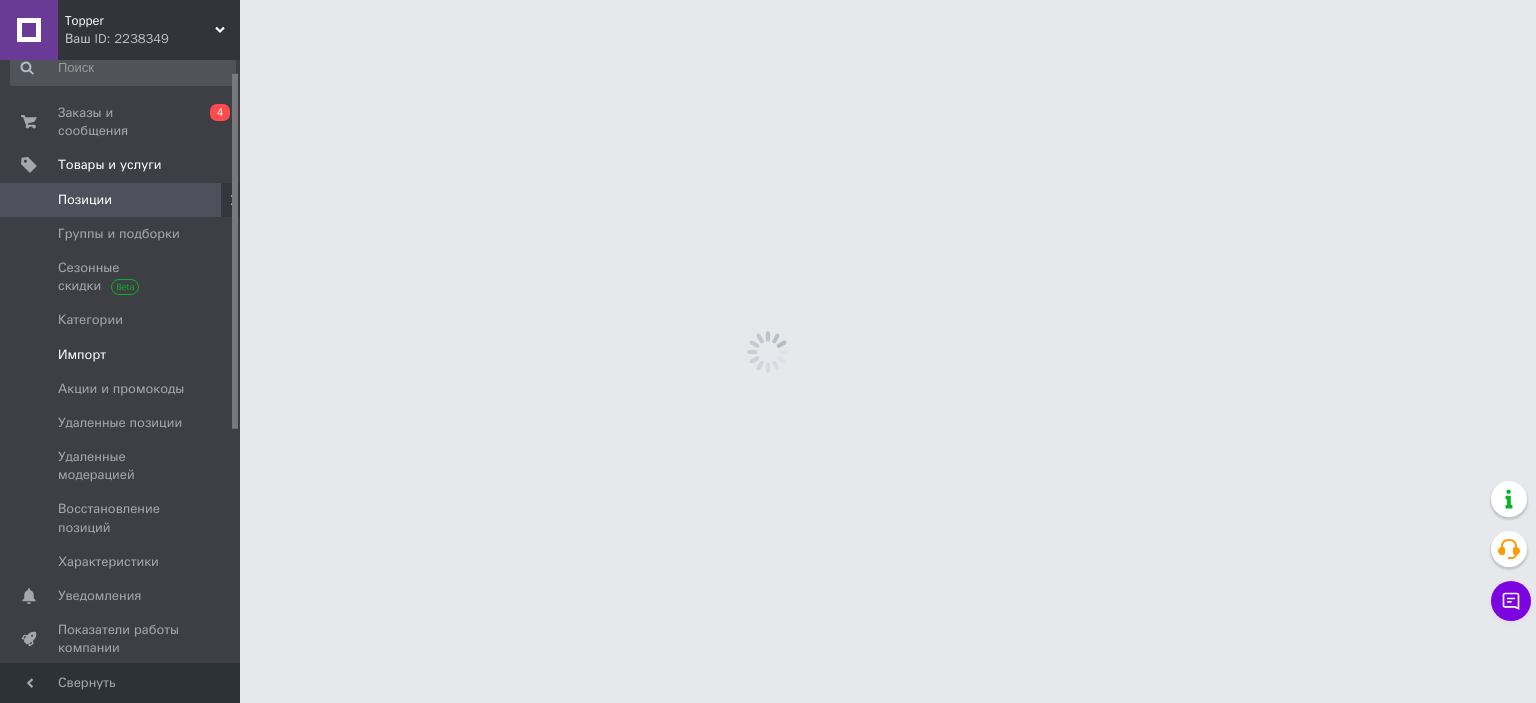 click on "Импорт" at bounding box center [121, 355] 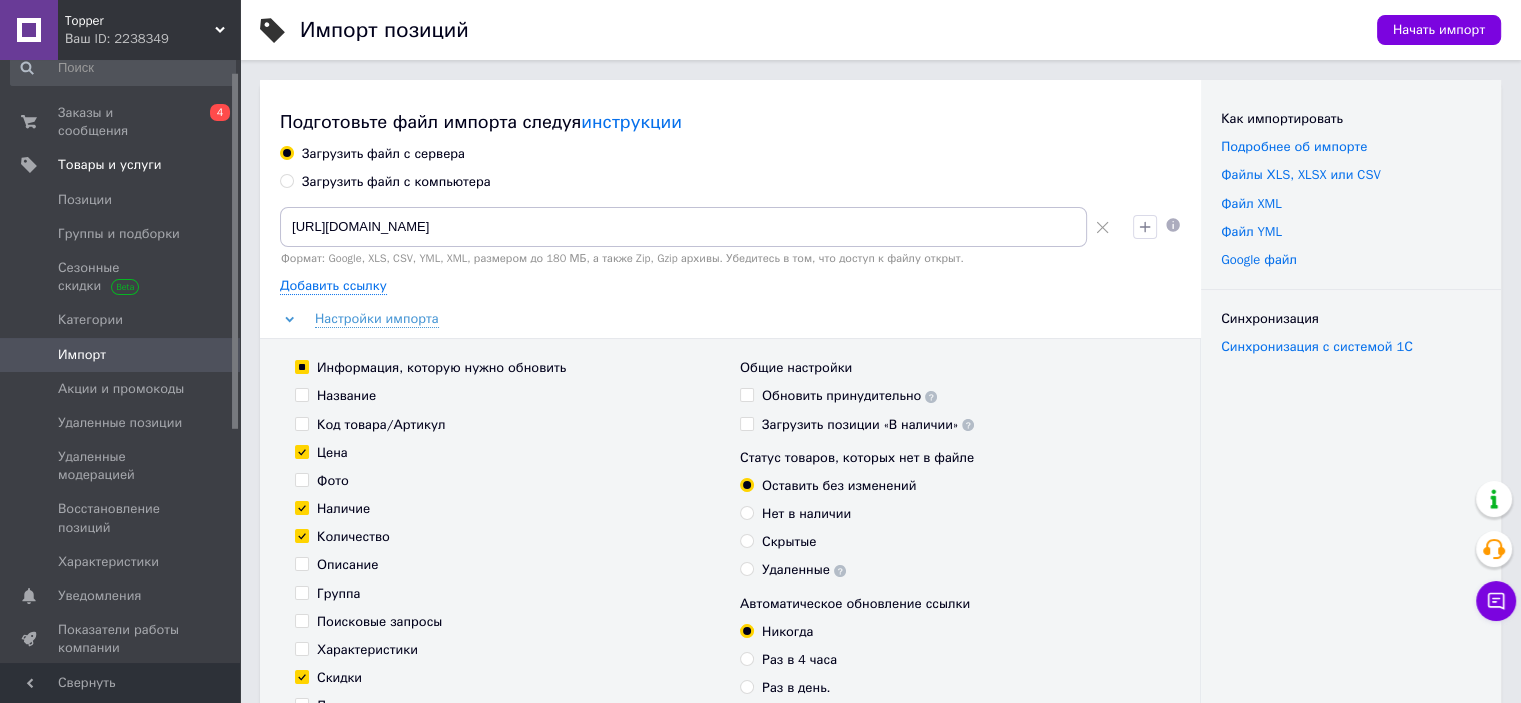 click on "Загрузить файл с компьютера" at bounding box center (396, 182) 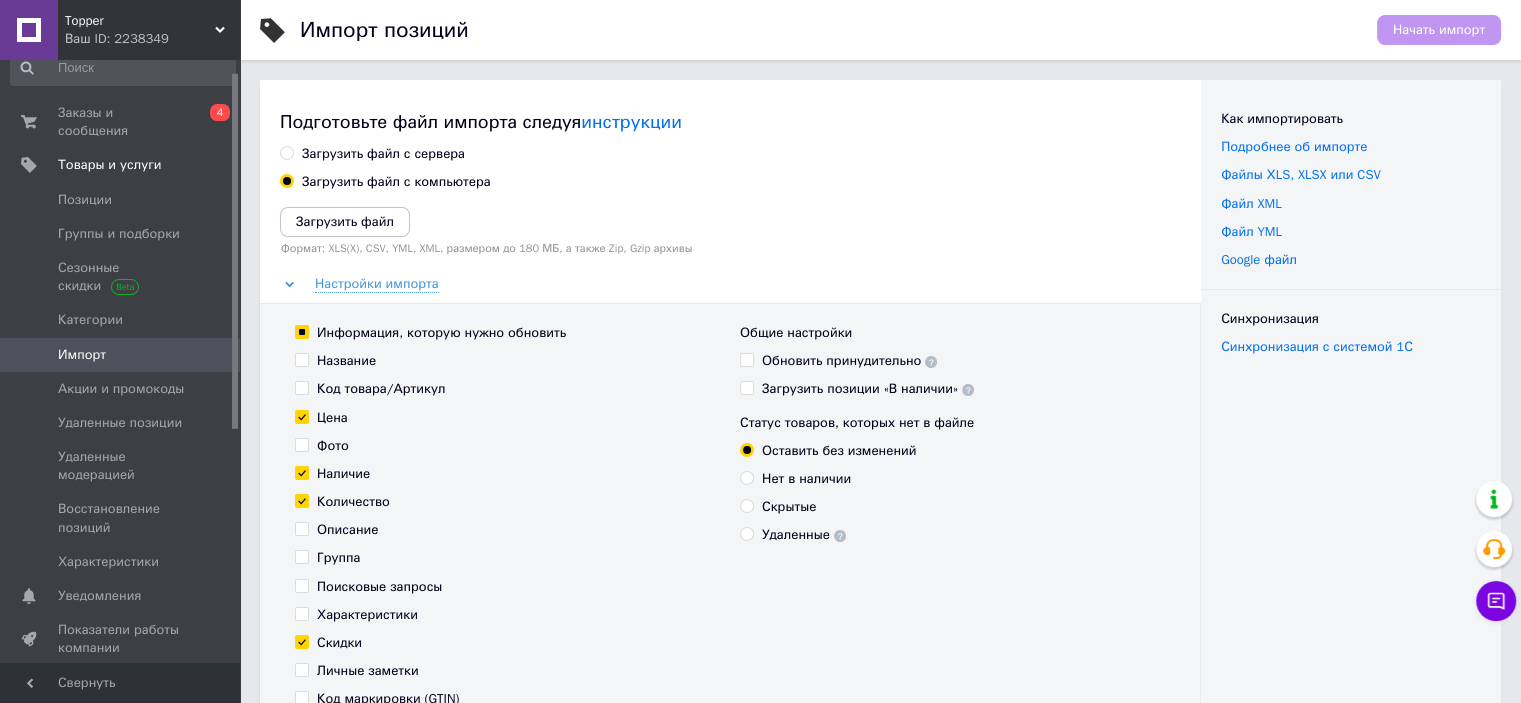 click on "Загрузить файл" at bounding box center [345, 222] 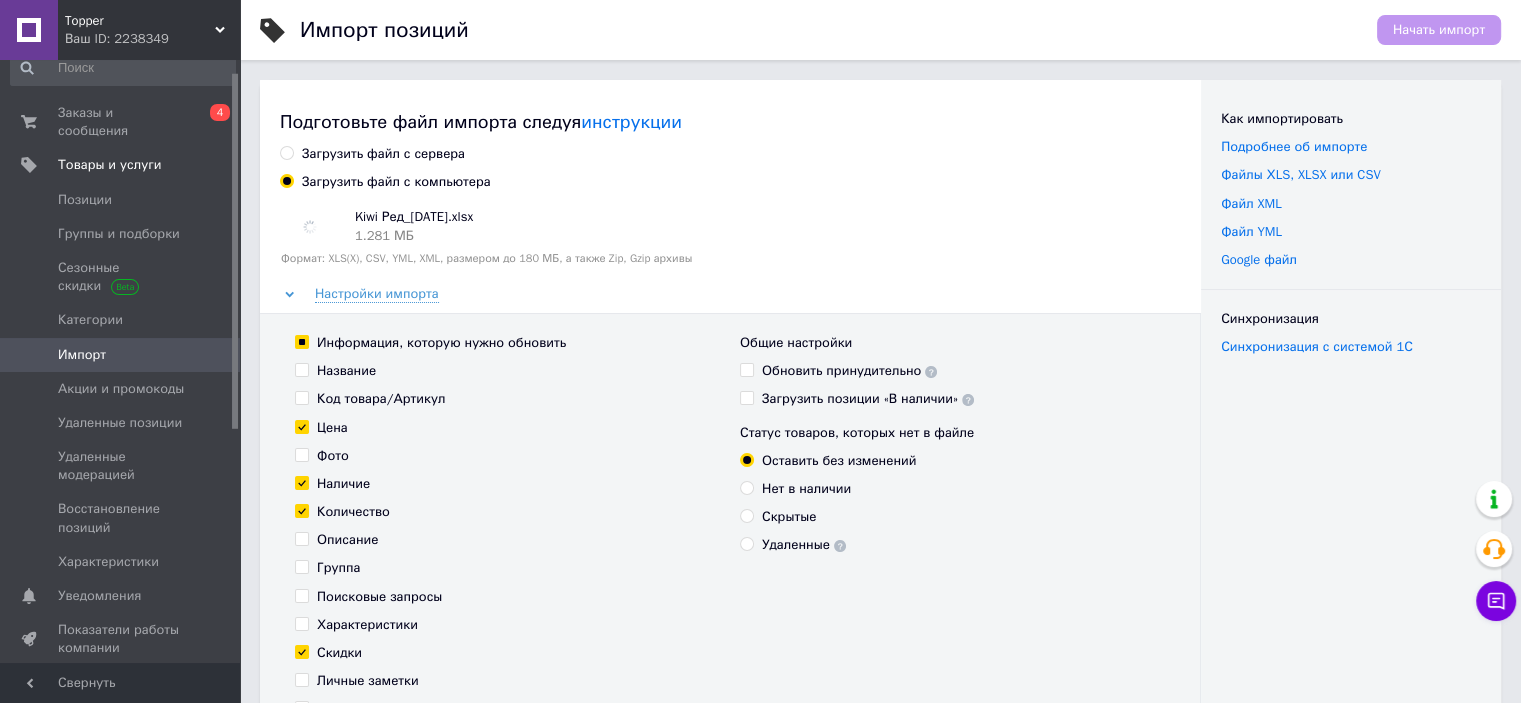 click on "Информация, которую нужно обновить" at bounding box center [441, 343] 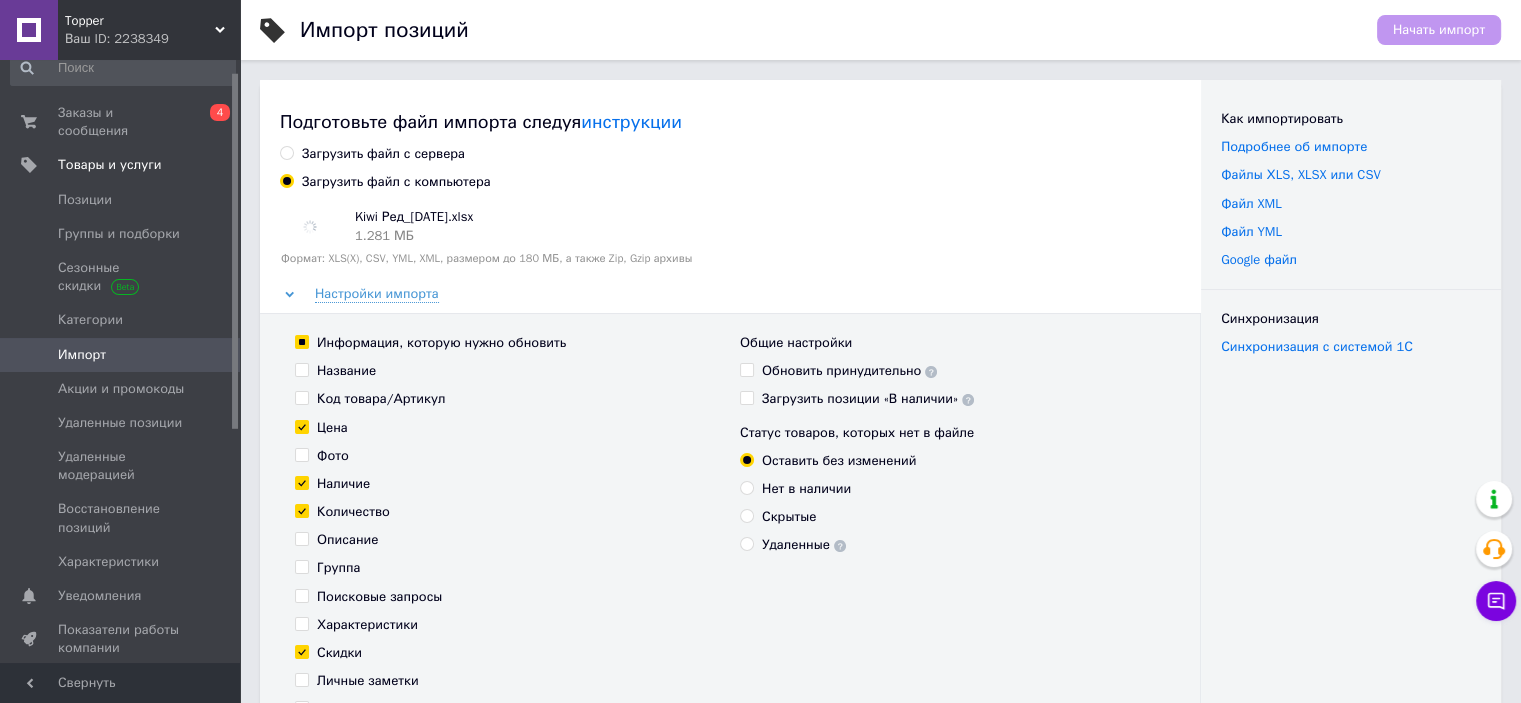 click on "Информация, которую нужно обновить" at bounding box center [301, 341] 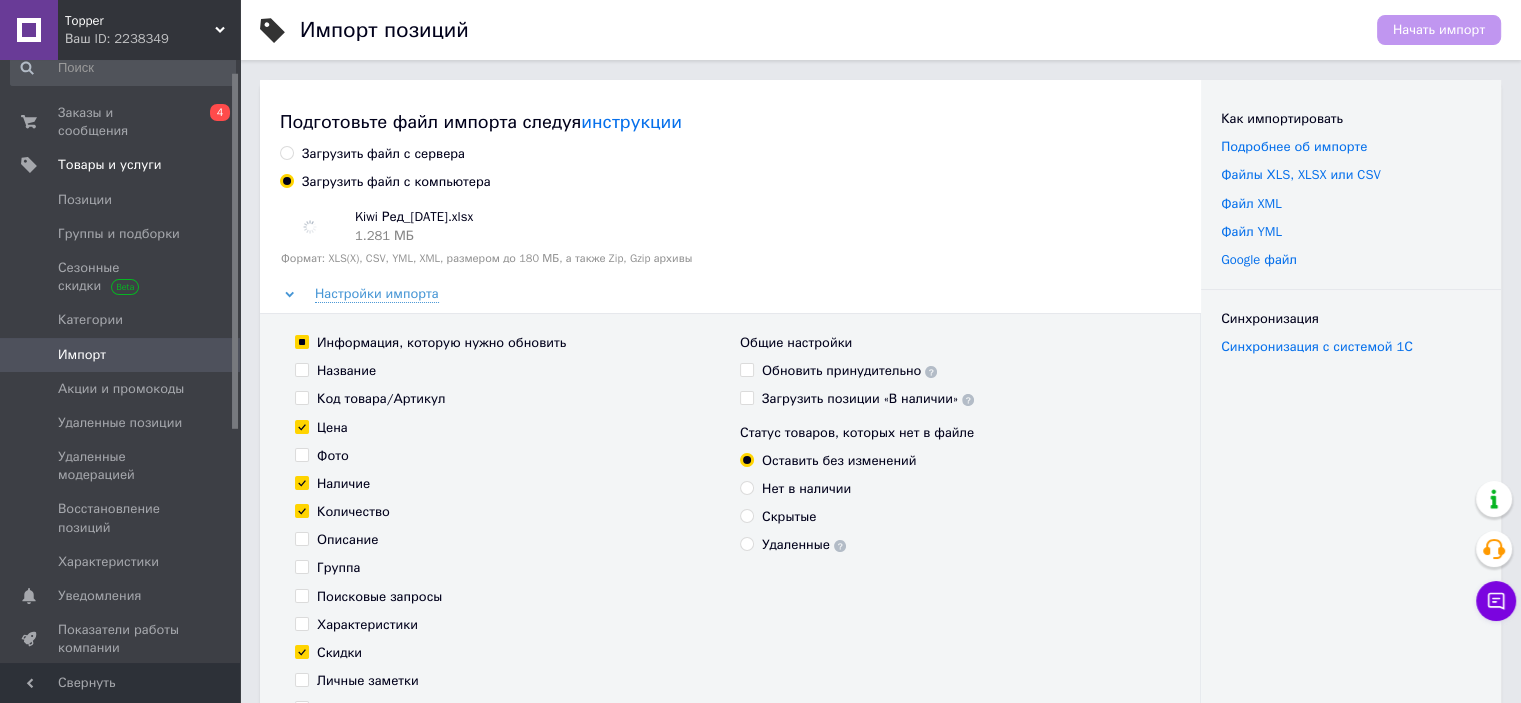 checkbox on "false" 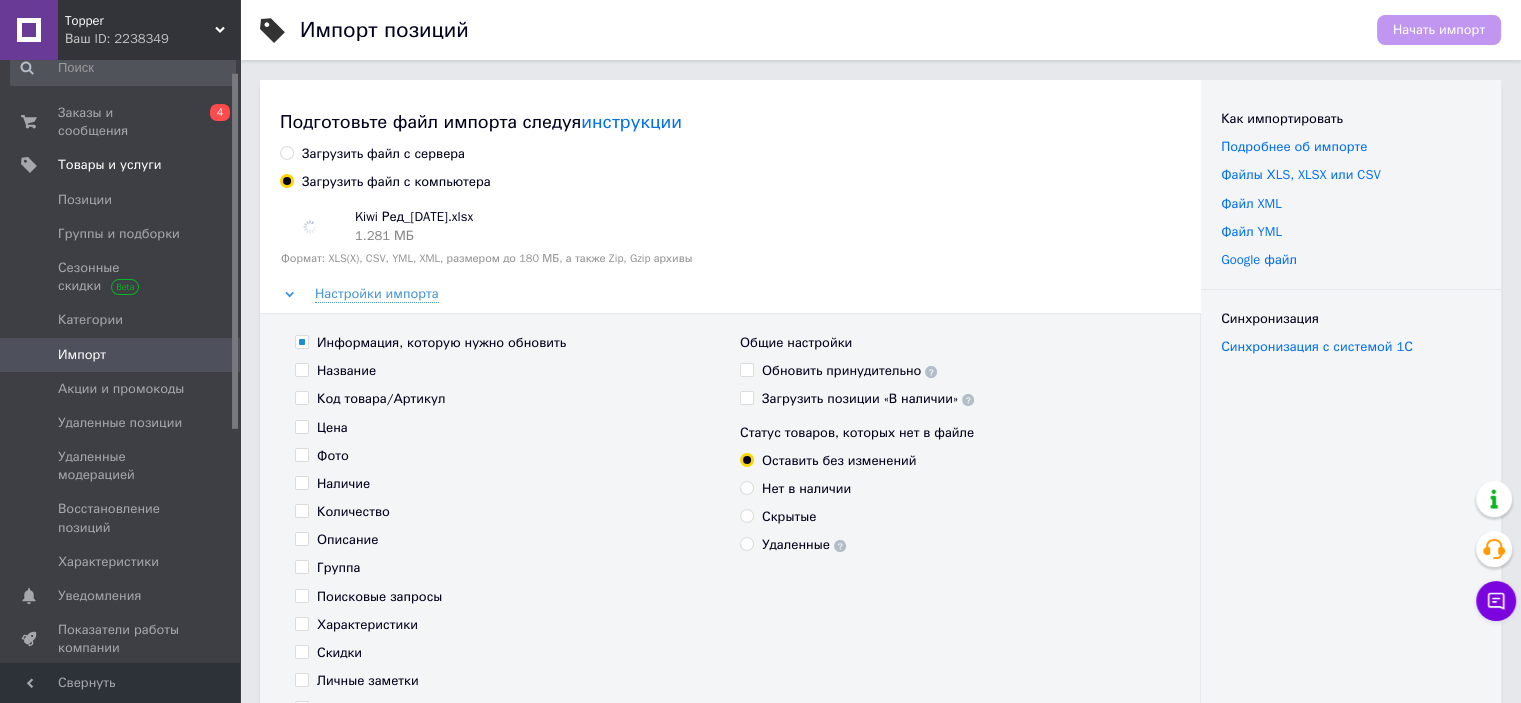 checkbox on "false" 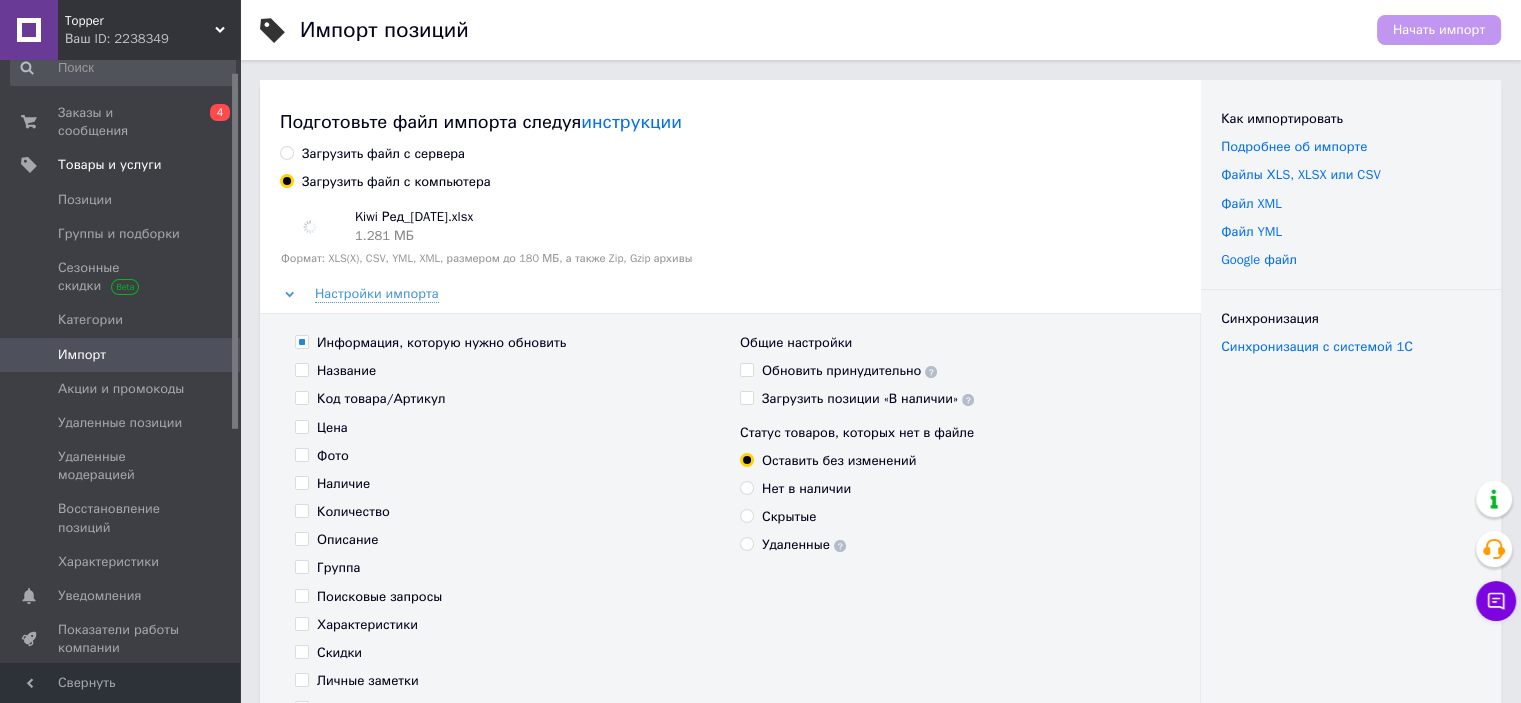 checkbox on "false" 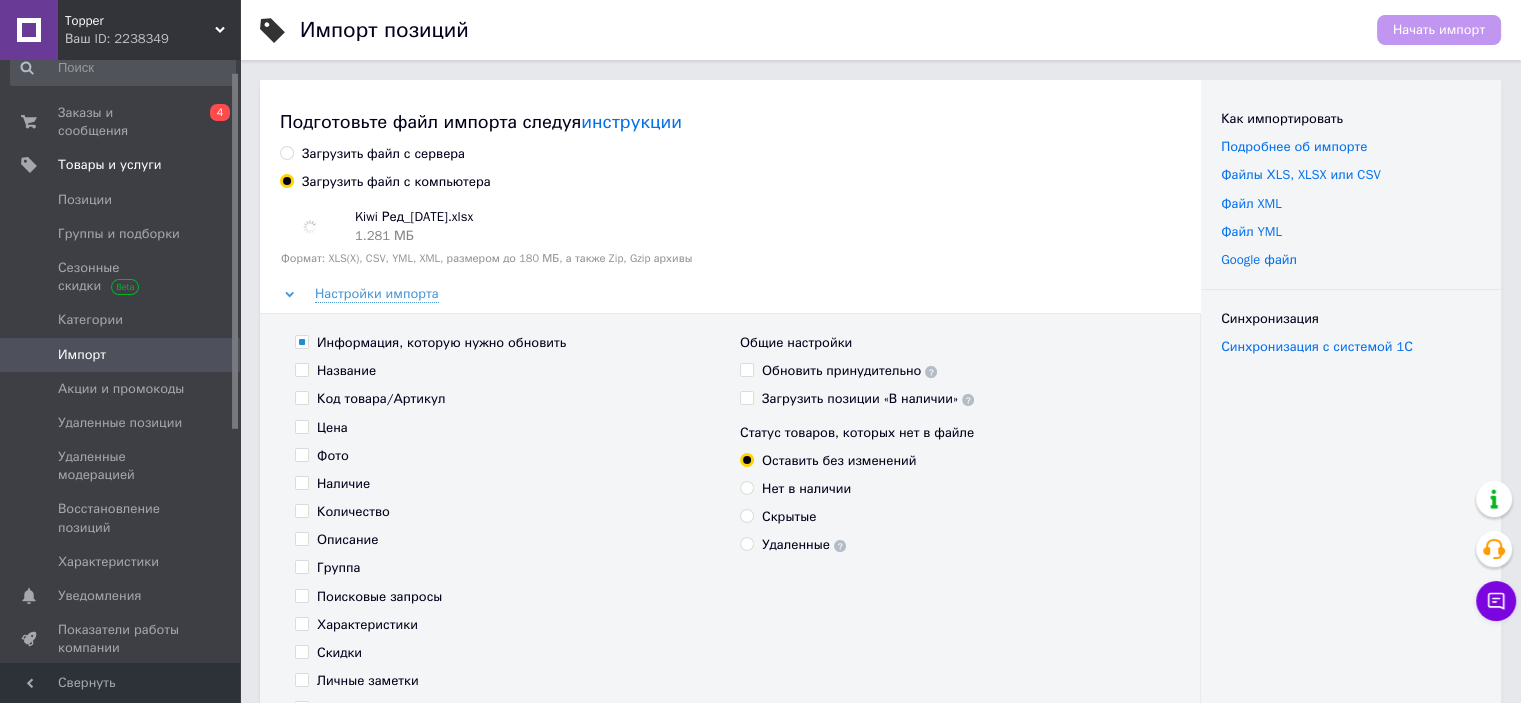 checkbox on "false" 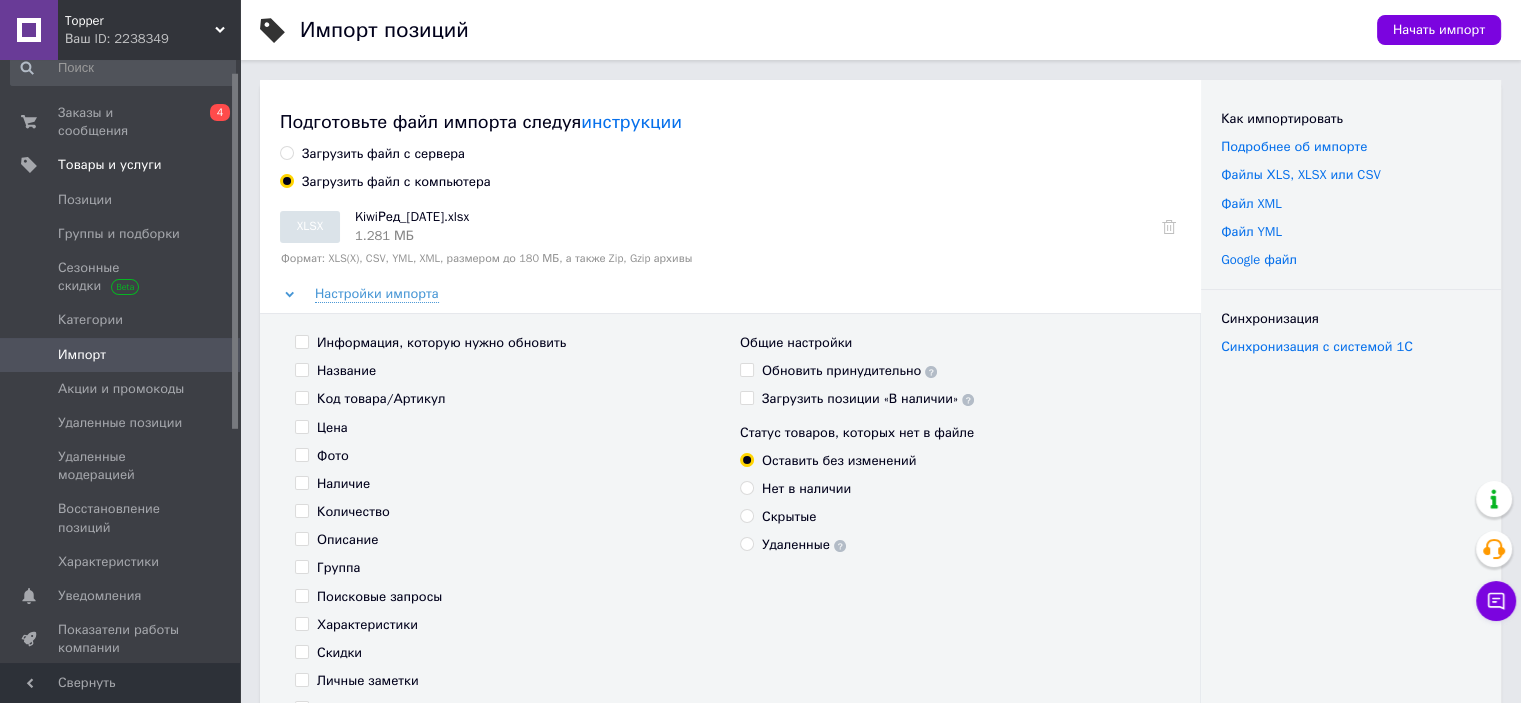 click on "Название" at bounding box center [346, 371] 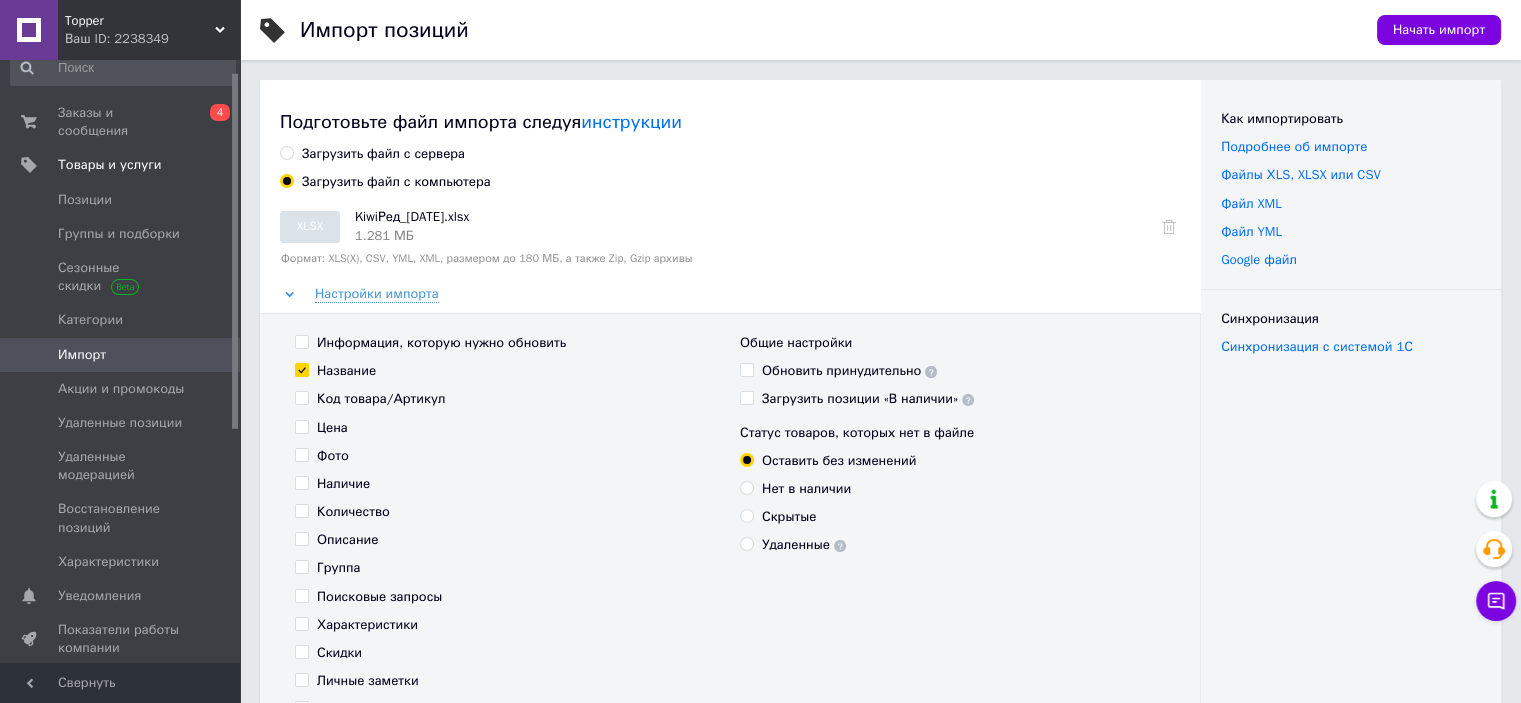 checkbox on "true" 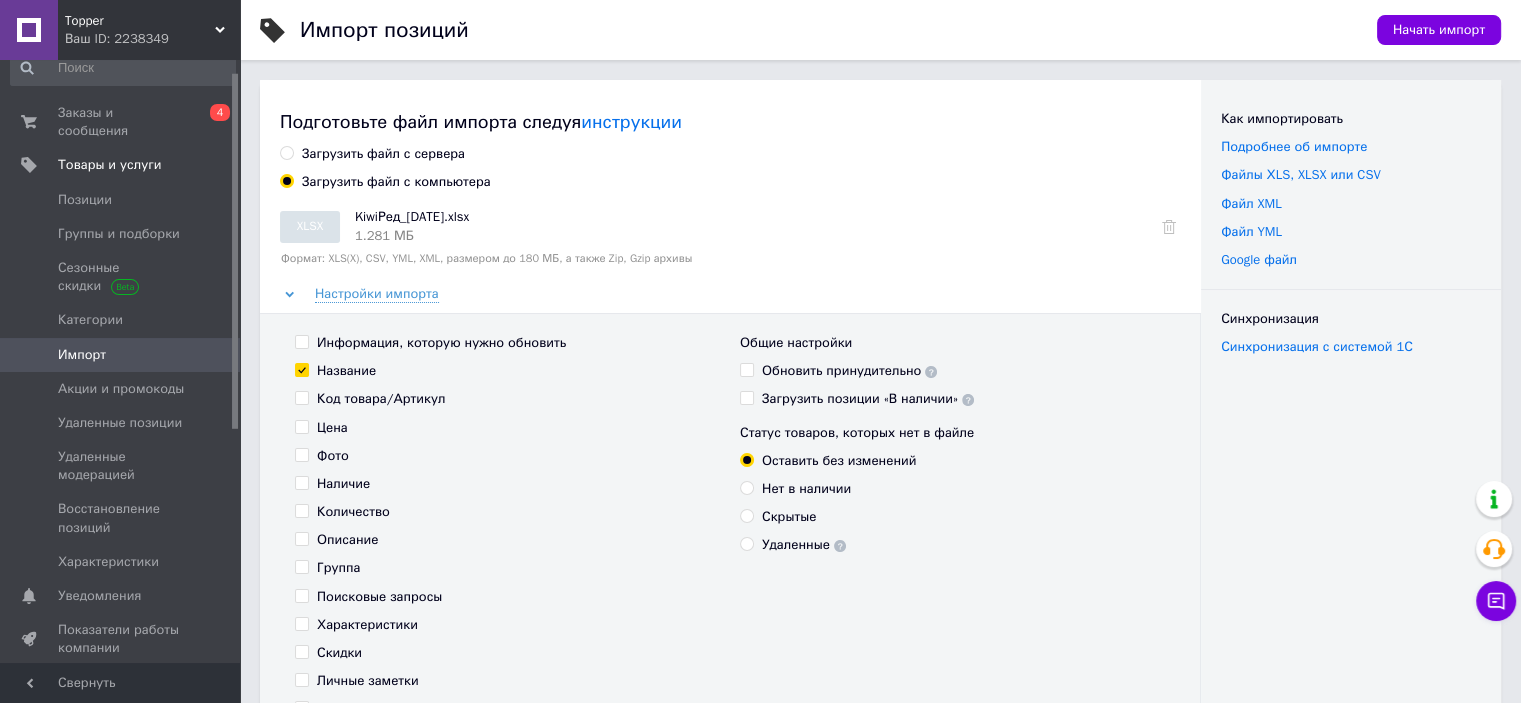 click on "Код товара/Артикул" at bounding box center (381, 399) 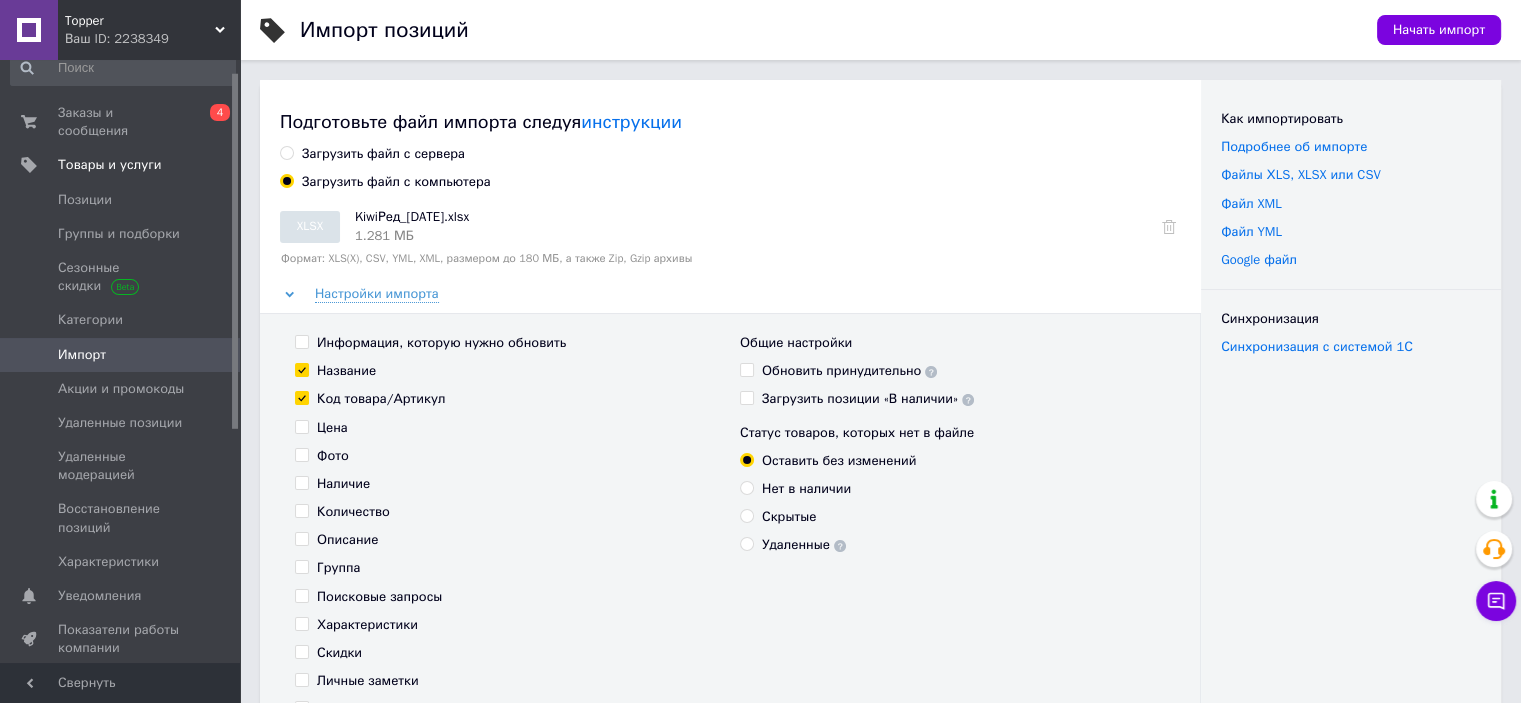 click on "Цена" at bounding box center (332, 428) 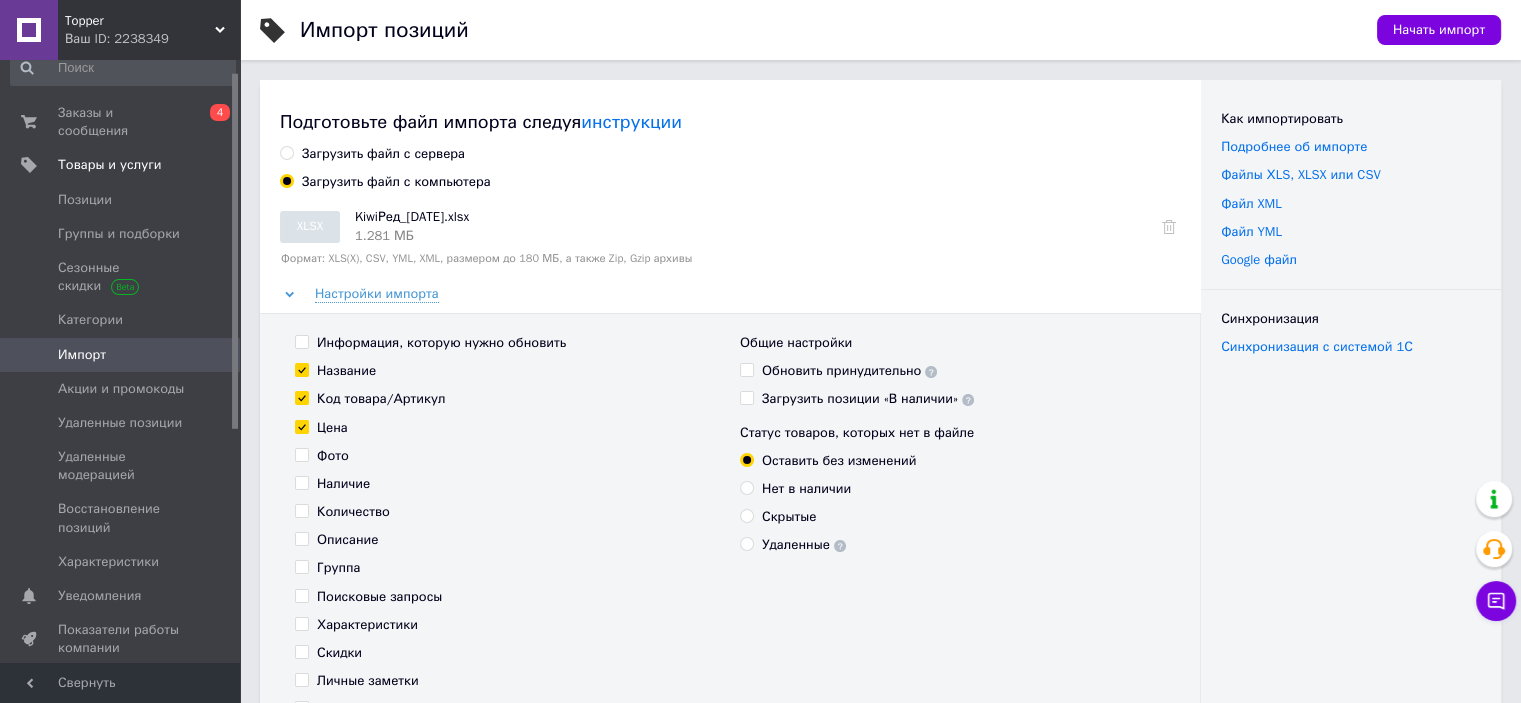 checkbox on "true" 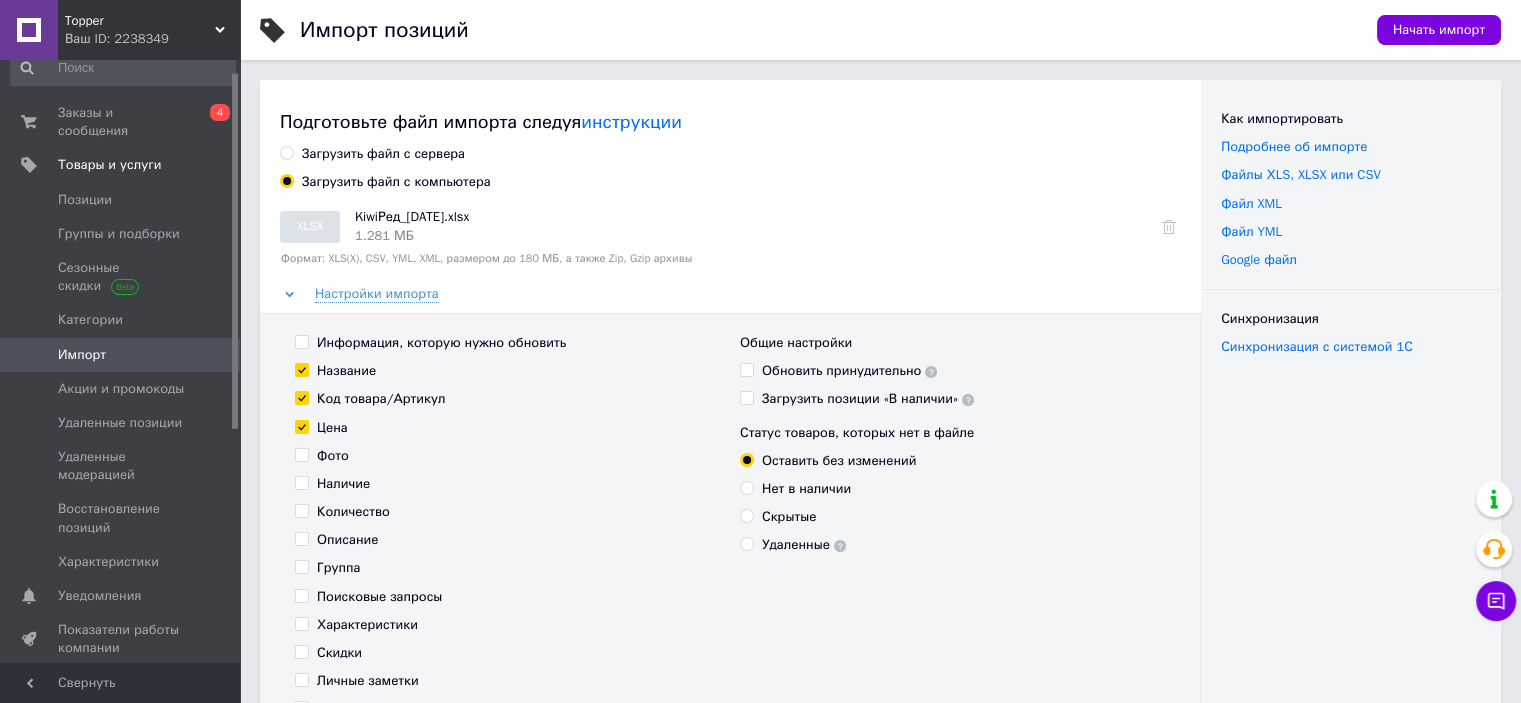 click on "Наличие" at bounding box center (343, 484) 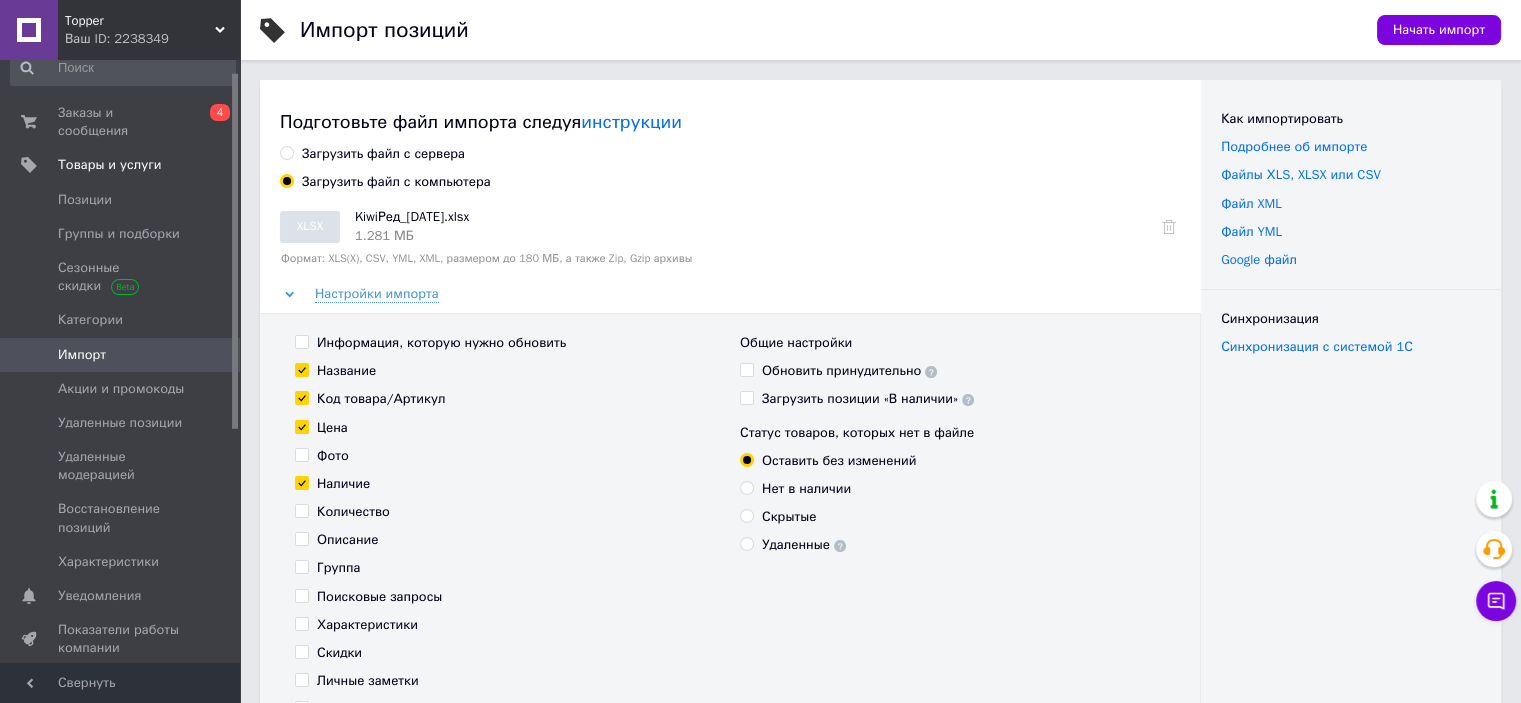 checkbox on "true" 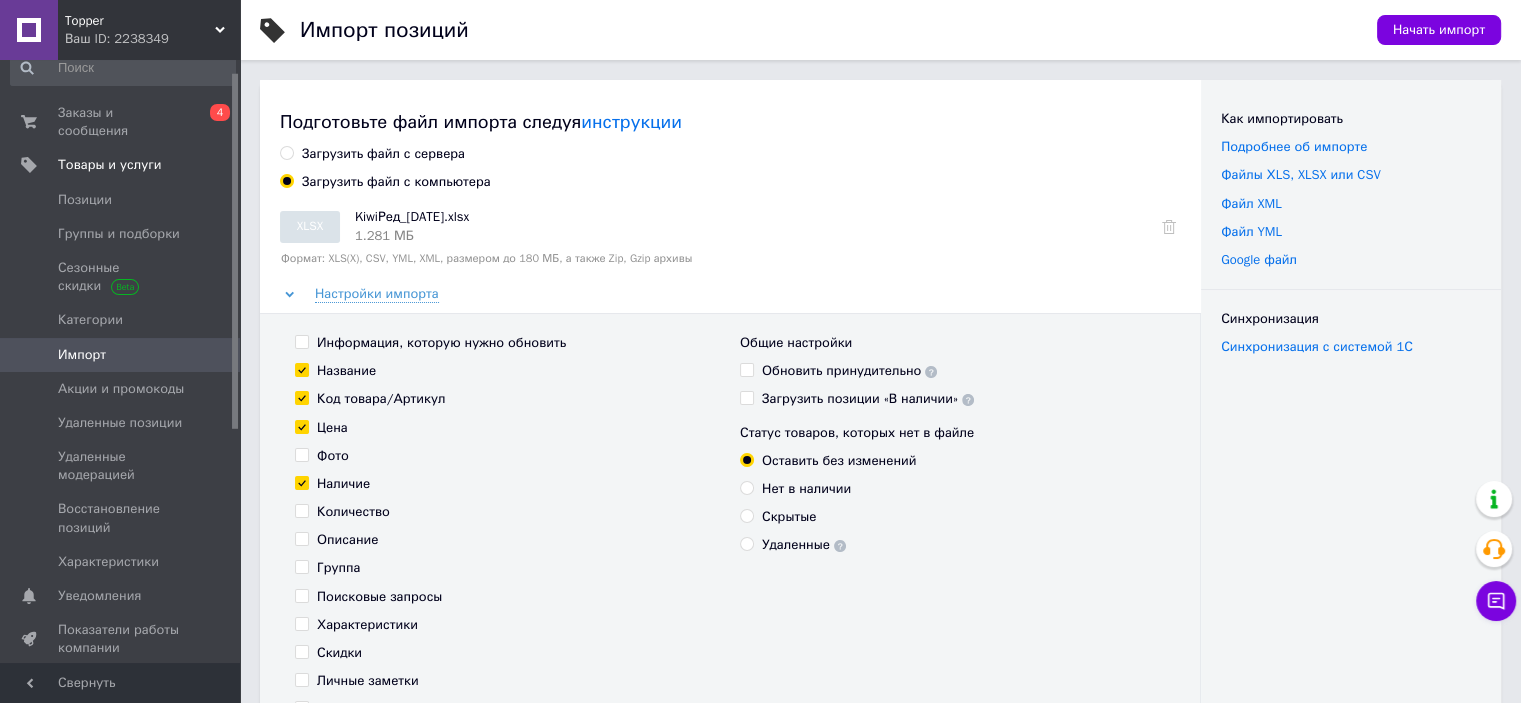 click on "Количество" at bounding box center [353, 512] 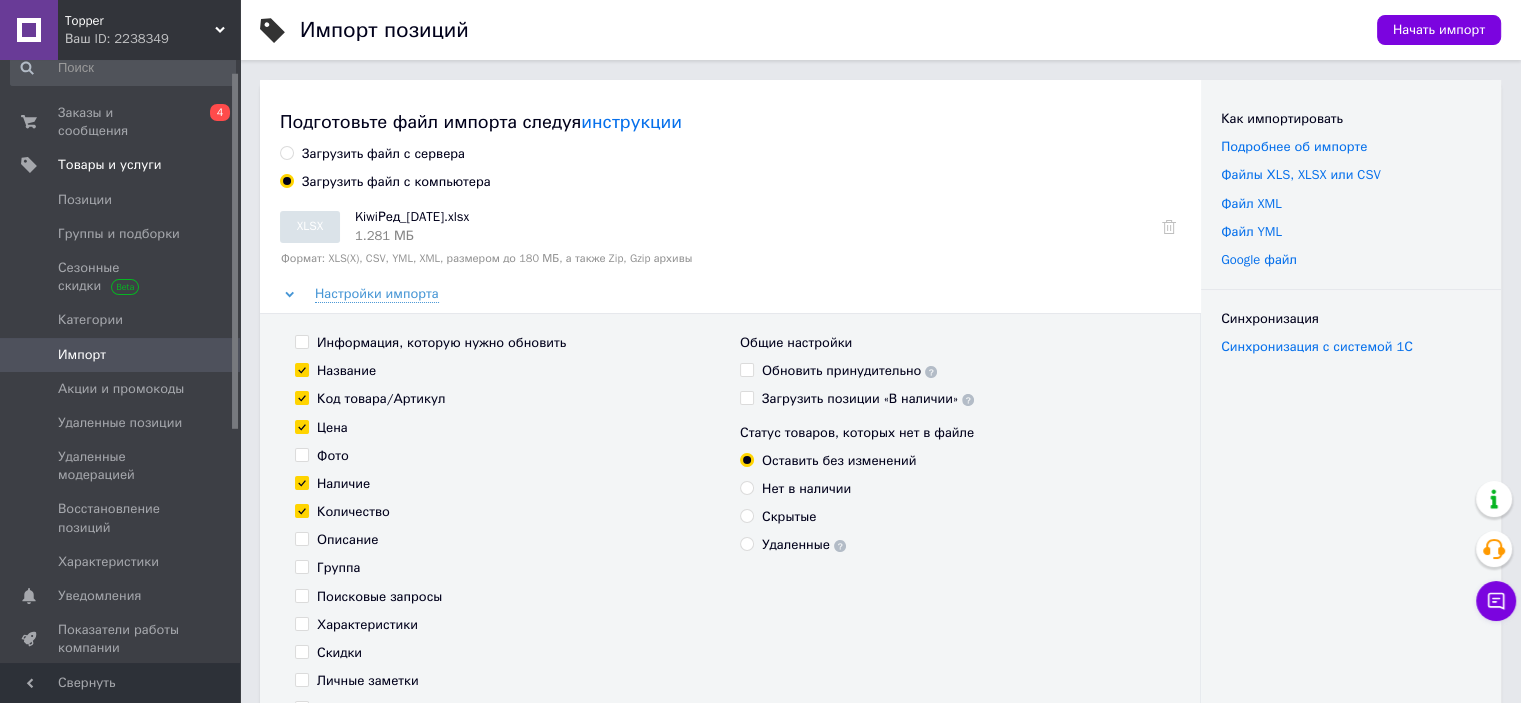 checkbox on "true" 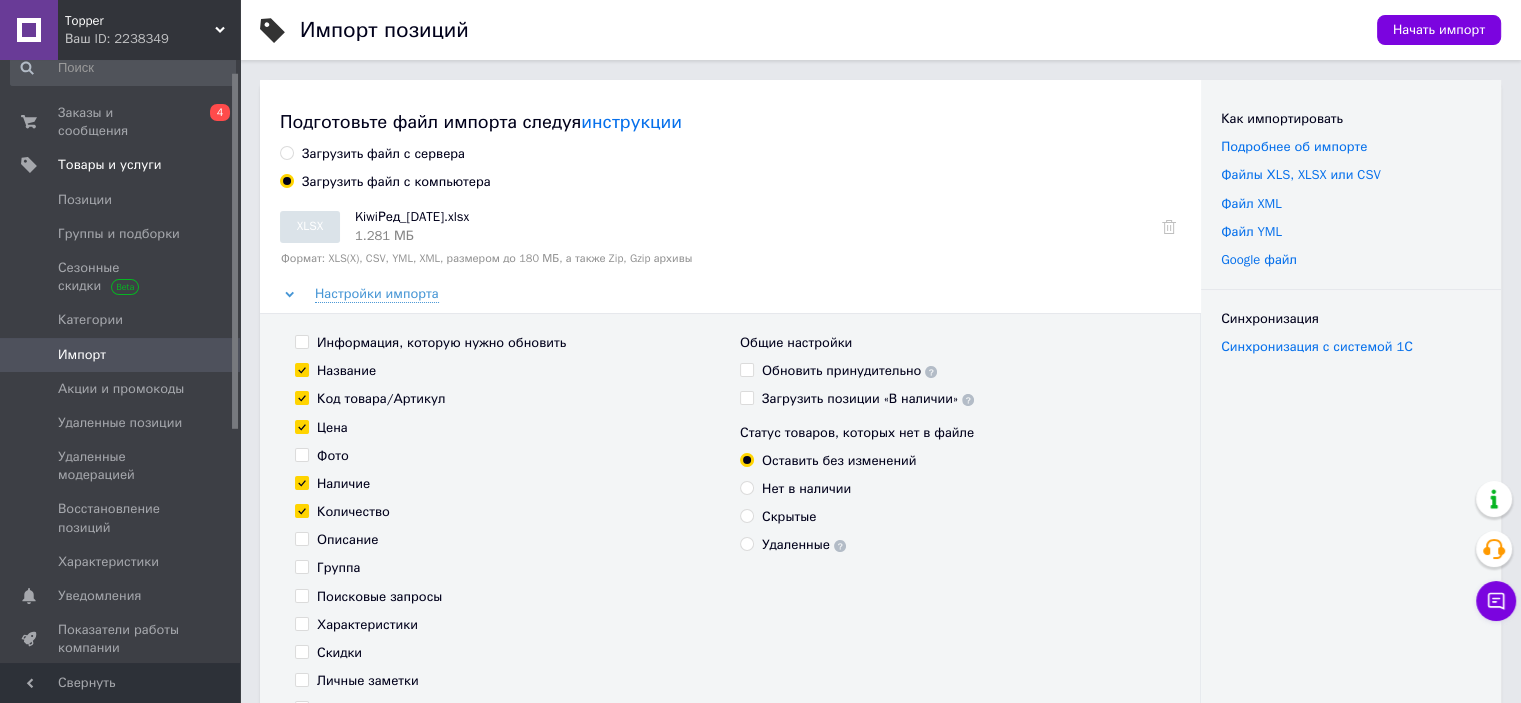 drag, startPoint x: 346, startPoint y: 659, endPoint x: 348, endPoint y: 675, distance: 16.124516 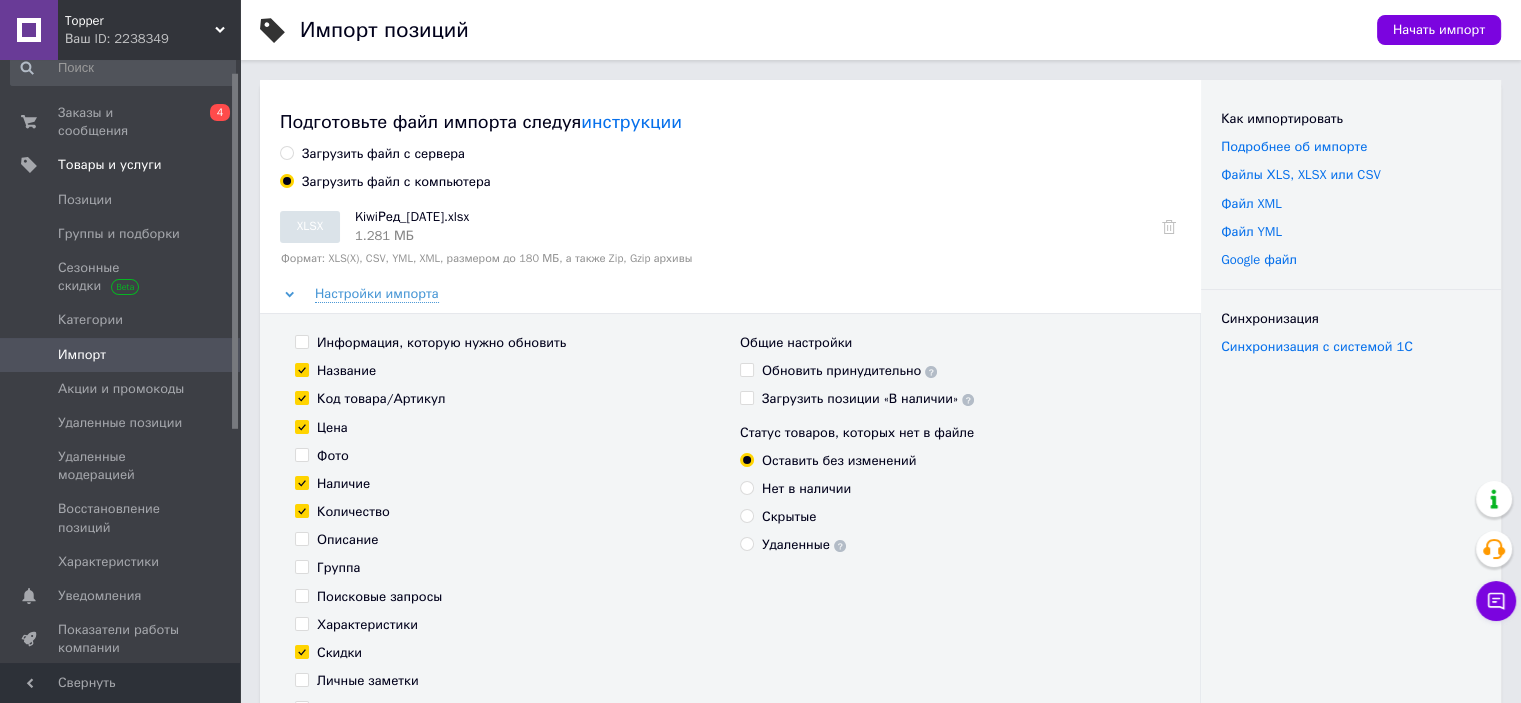 click on "Личные заметки" at bounding box center (368, 681) 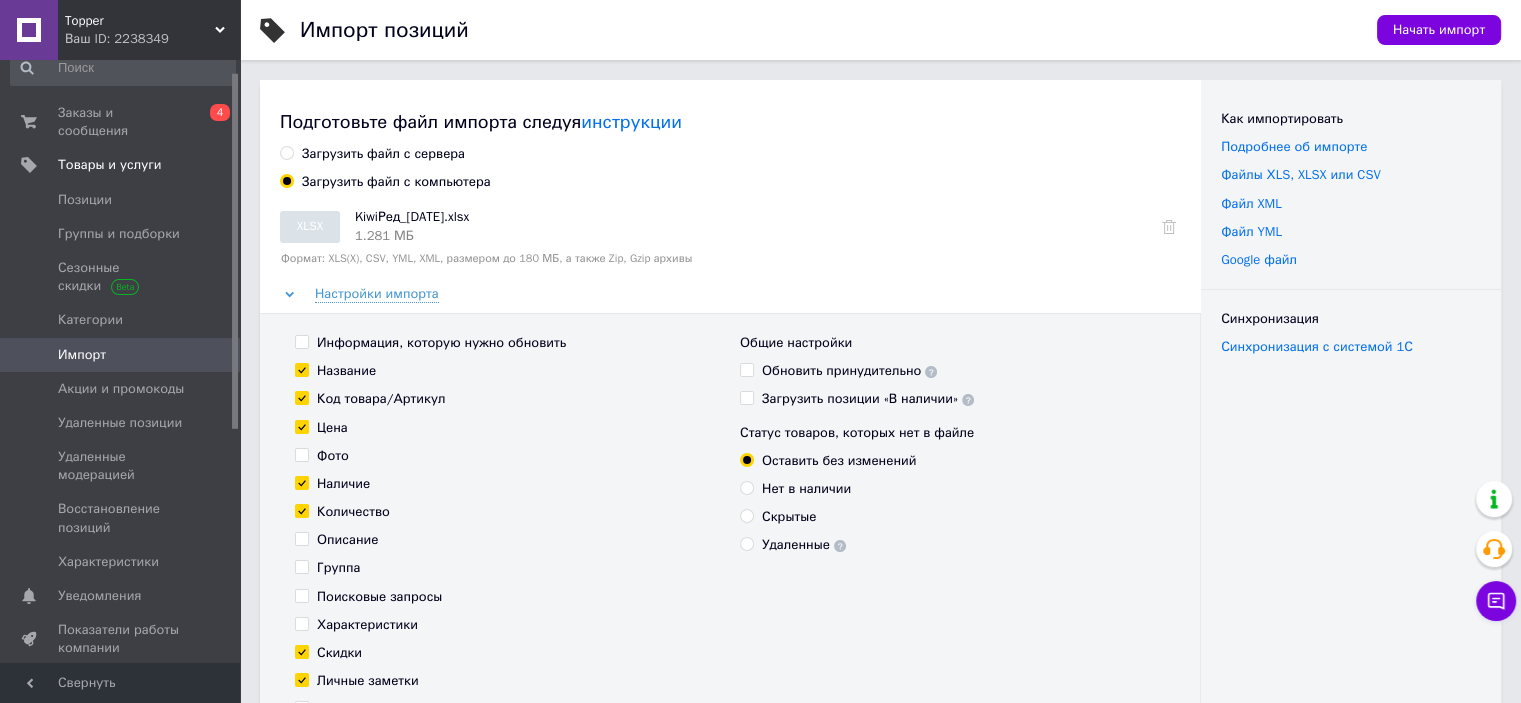 checkbox on "true" 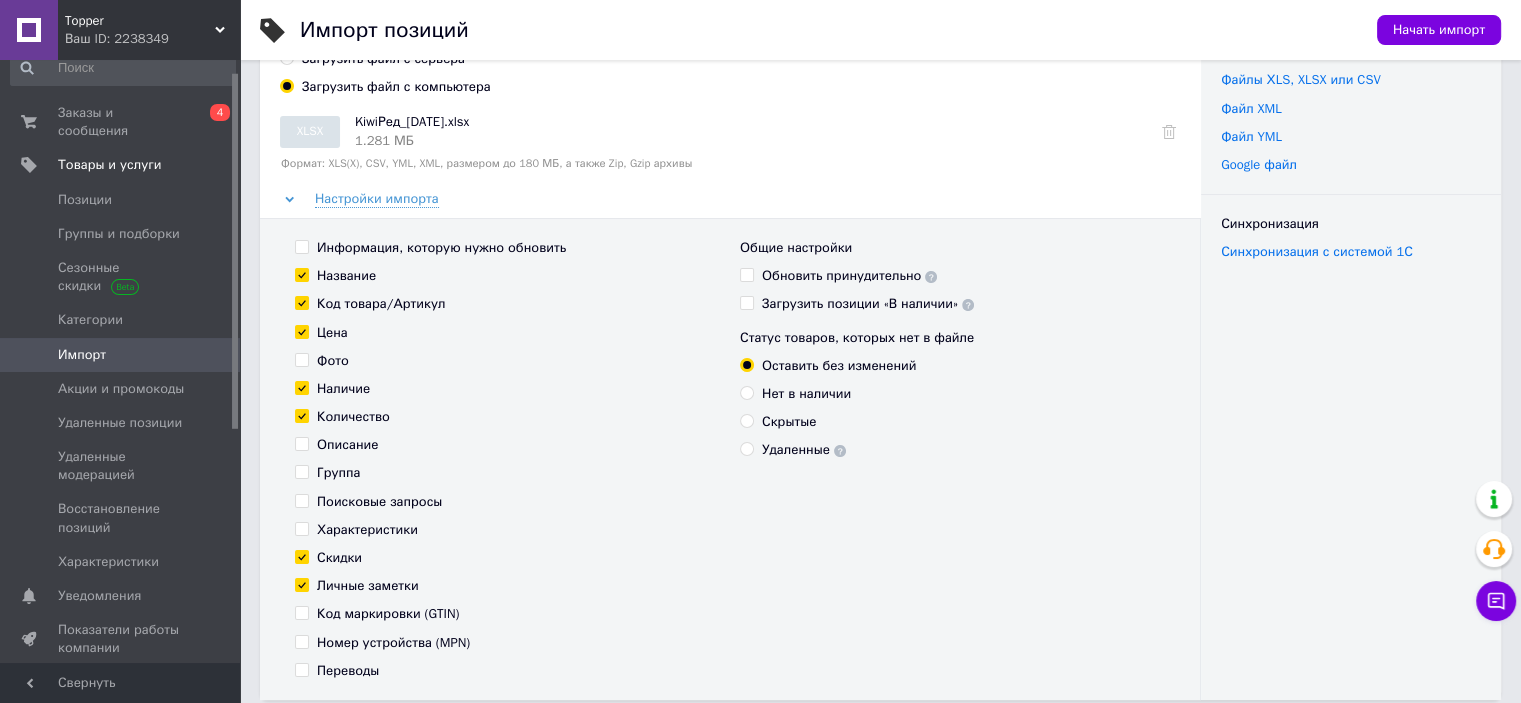 scroll, scrollTop: 100, scrollLeft: 0, axis: vertical 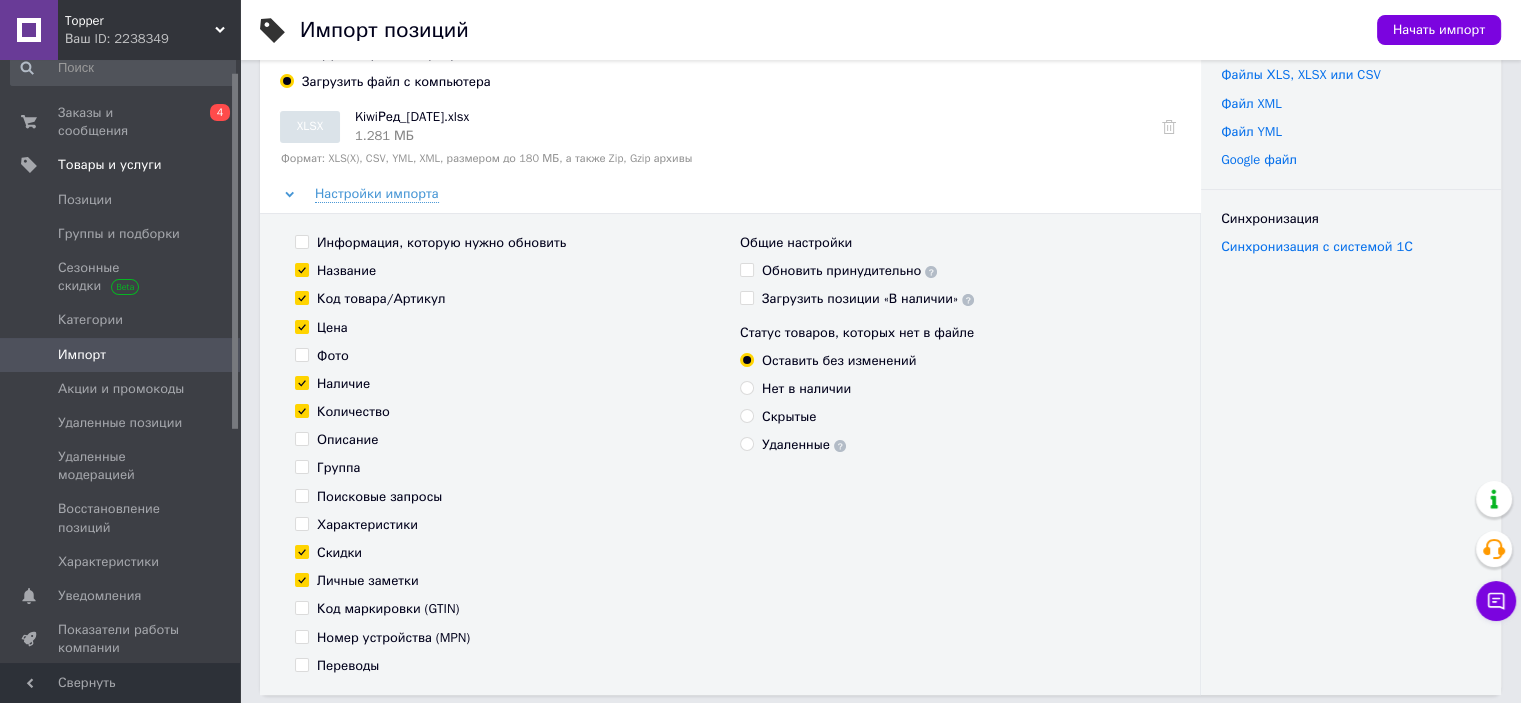 click on "Переводы" at bounding box center [348, 666] 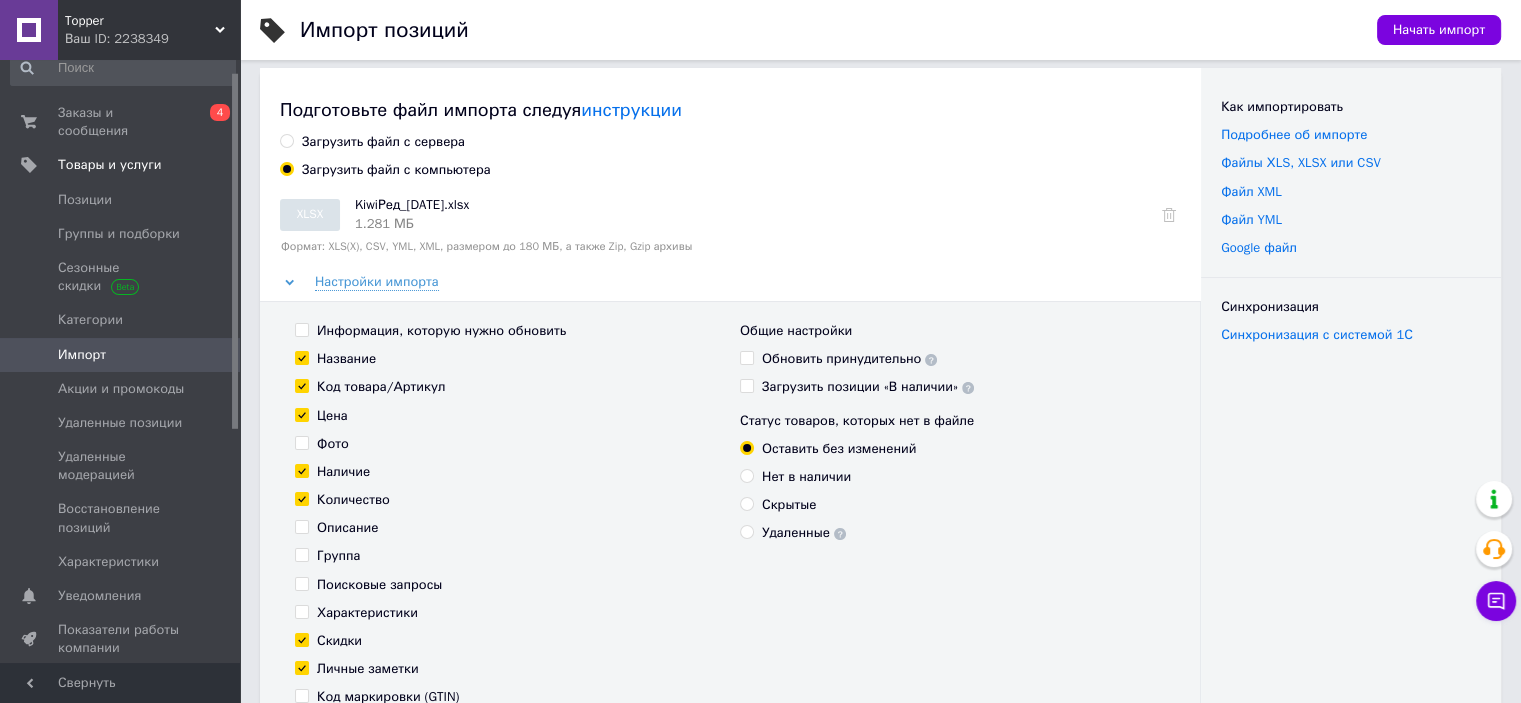 scroll, scrollTop: 0, scrollLeft: 0, axis: both 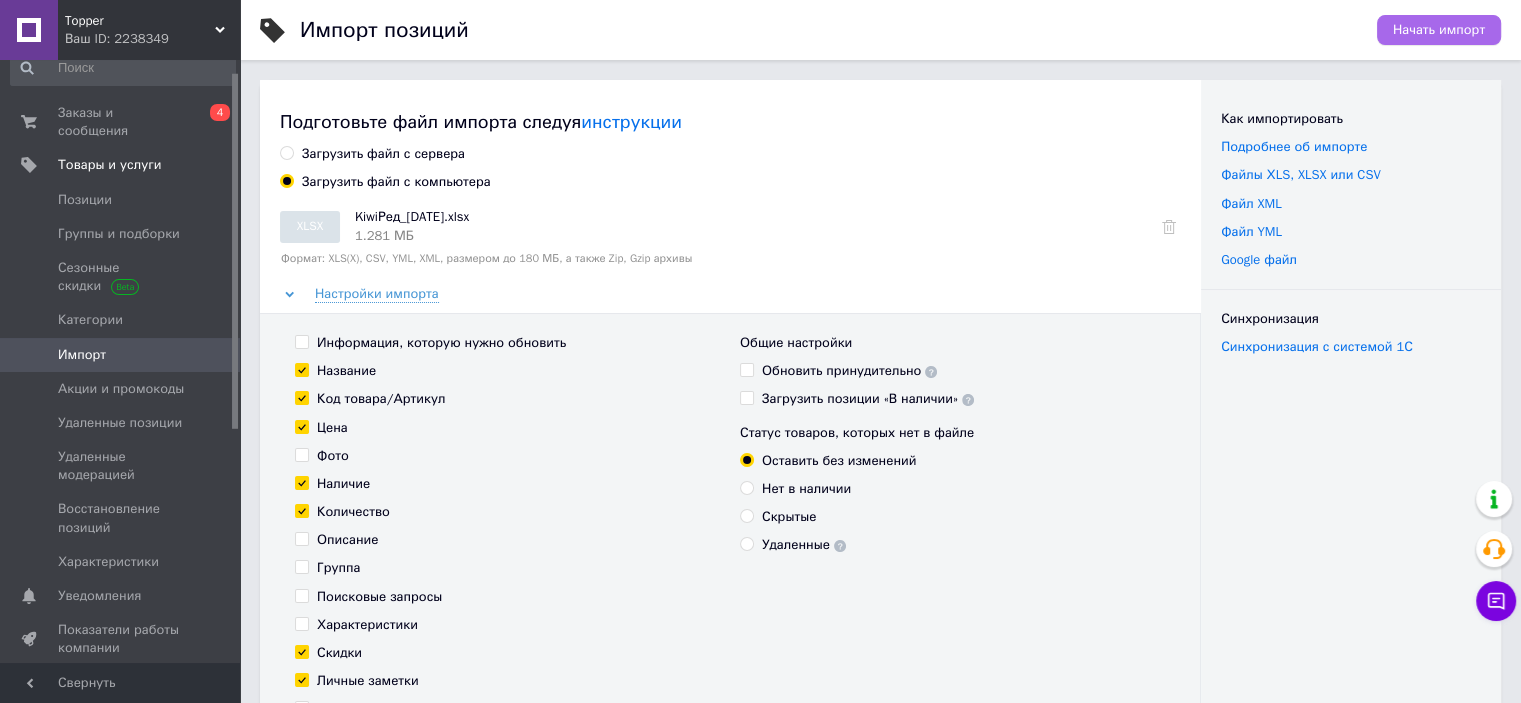 click on "Начать импорт" at bounding box center (1439, 30) 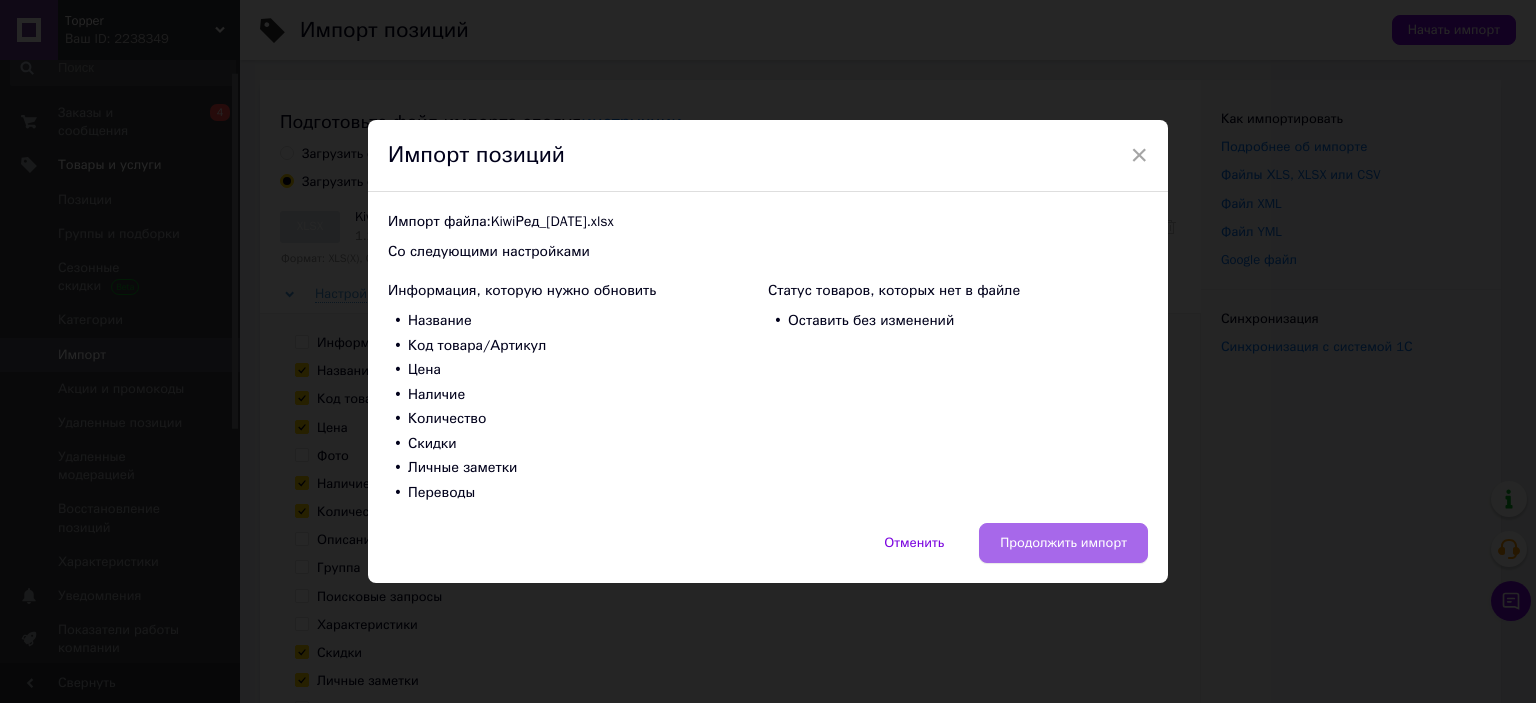 click on "Продолжить импорт" at bounding box center [1063, 543] 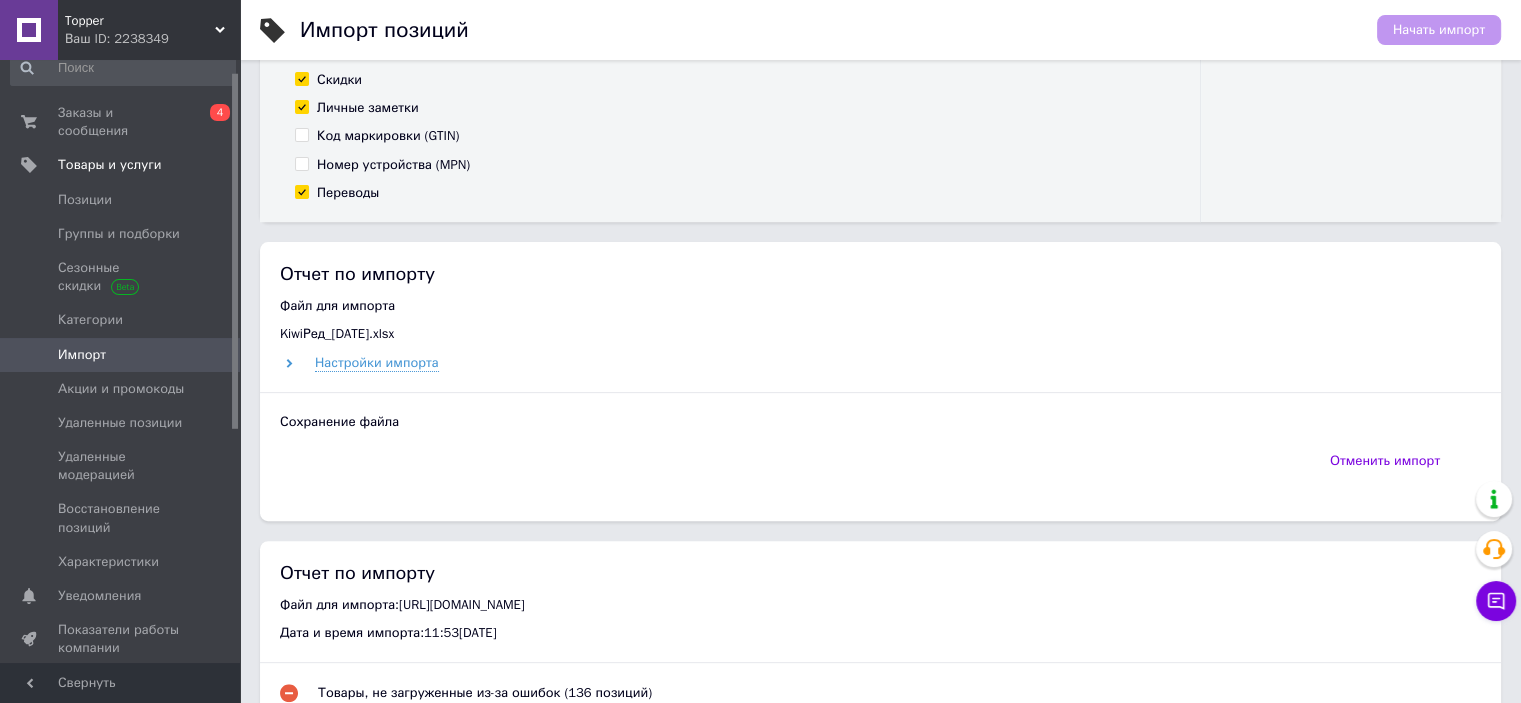 scroll, scrollTop: 600, scrollLeft: 0, axis: vertical 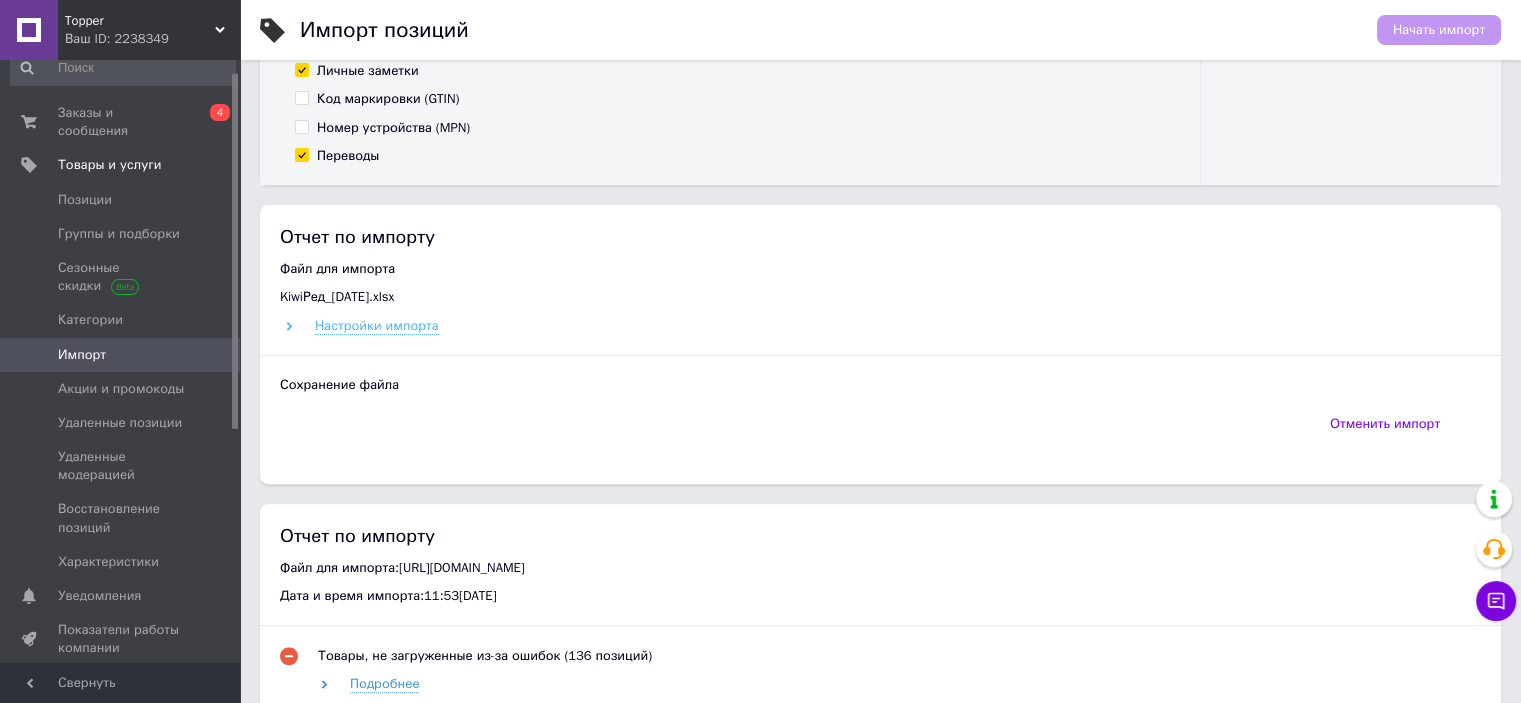 click on "Настройки импорта" at bounding box center [377, 326] 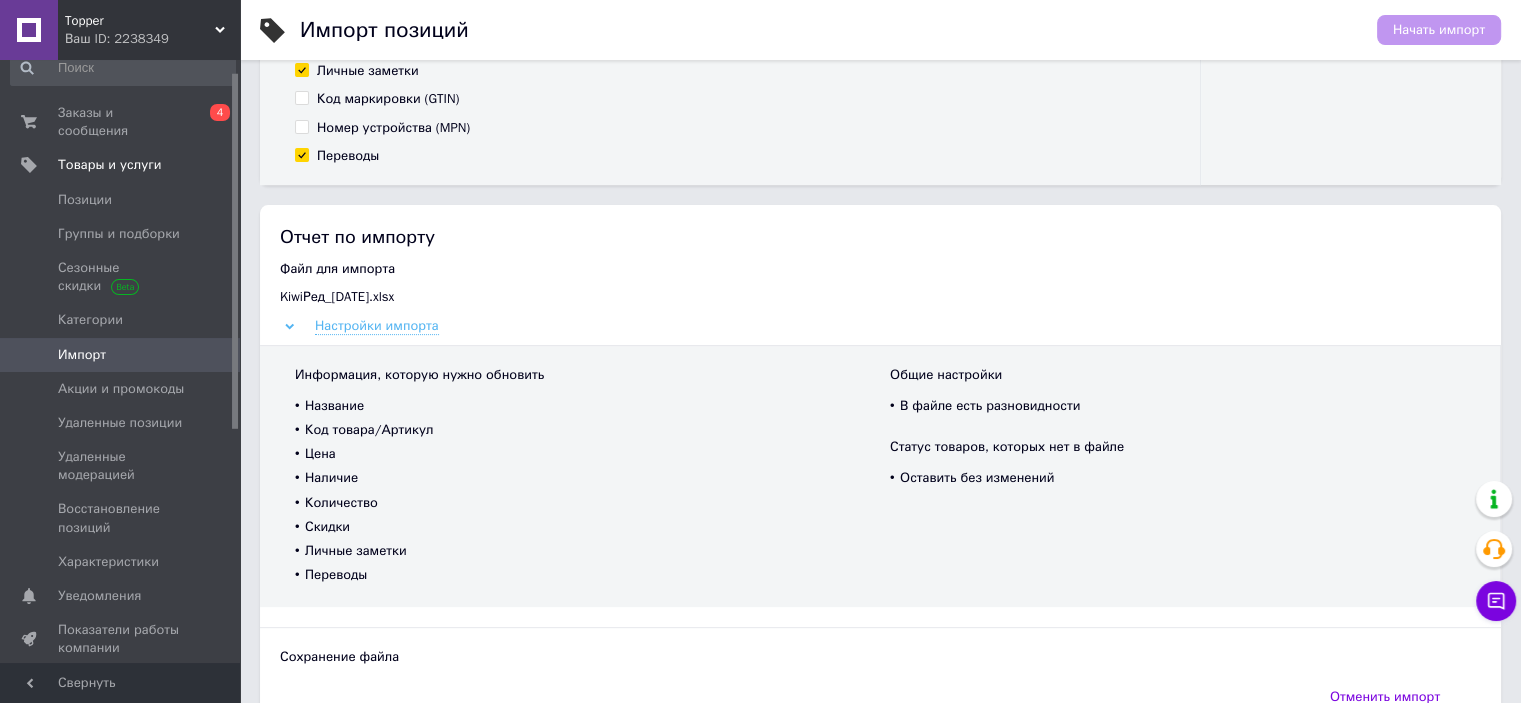 click on "Настройки импорта" at bounding box center [377, 326] 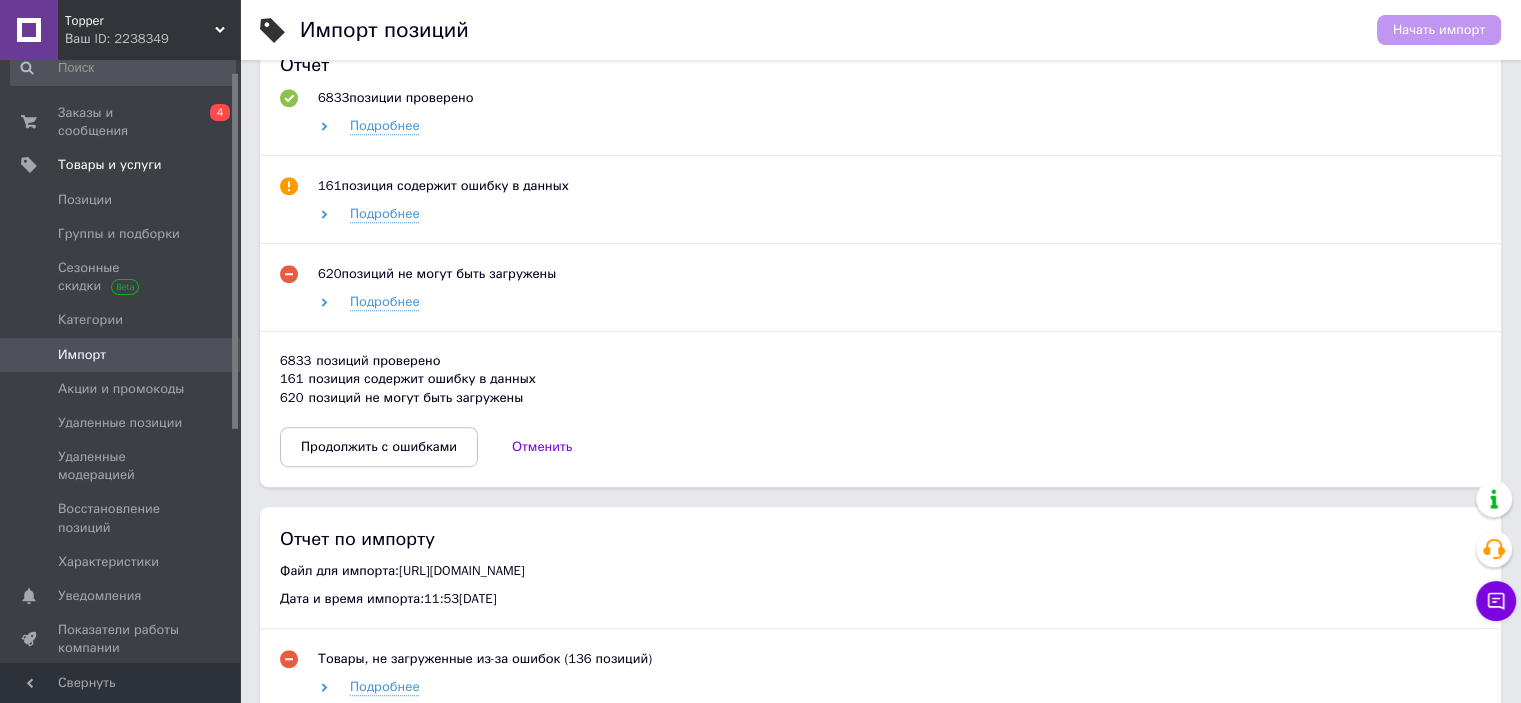 scroll, scrollTop: 1000, scrollLeft: 0, axis: vertical 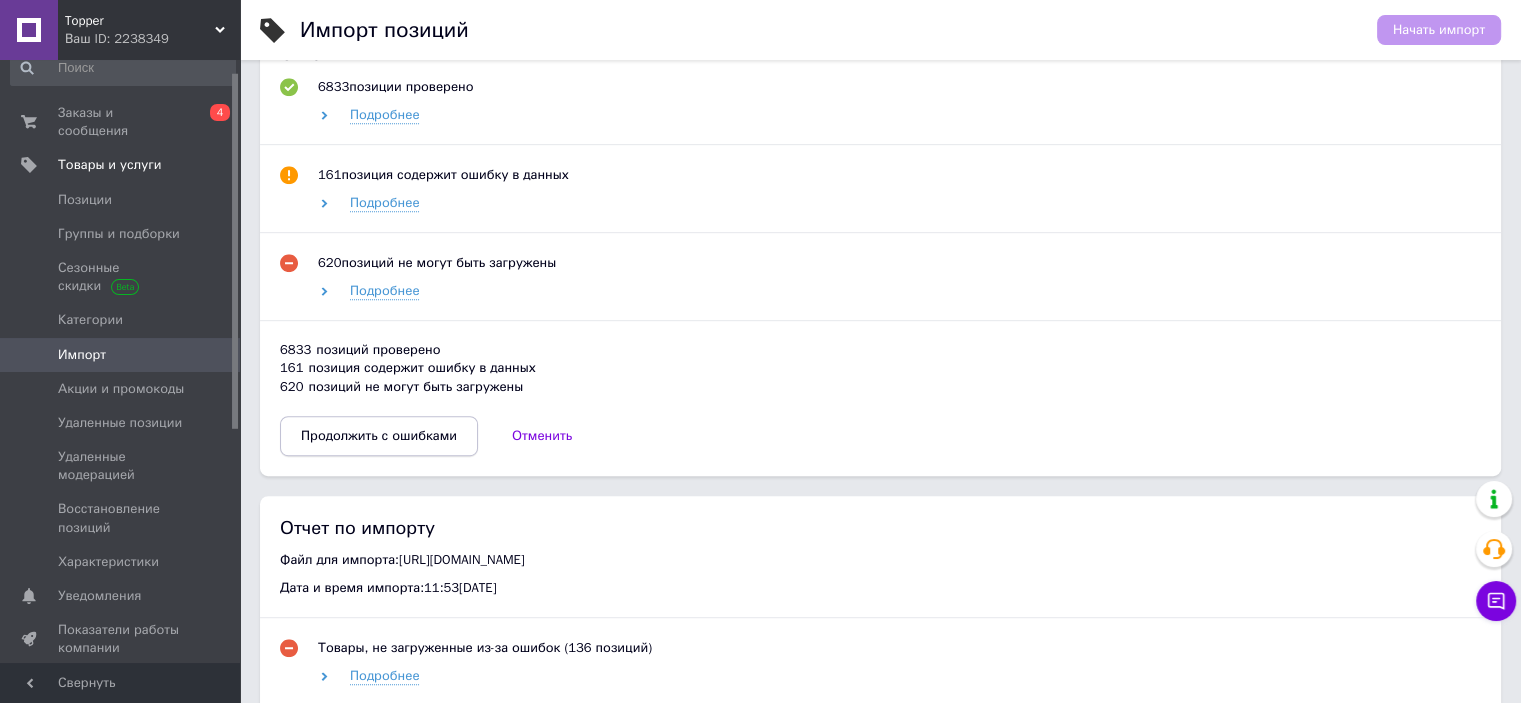 click on "Продолжить с ошибками" at bounding box center [379, 436] 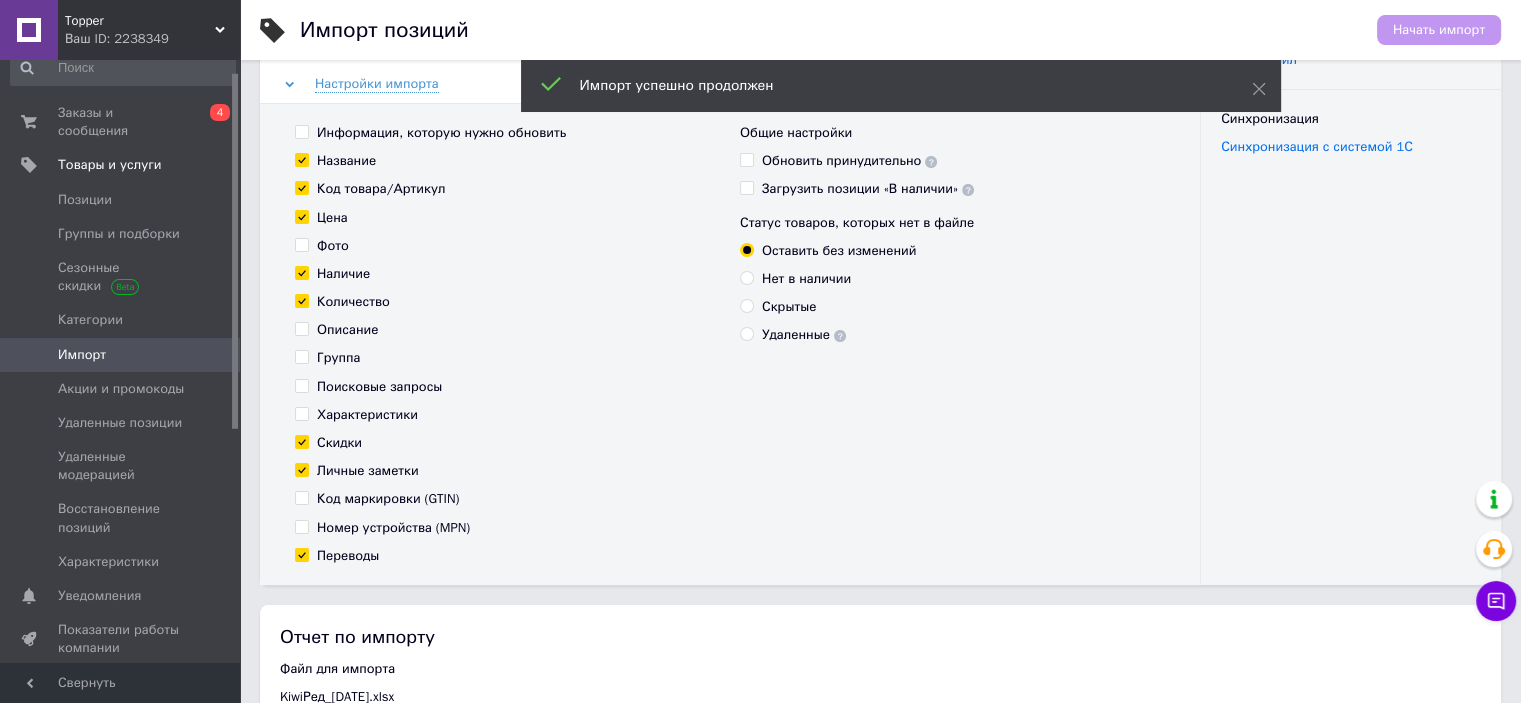 scroll, scrollTop: 500, scrollLeft: 0, axis: vertical 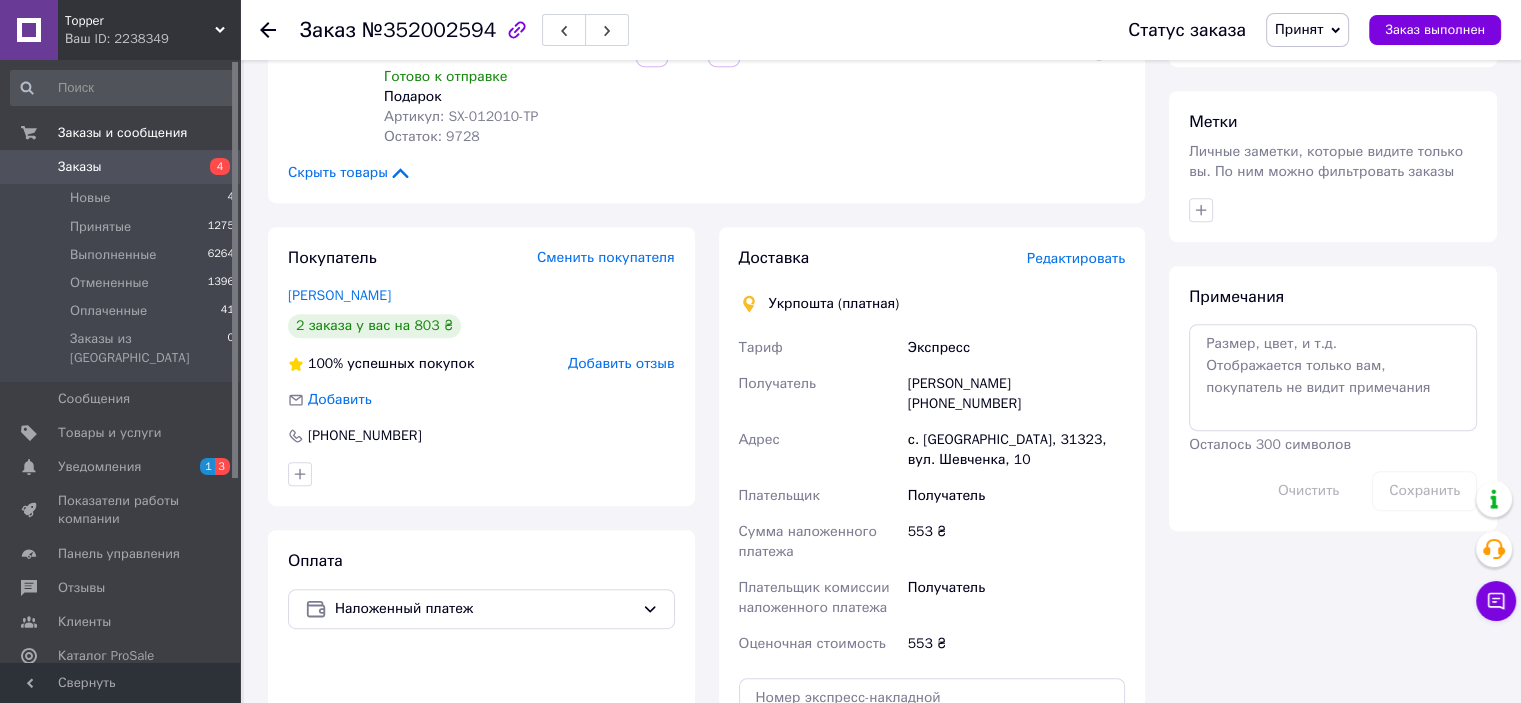 click on "Редактировать" at bounding box center [1076, 258] 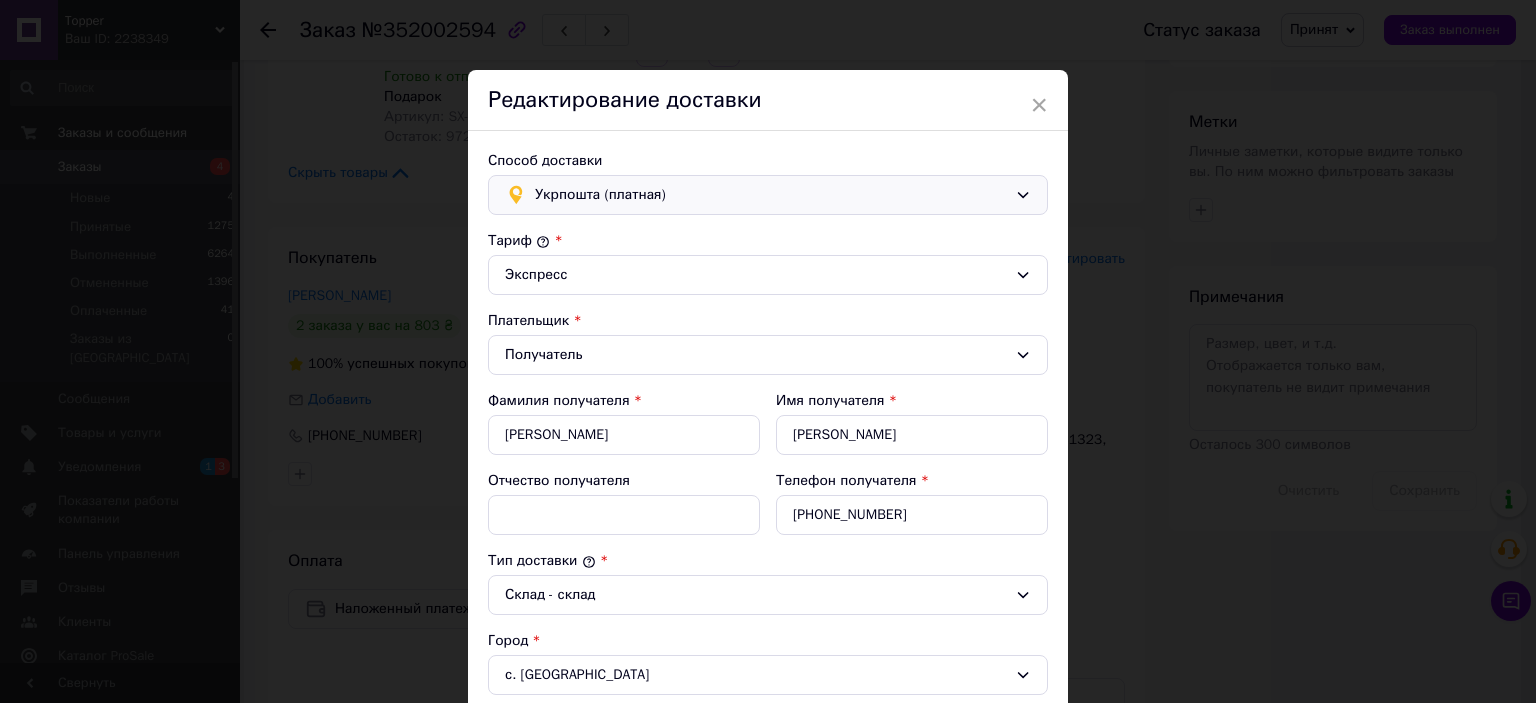 click on "Укрпошта (платная)" at bounding box center [771, 195] 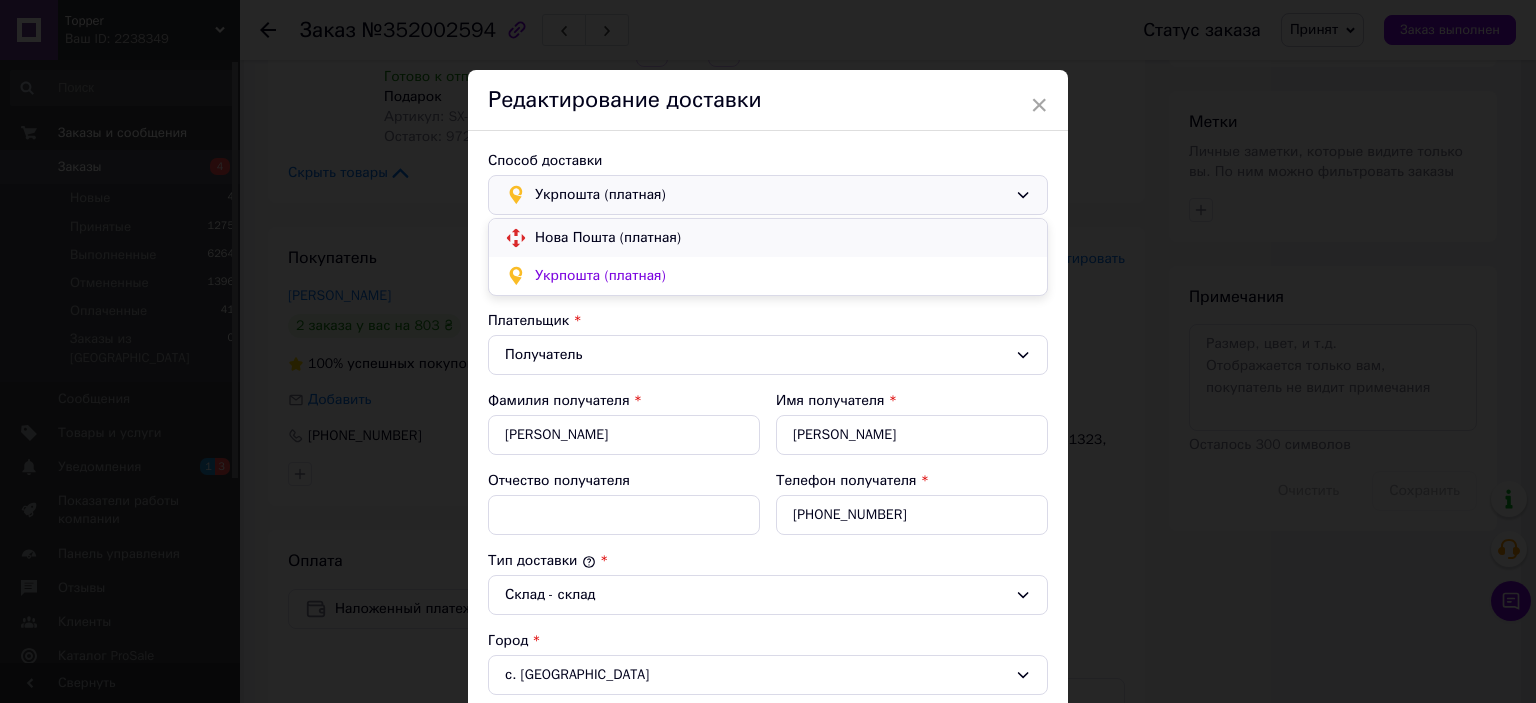 click on "Нова Пошта (платная)" at bounding box center [783, 238] 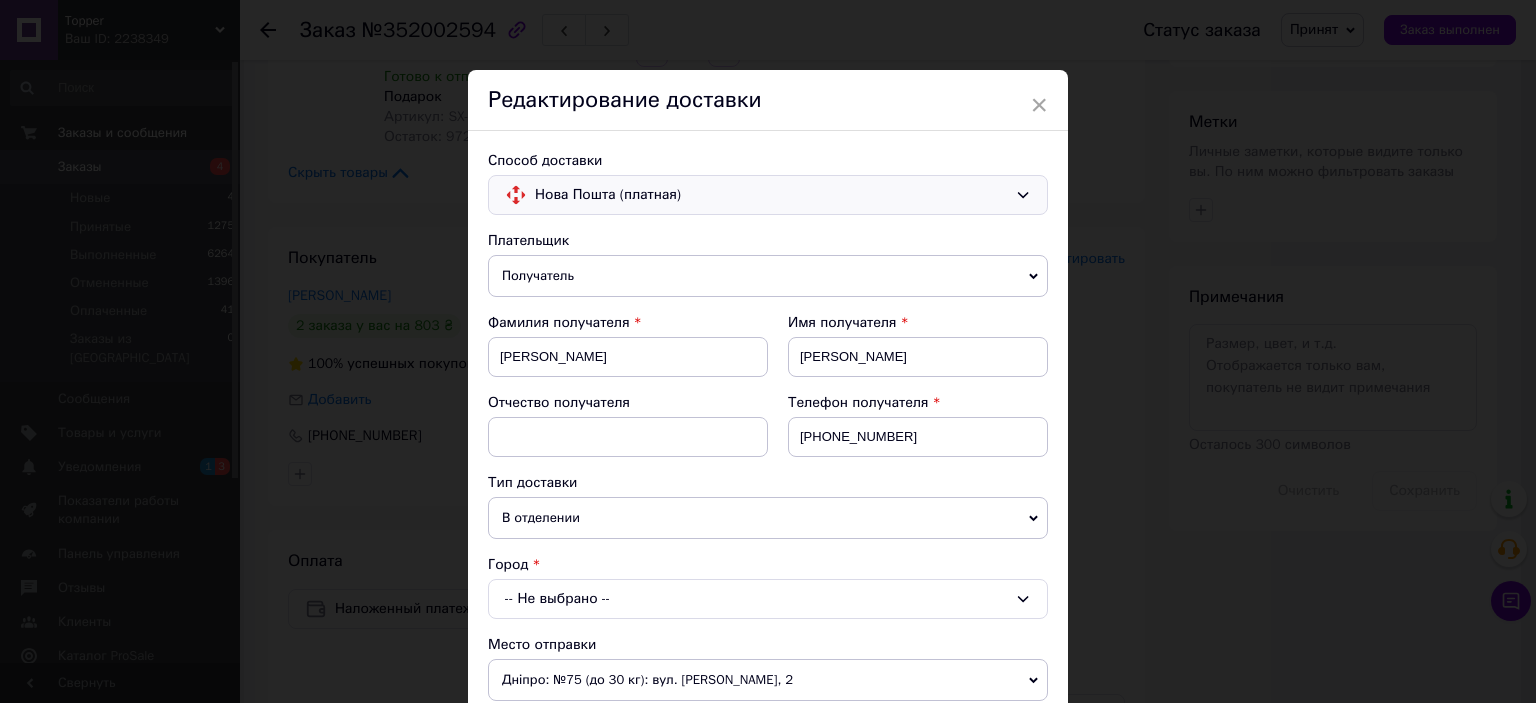 click on "-- Не выбрано --" at bounding box center [768, 599] 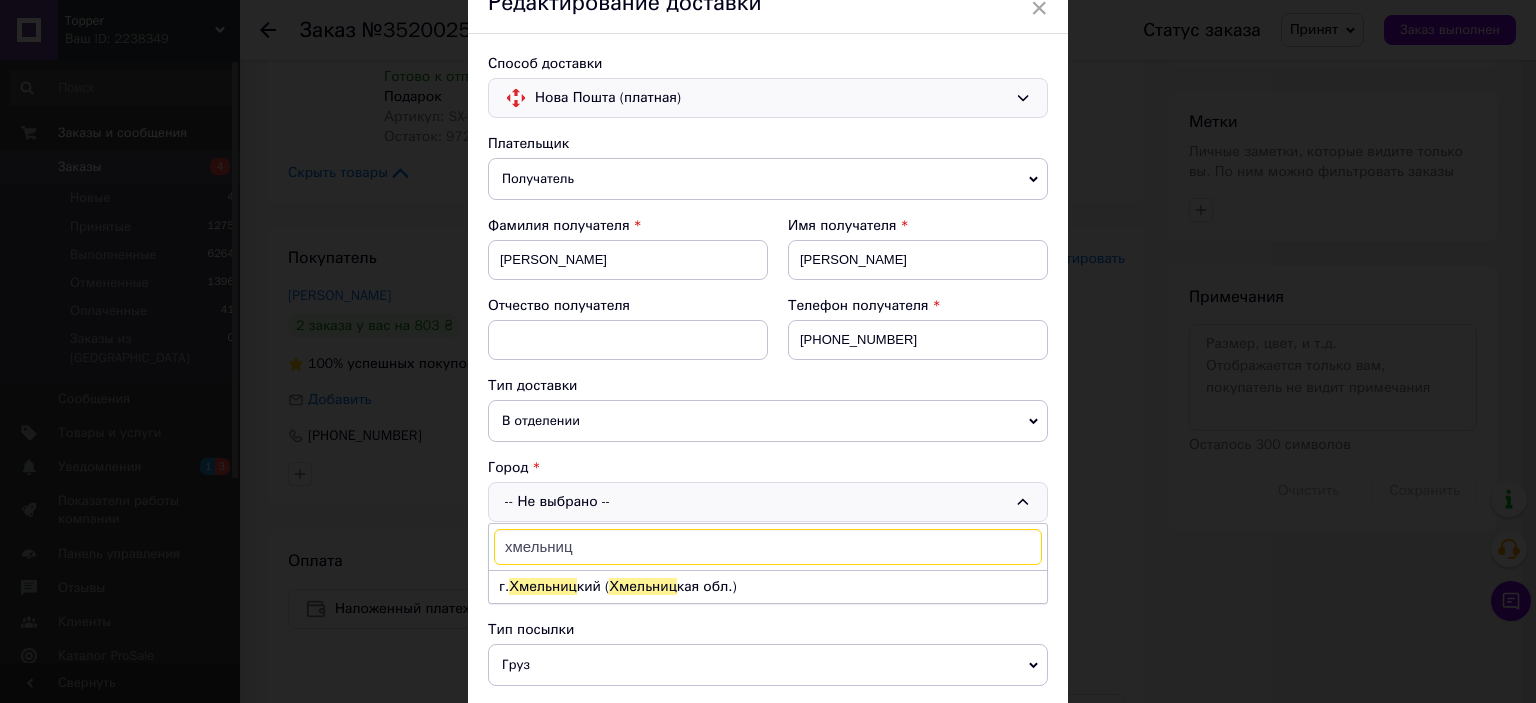 scroll, scrollTop: 100, scrollLeft: 0, axis: vertical 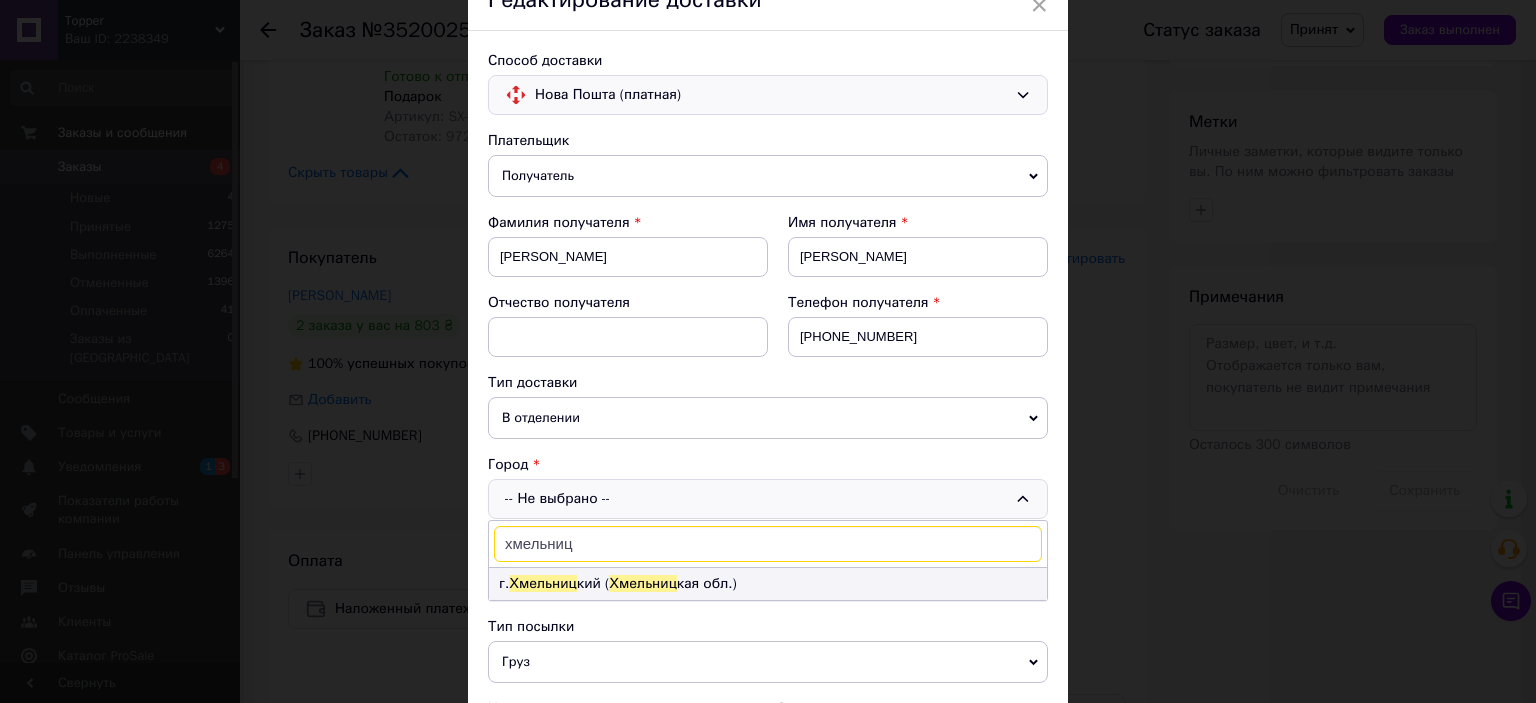 type on "хмельниц" 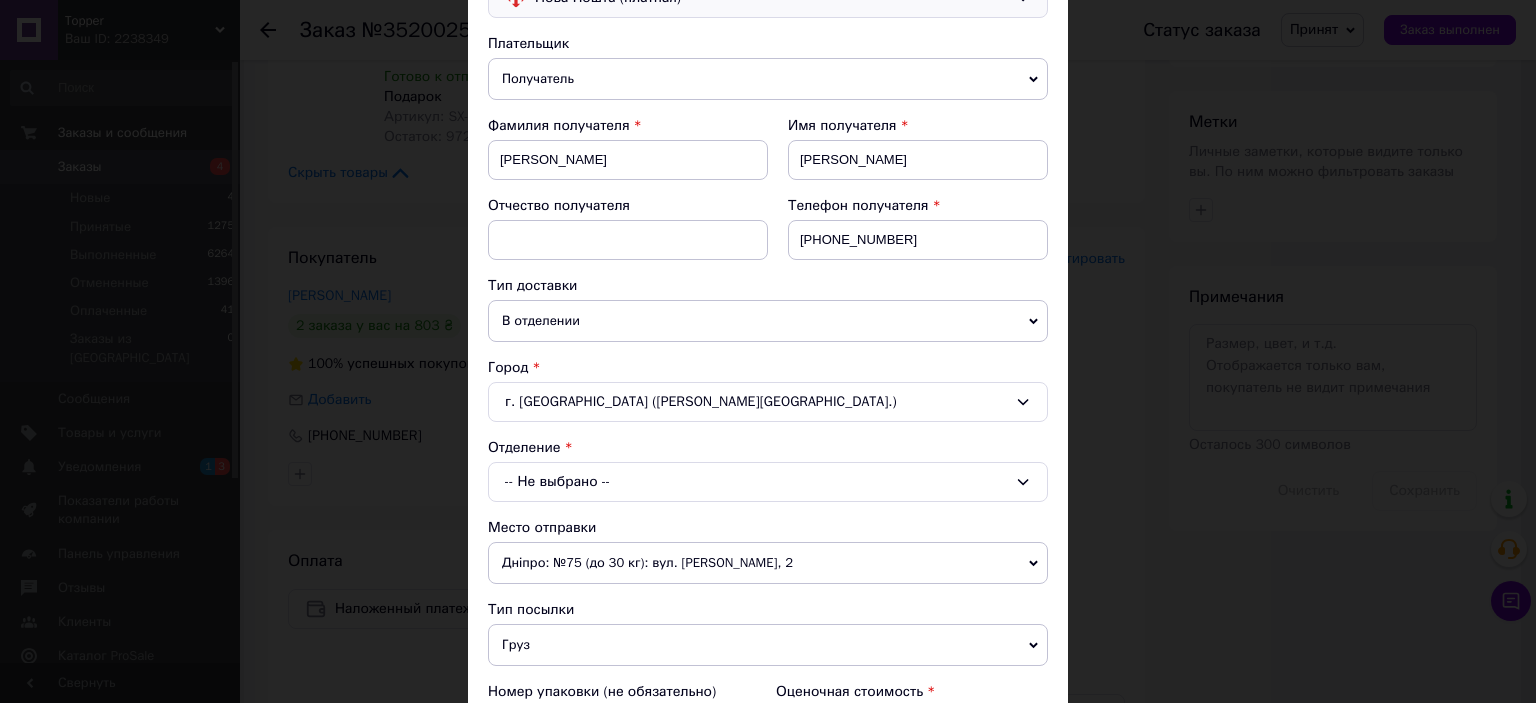 scroll, scrollTop: 200, scrollLeft: 0, axis: vertical 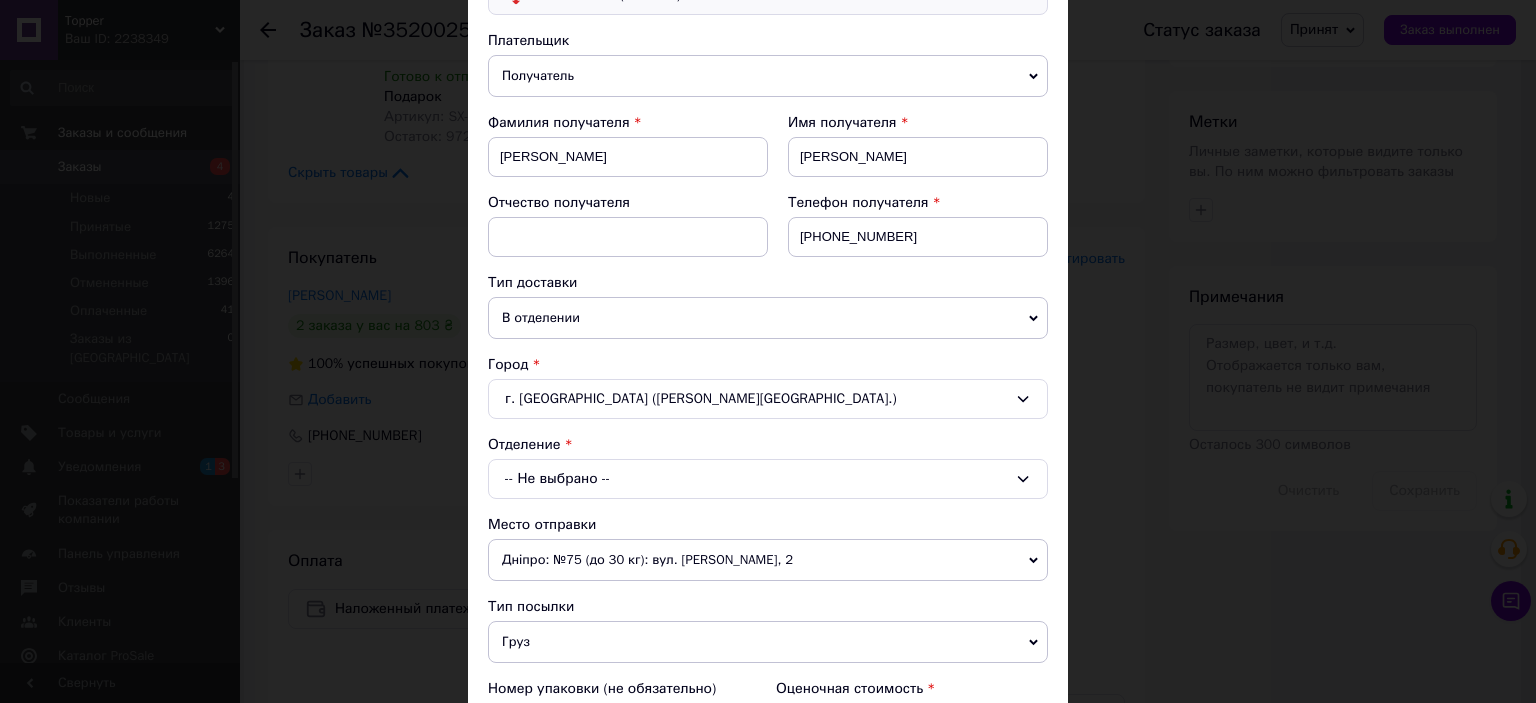 click on "Отделение -- Не выбрано --" at bounding box center (768, 467) 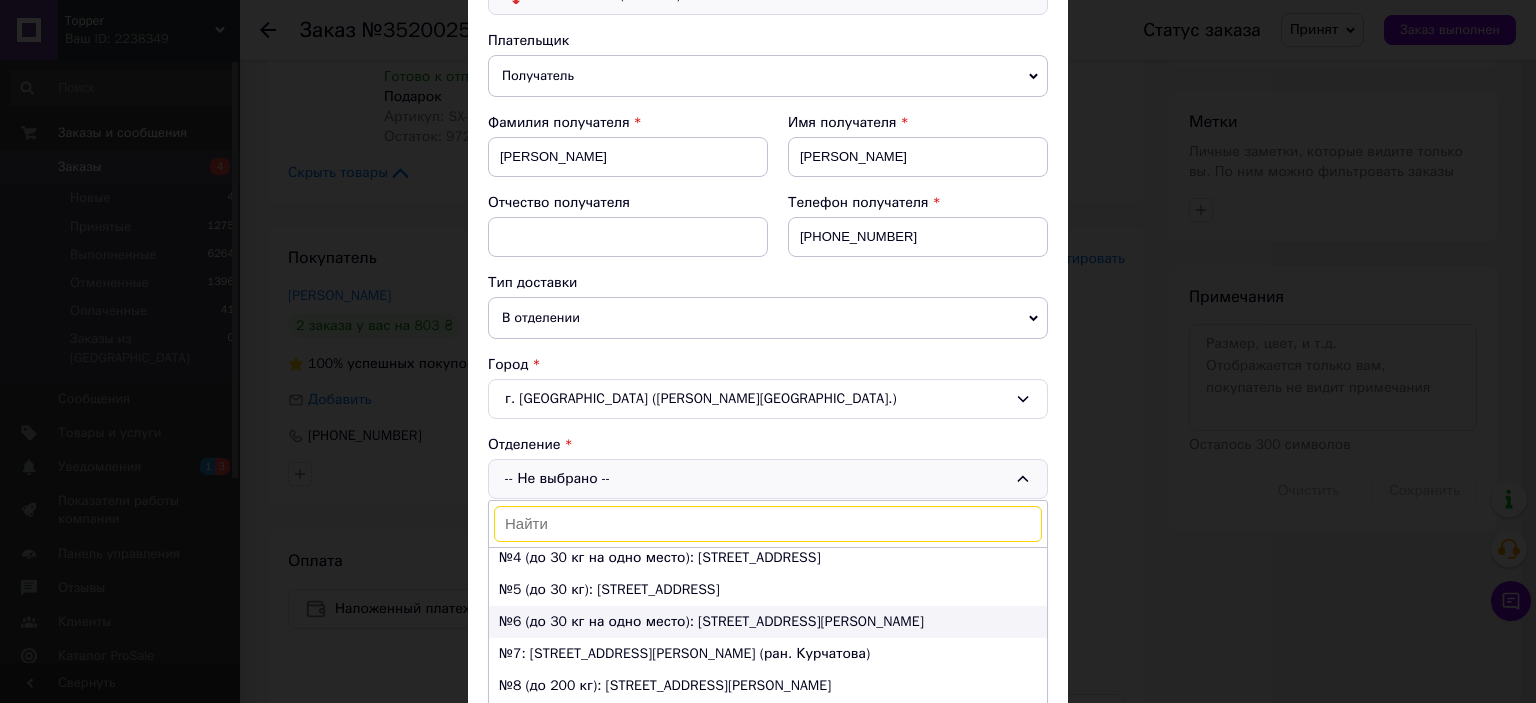 scroll, scrollTop: 100, scrollLeft: 0, axis: vertical 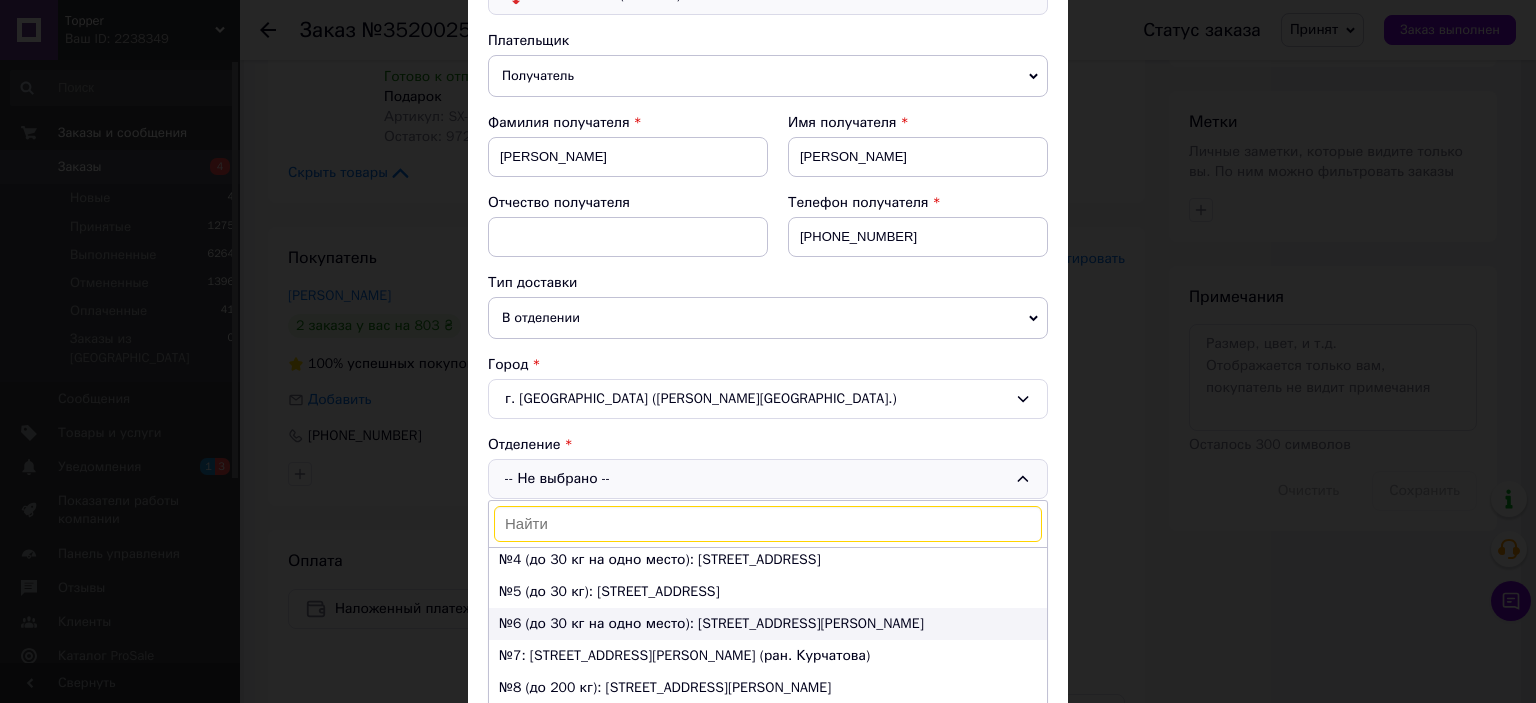 click on "№6 (до 30 кг на одно место): [STREET_ADDRESS][PERSON_NAME]" at bounding box center (768, 624) 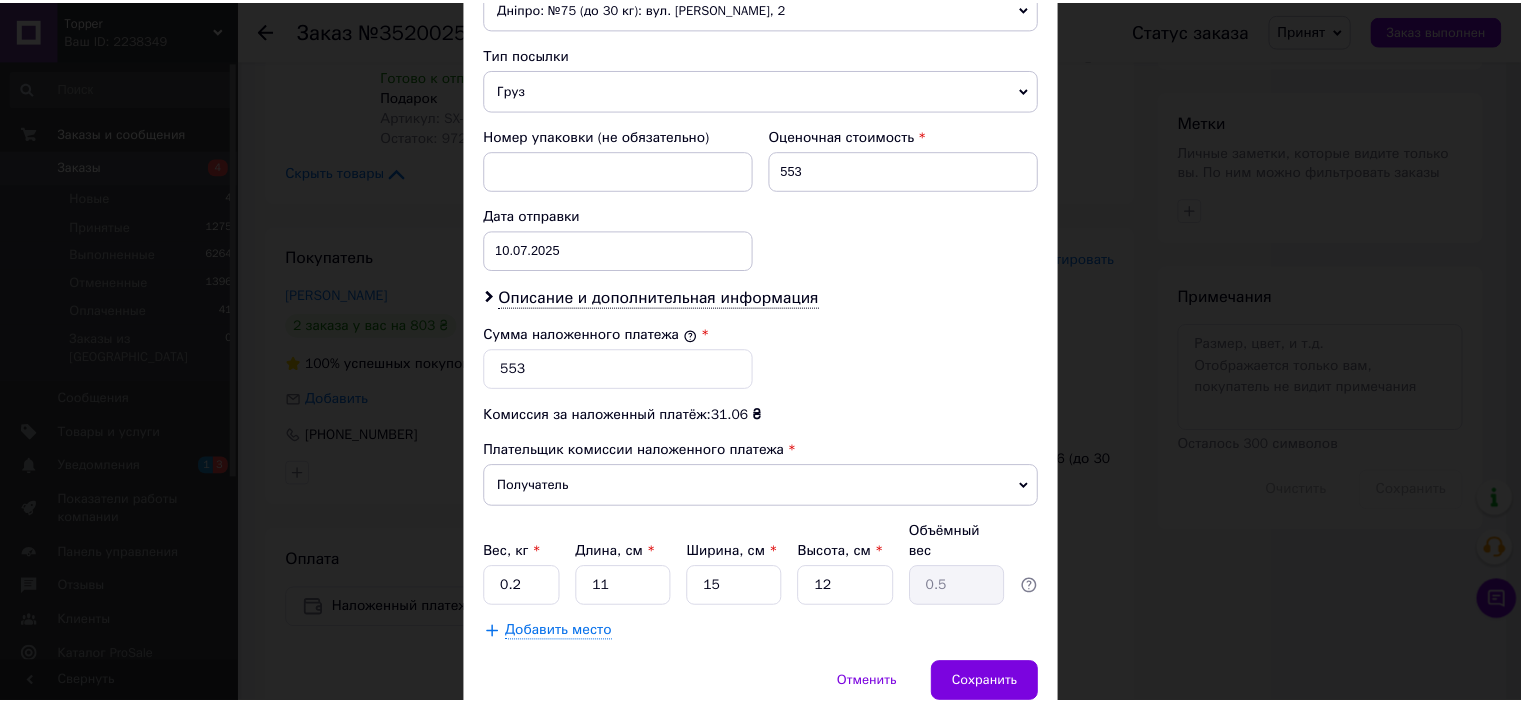 scroll, scrollTop: 800, scrollLeft: 0, axis: vertical 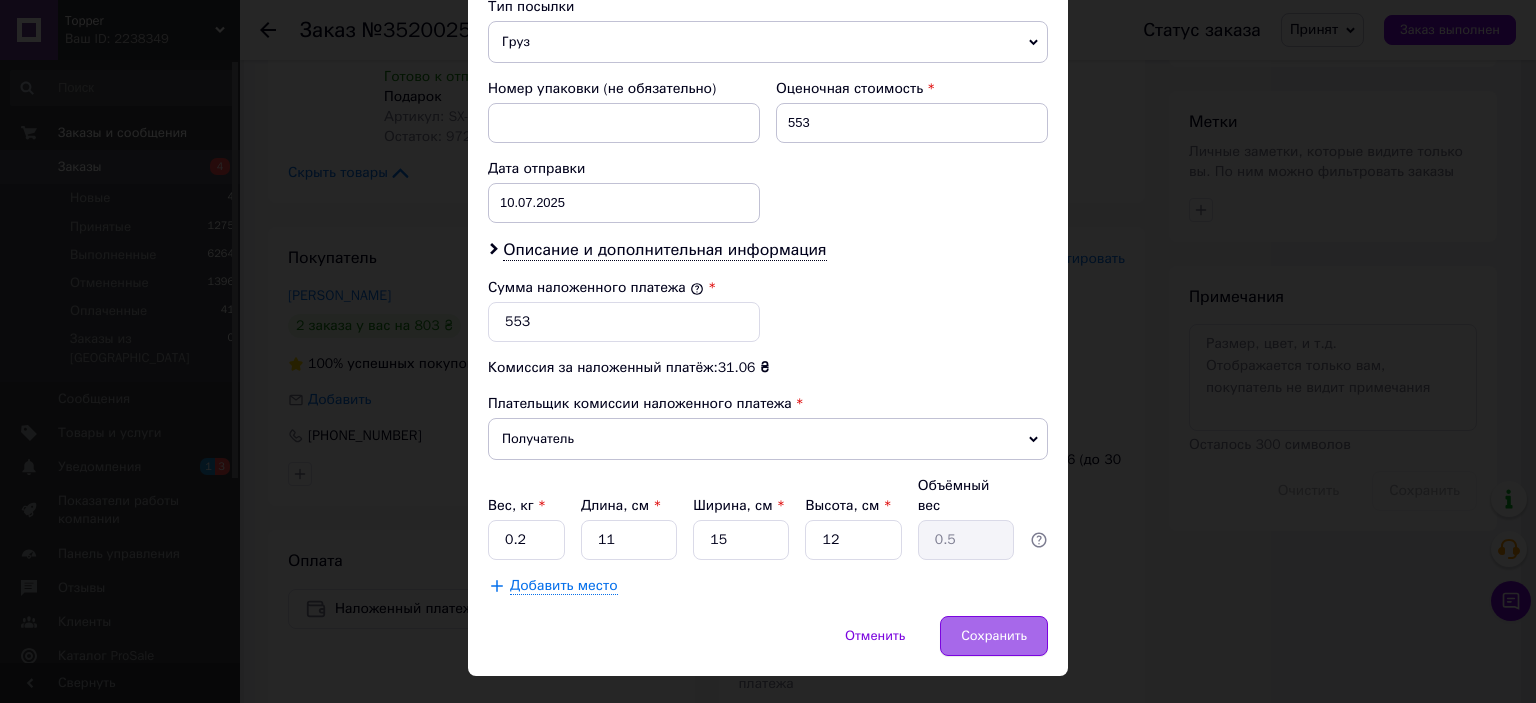 click on "Сохранить" at bounding box center [994, 636] 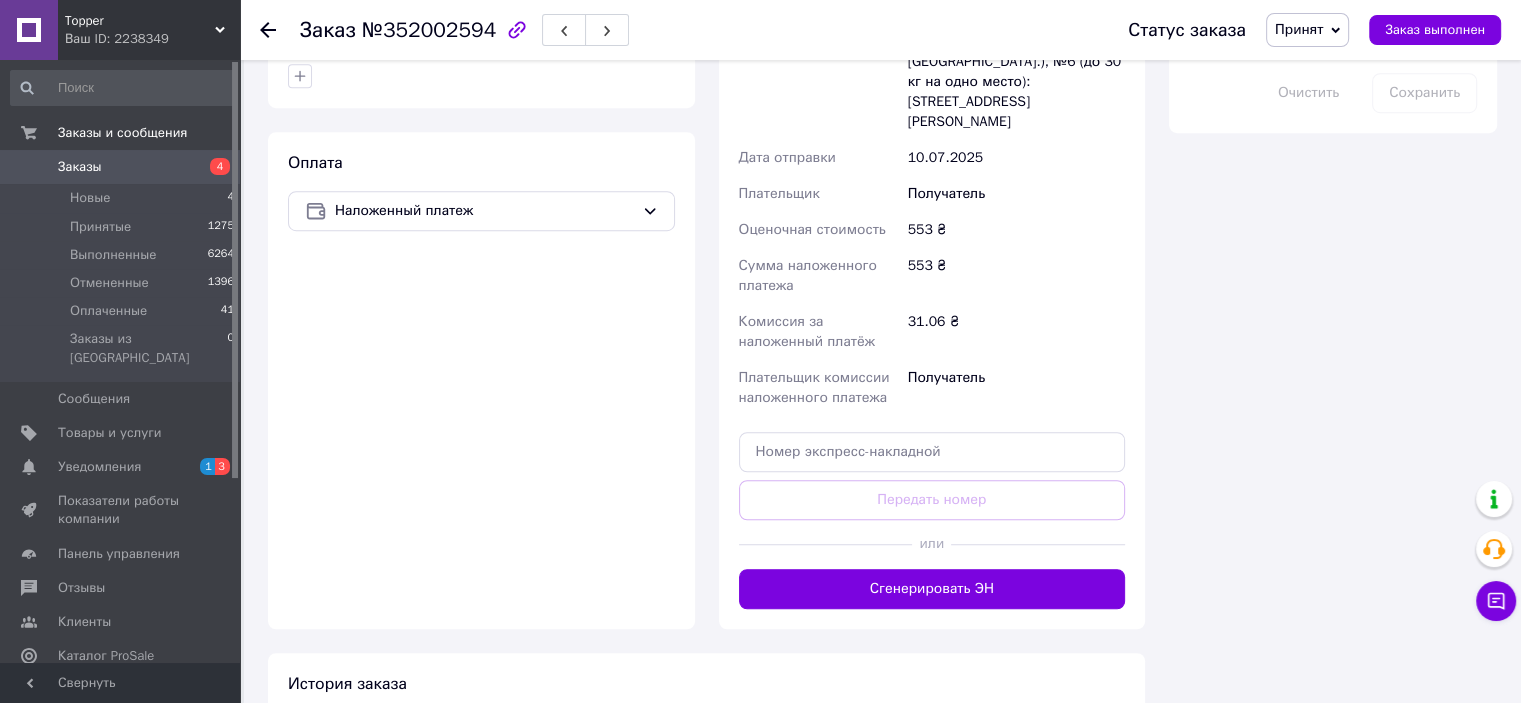 scroll, scrollTop: 1300, scrollLeft: 0, axis: vertical 